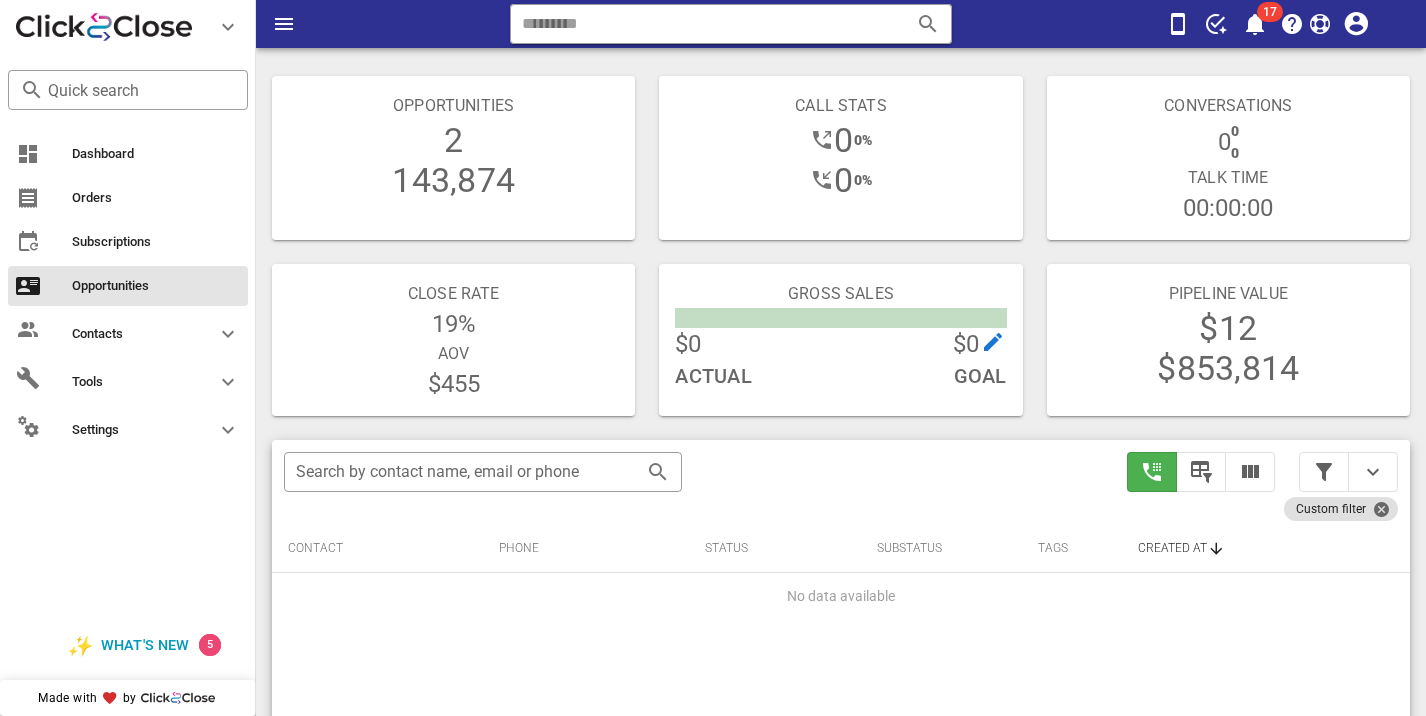 scroll, scrollTop: 376, scrollLeft: 0, axis: vertical 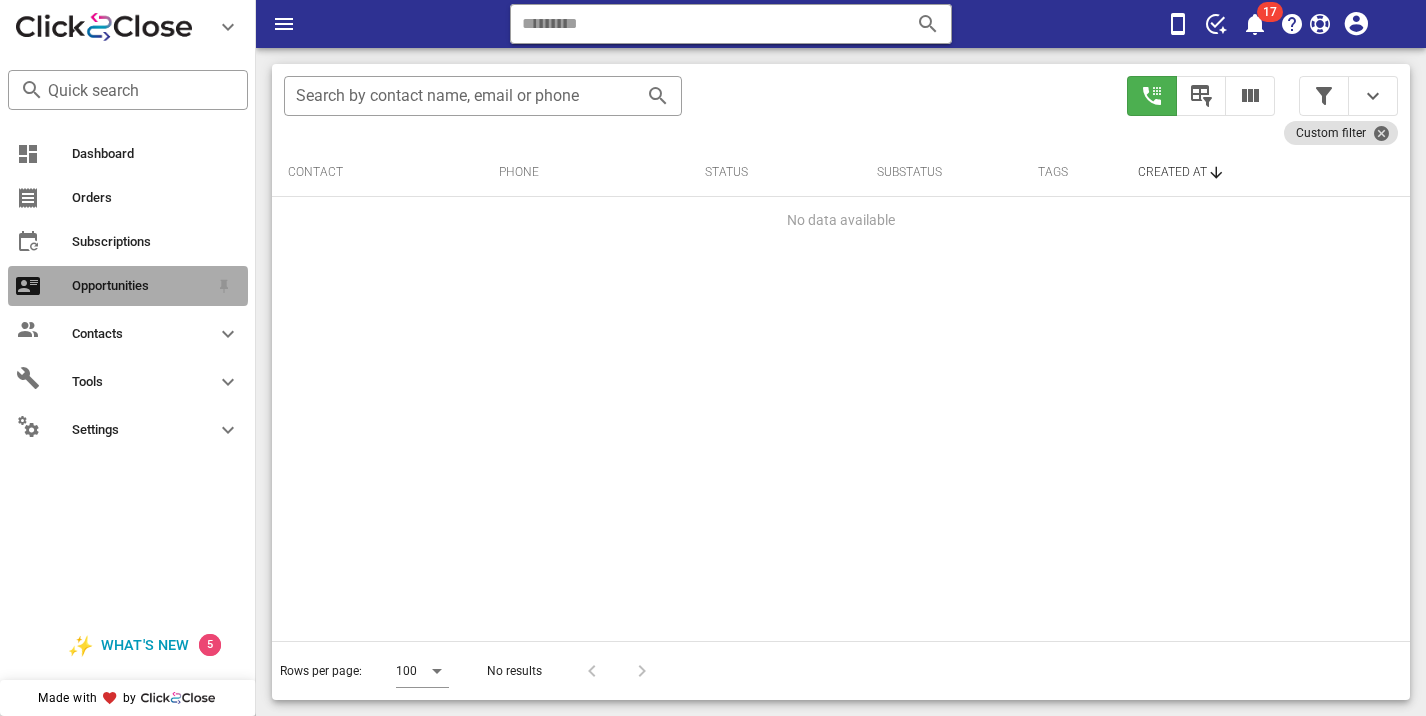 click on "Opportunities" at bounding box center (140, 286) 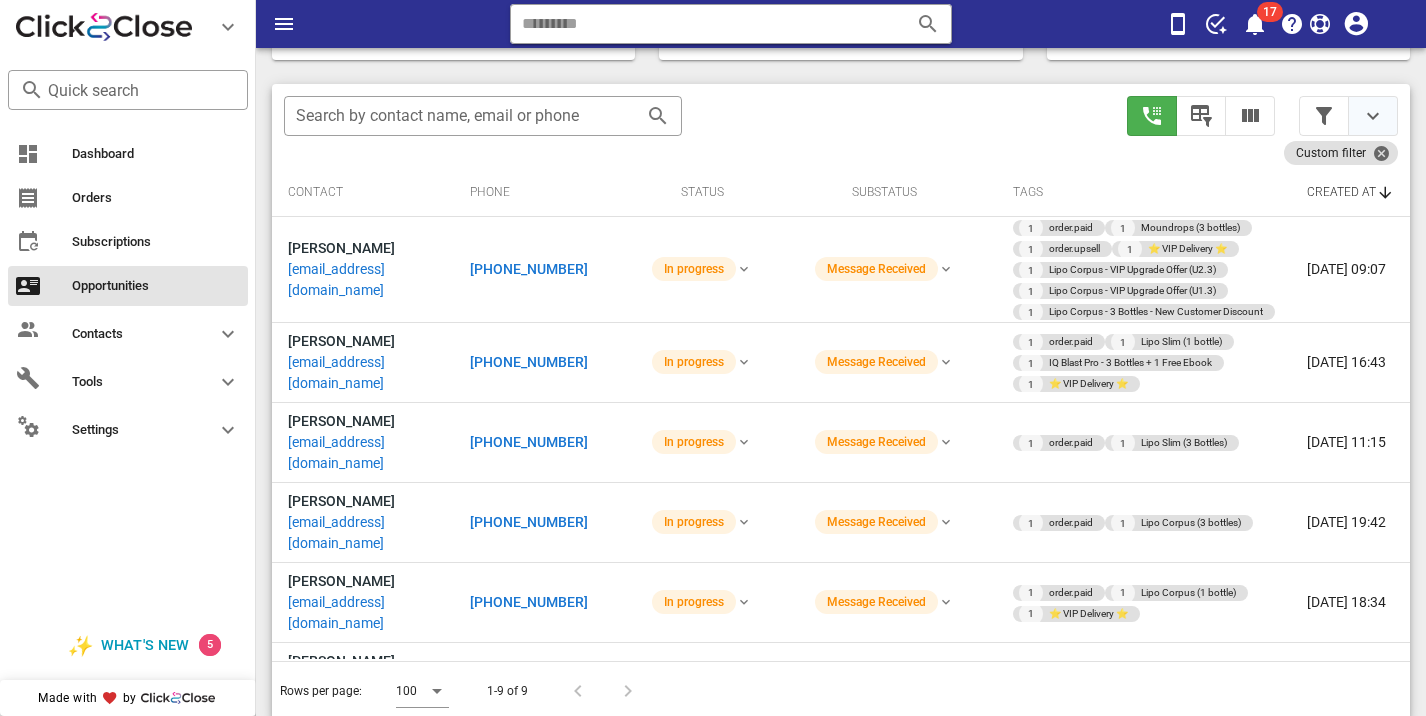 scroll, scrollTop: 376, scrollLeft: 0, axis: vertical 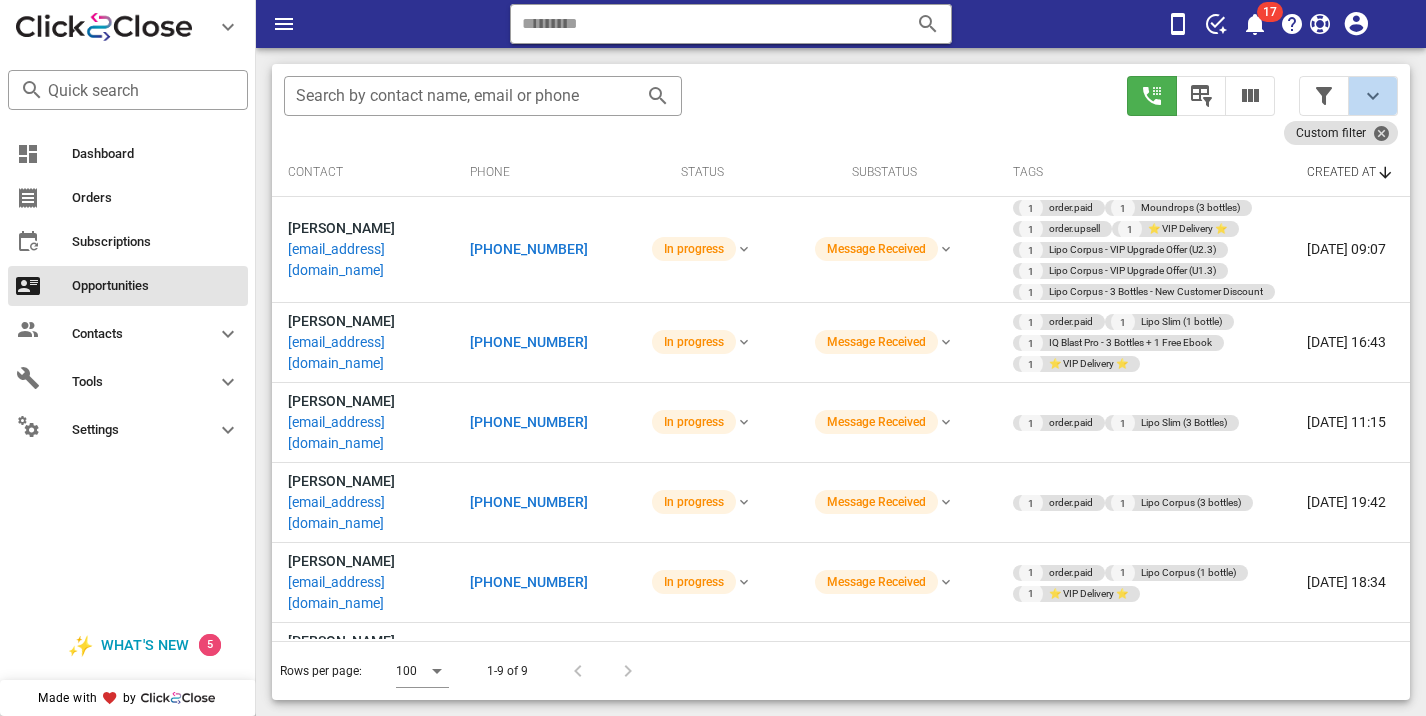 click at bounding box center (1373, 96) 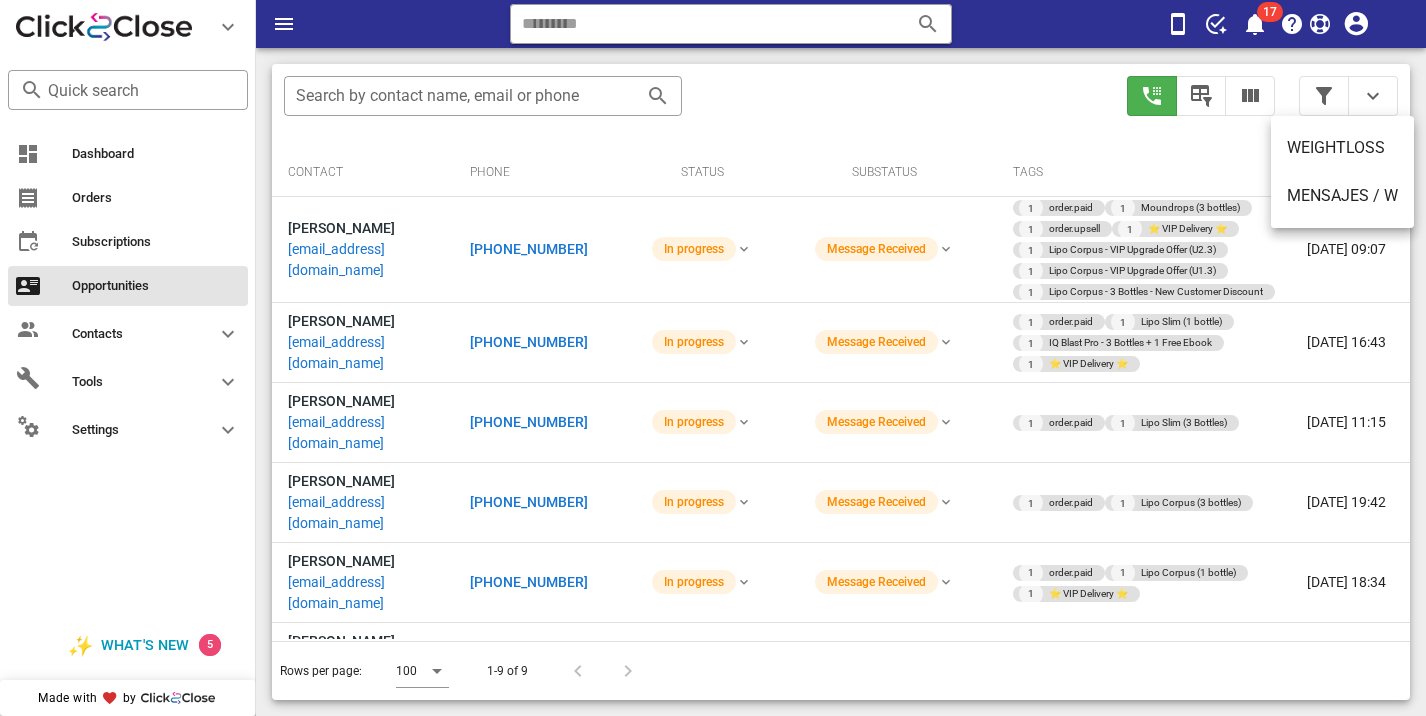 click on "Phone" at bounding box center [543, 173] 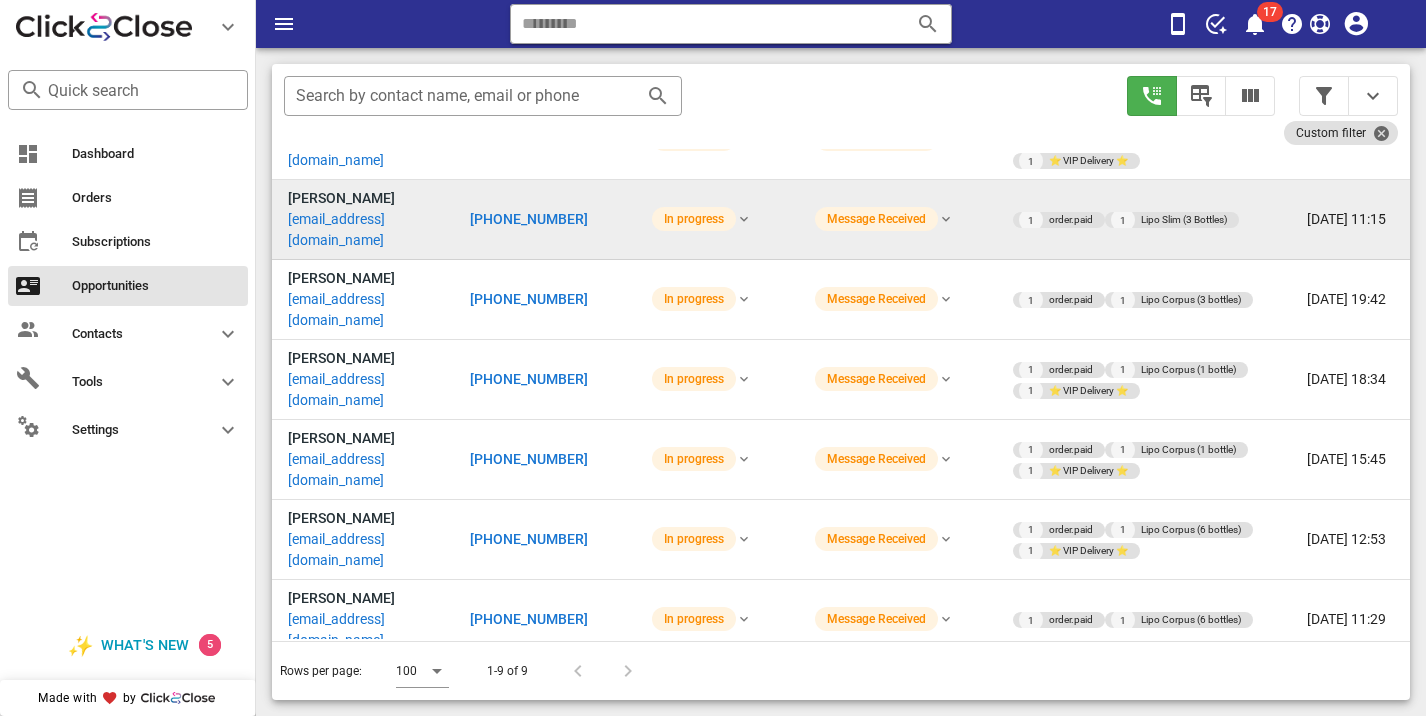scroll, scrollTop: 0, scrollLeft: 0, axis: both 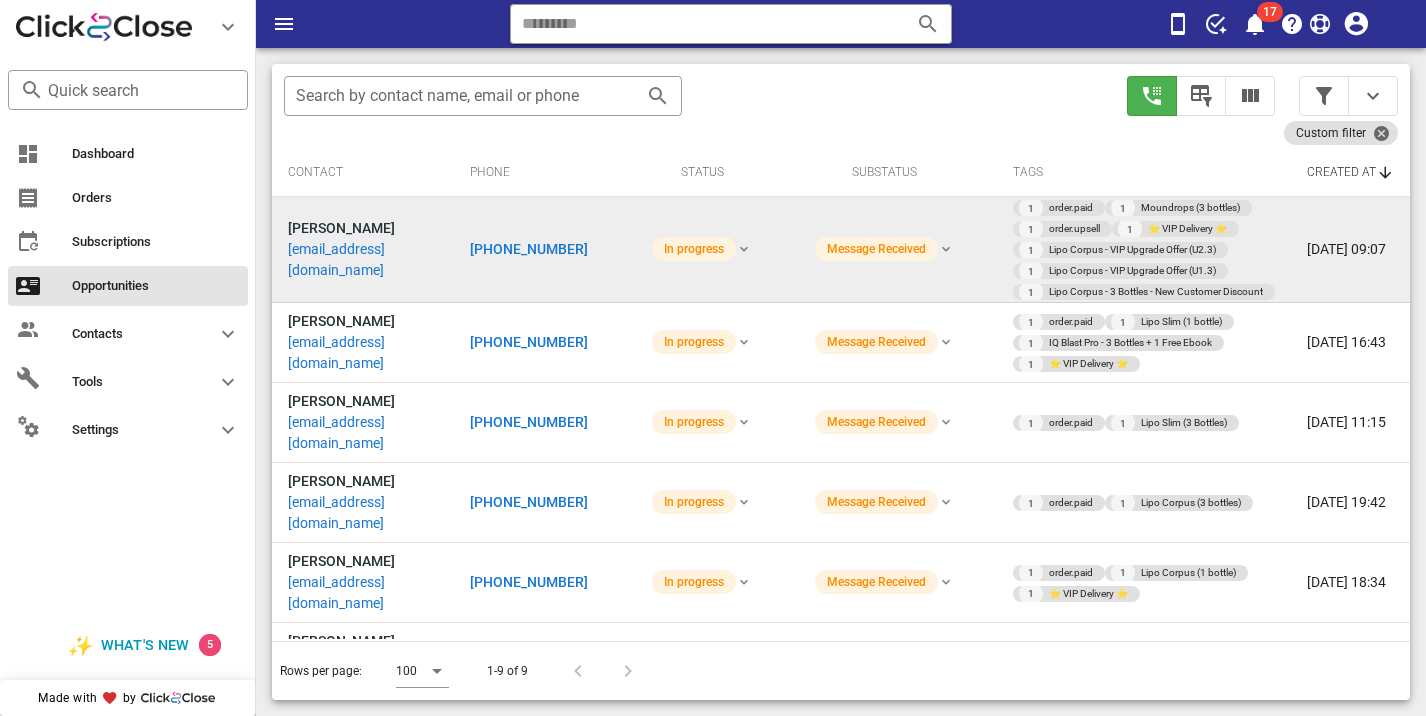 click on "[PHONE_NUMBER]" at bounding box center (529, 249) 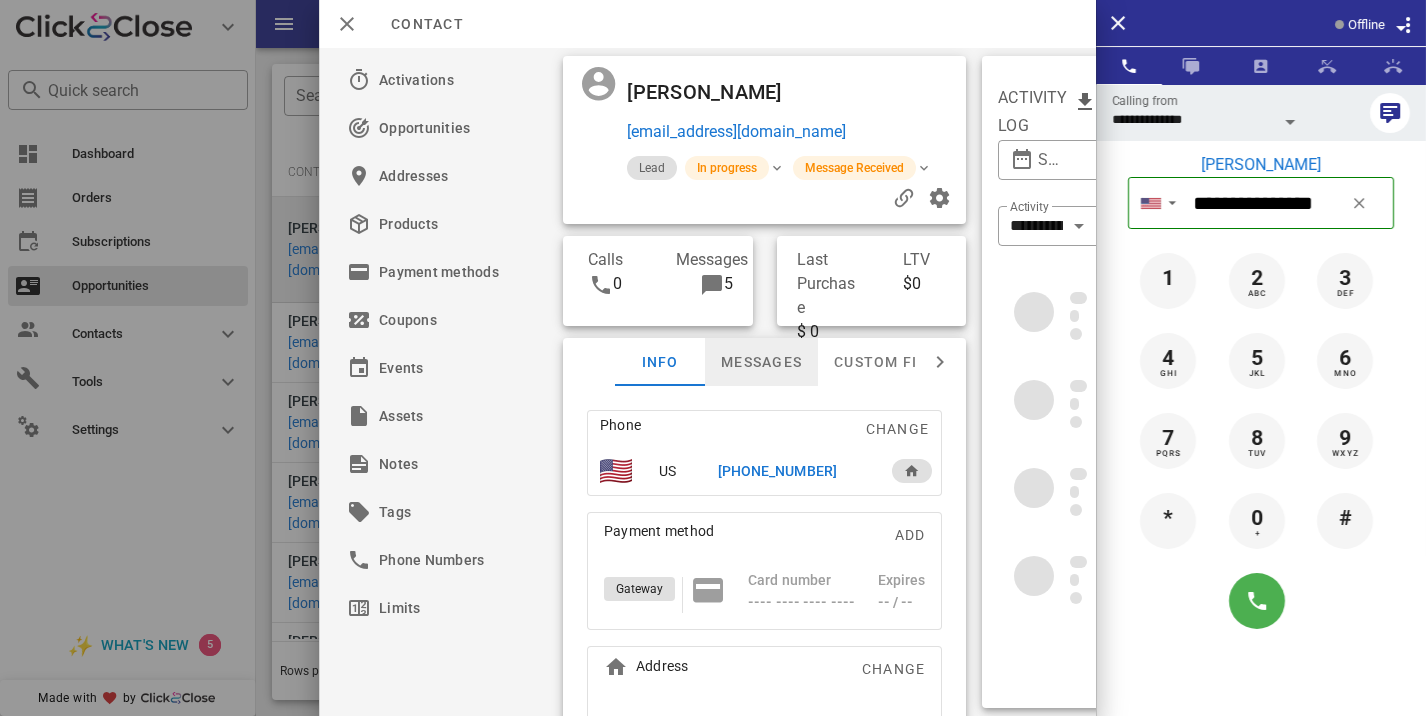 click on "Messages" at bounding box center (761, 362) 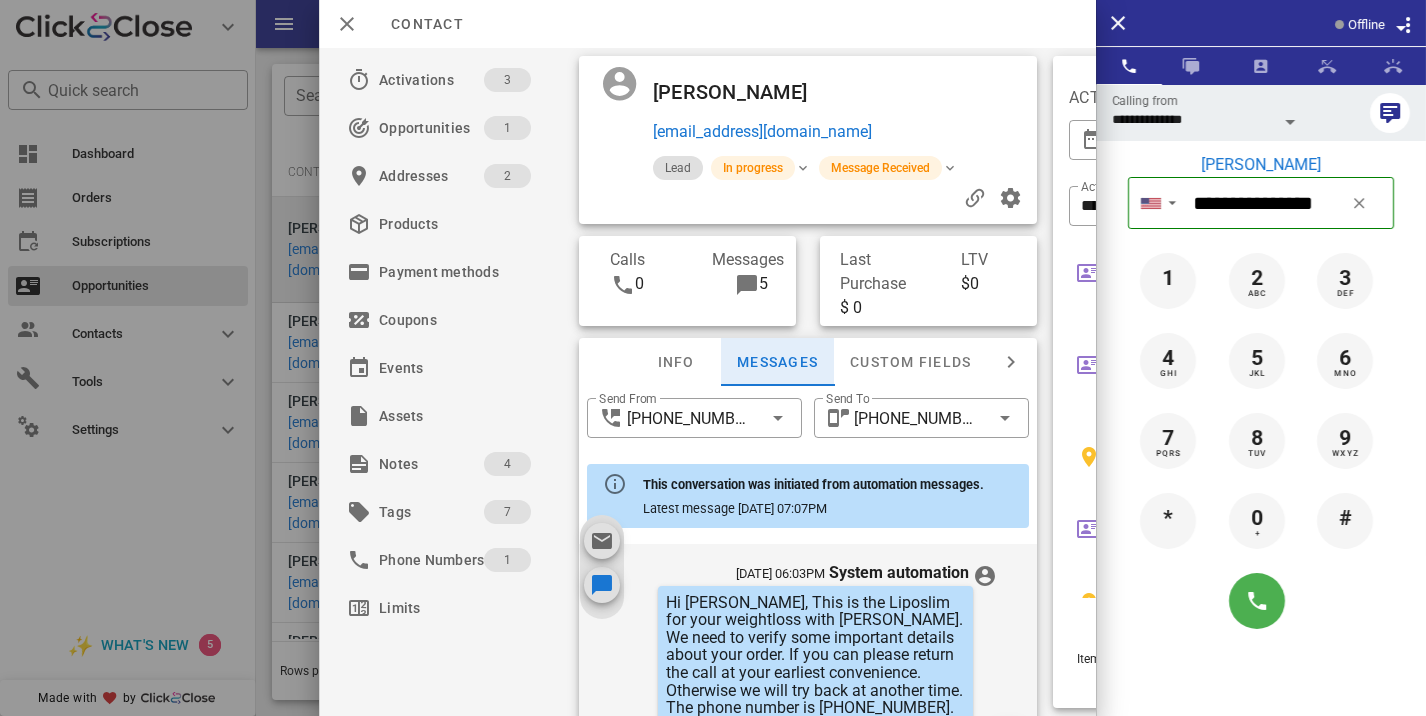 scroll, scrollTop: 1034, scrollLeft: 0, axis: vertical 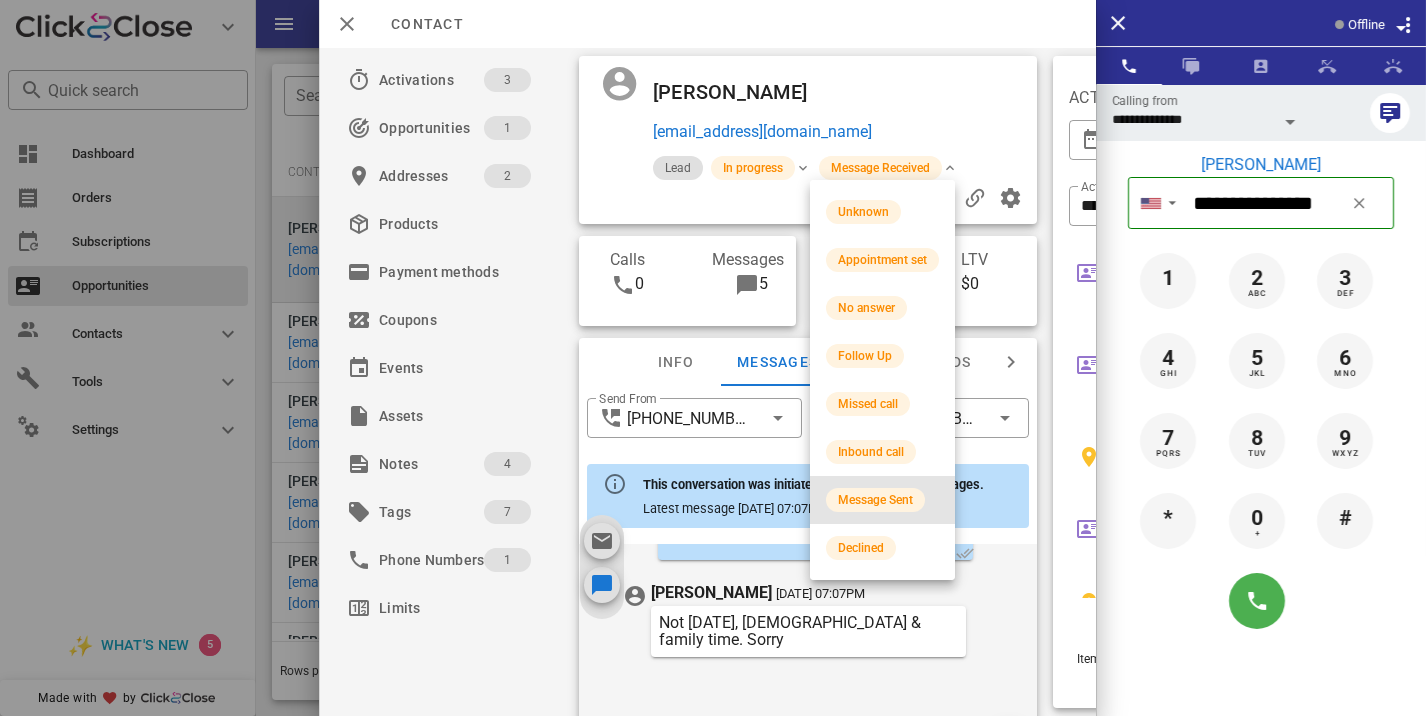 click on "Message Sent" at bounding box center [882, 500] 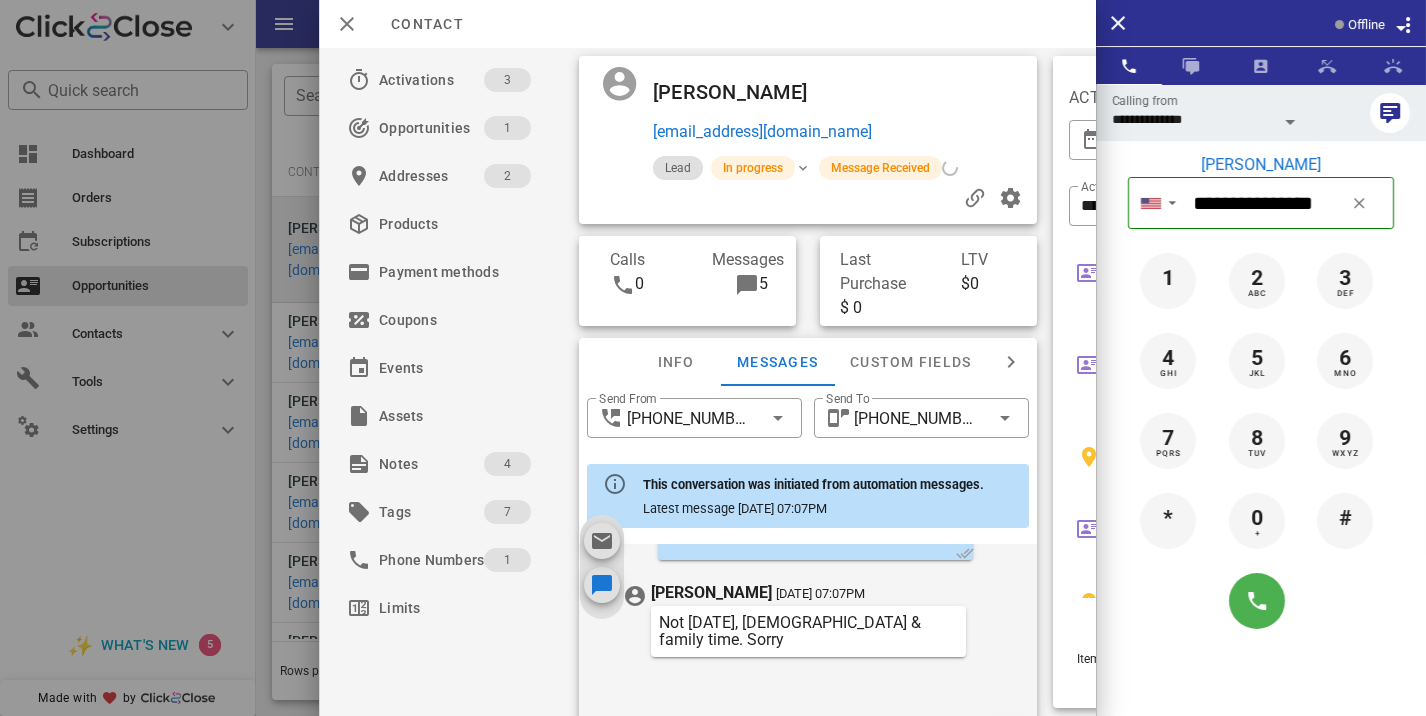 click at bounding box center (713, 358) 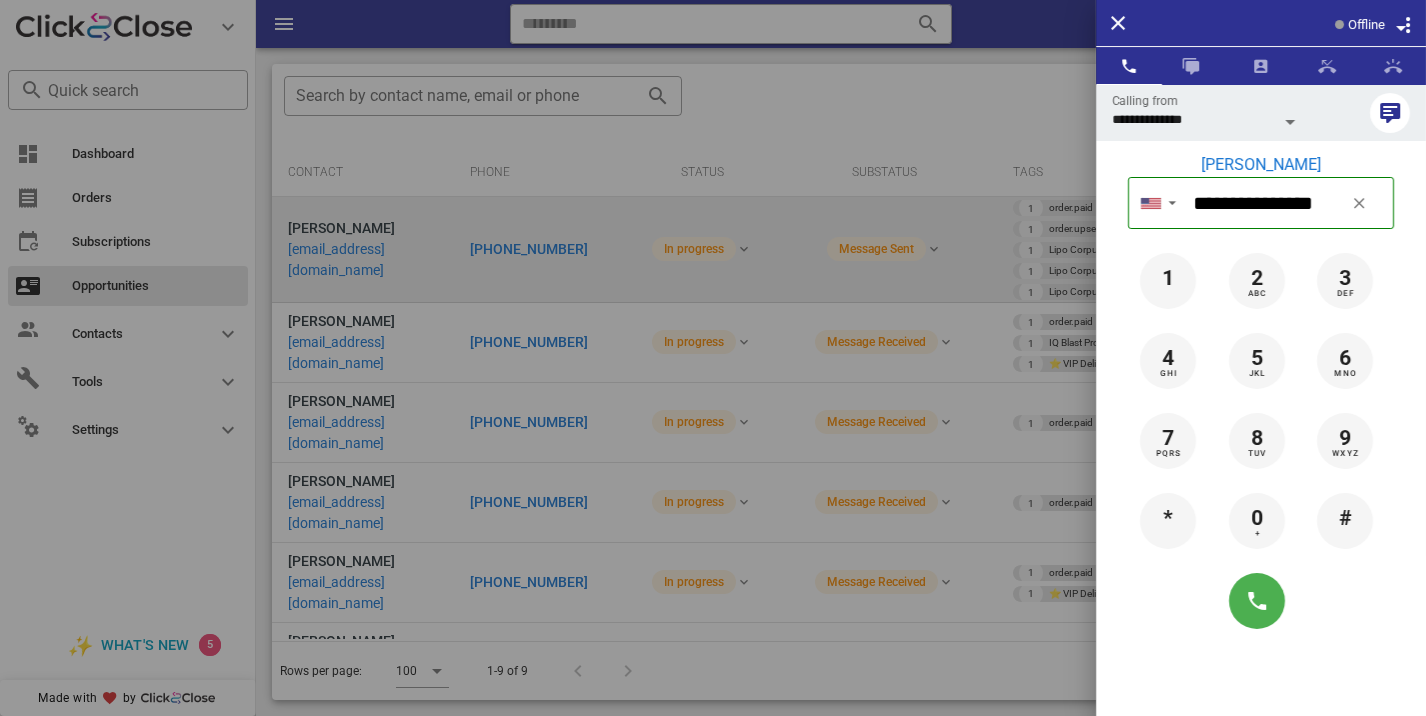 click at bounding box center [713, 358] 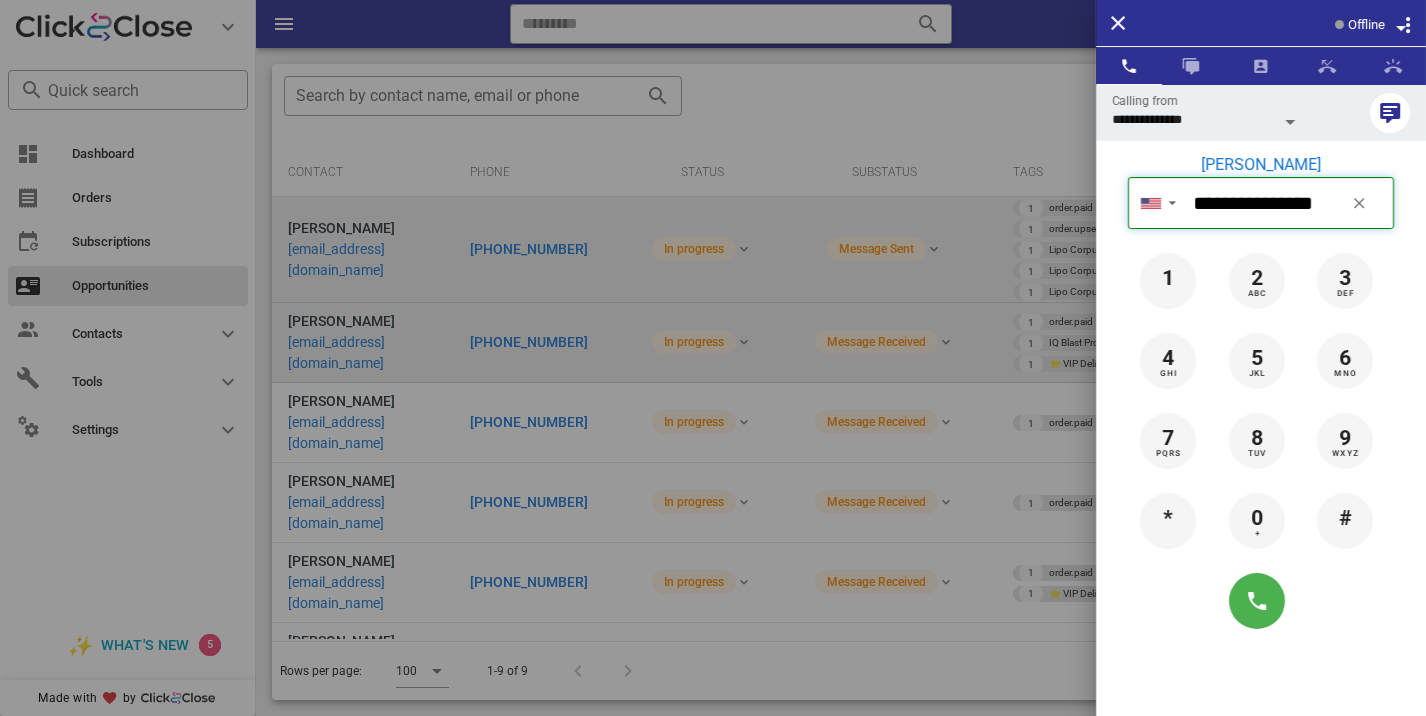 type 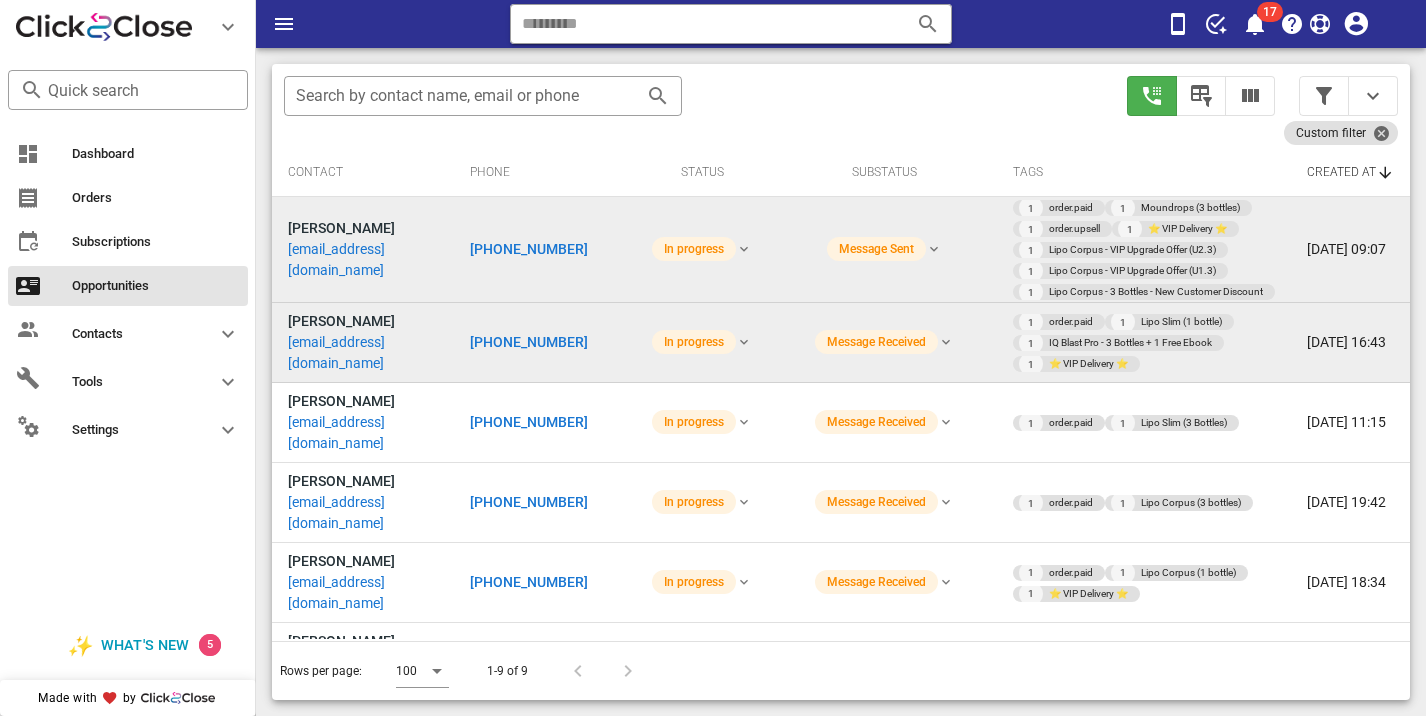 click on "[PHONE_NUMBER]" at bounding box center (543, 343) 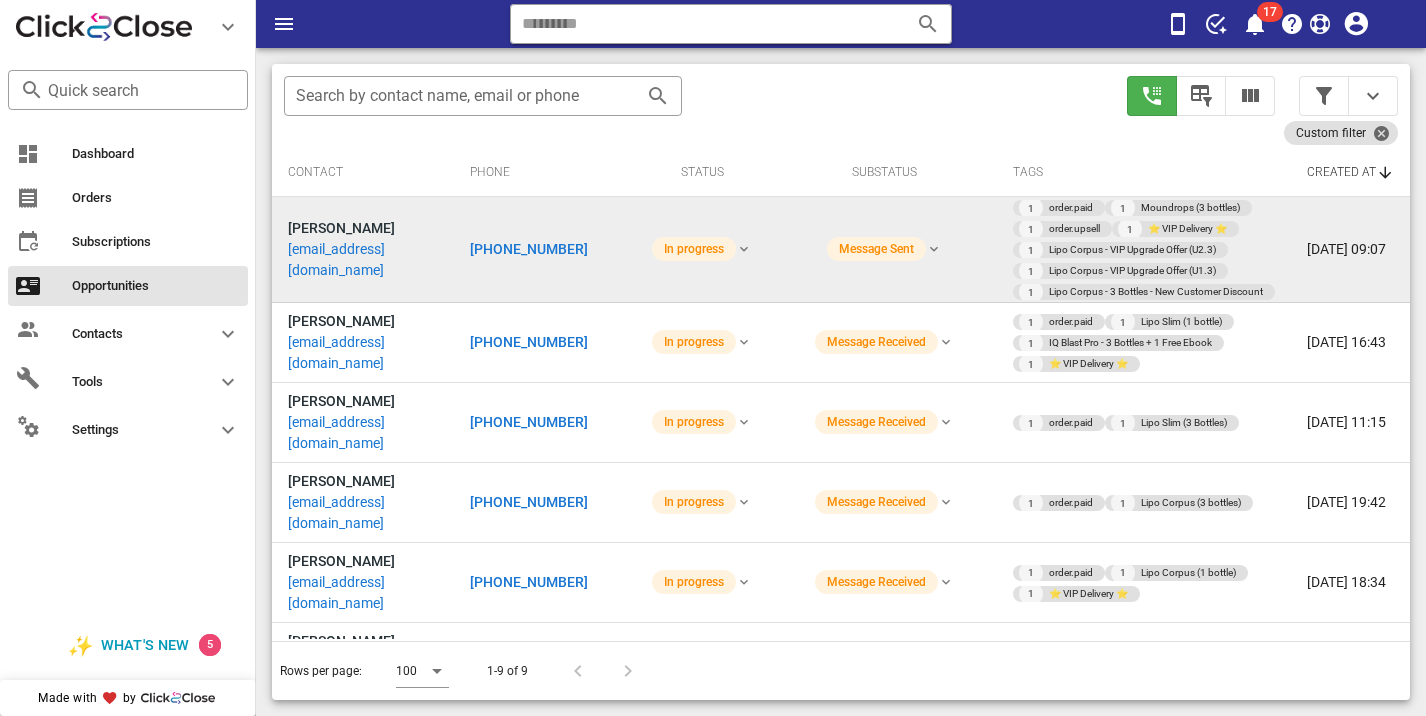 click on "[PHONE_NUMBER]" at bounding box center (529, 342) 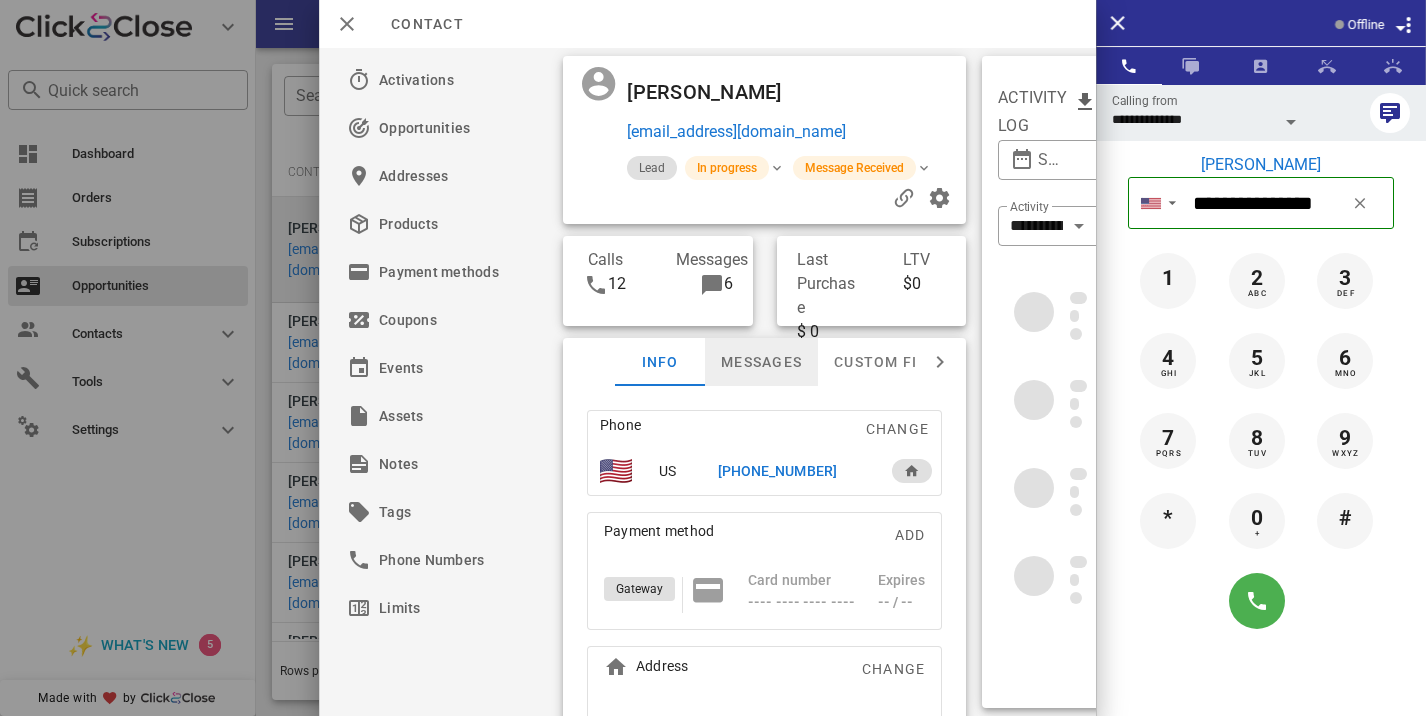 click on "Messages" at bounding box center (761, 362) 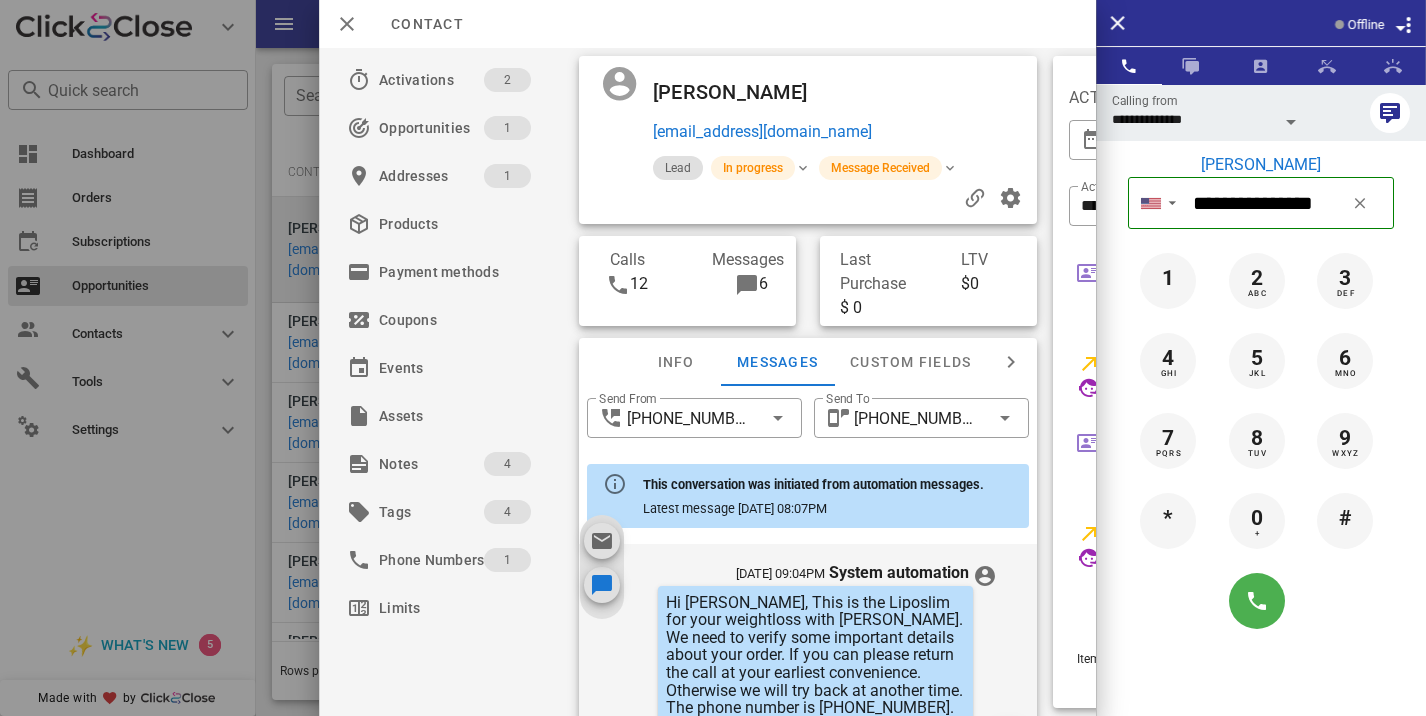 scroll, scrollTop: 1774, scrollLeft: 0, axis: vertical 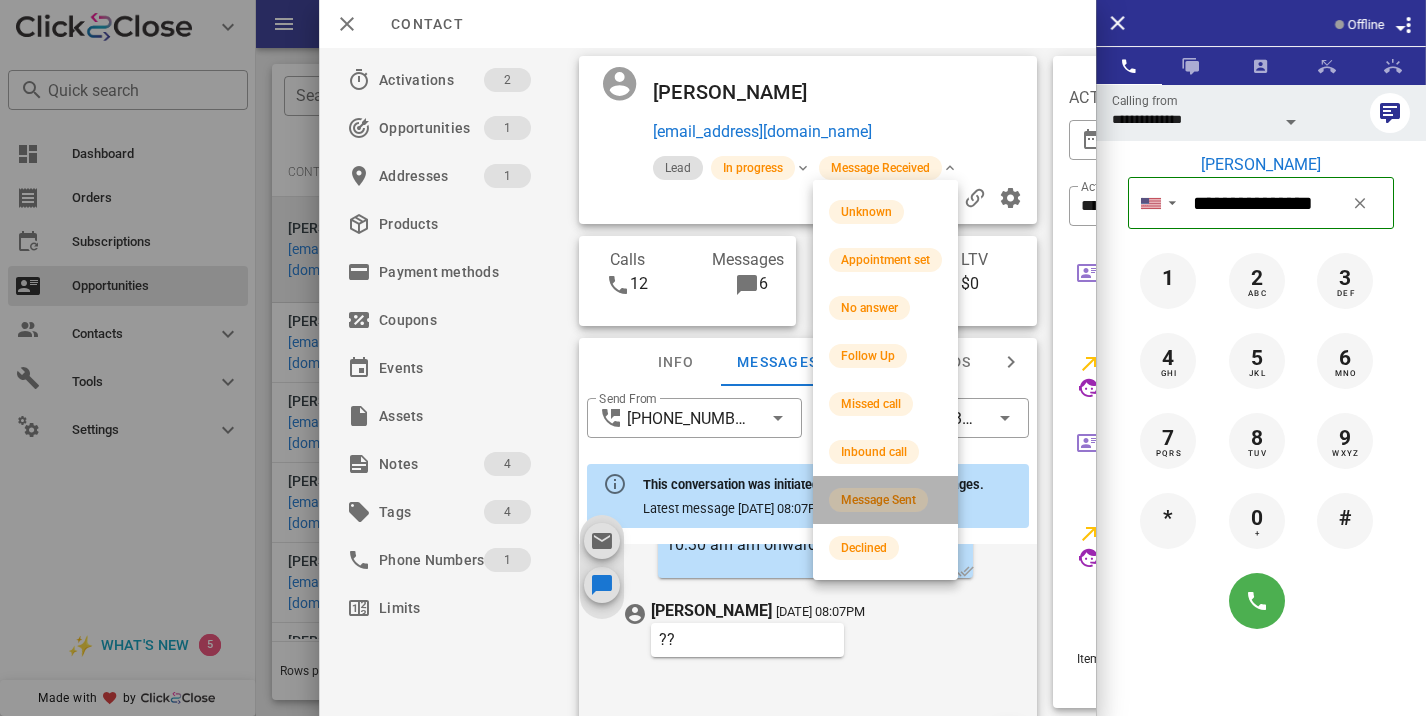 click on "Message Sent" at bounding box center [878, 500] 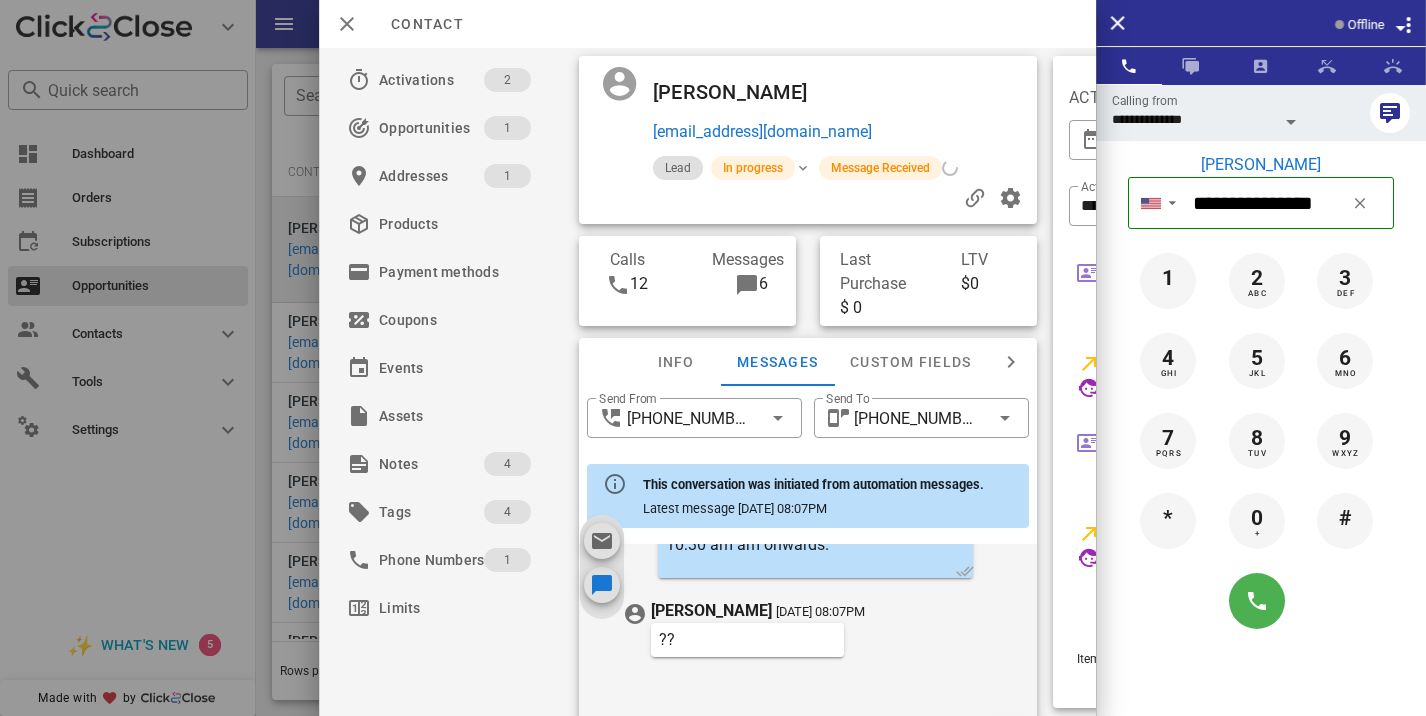 click at bounding box center [713, 358] 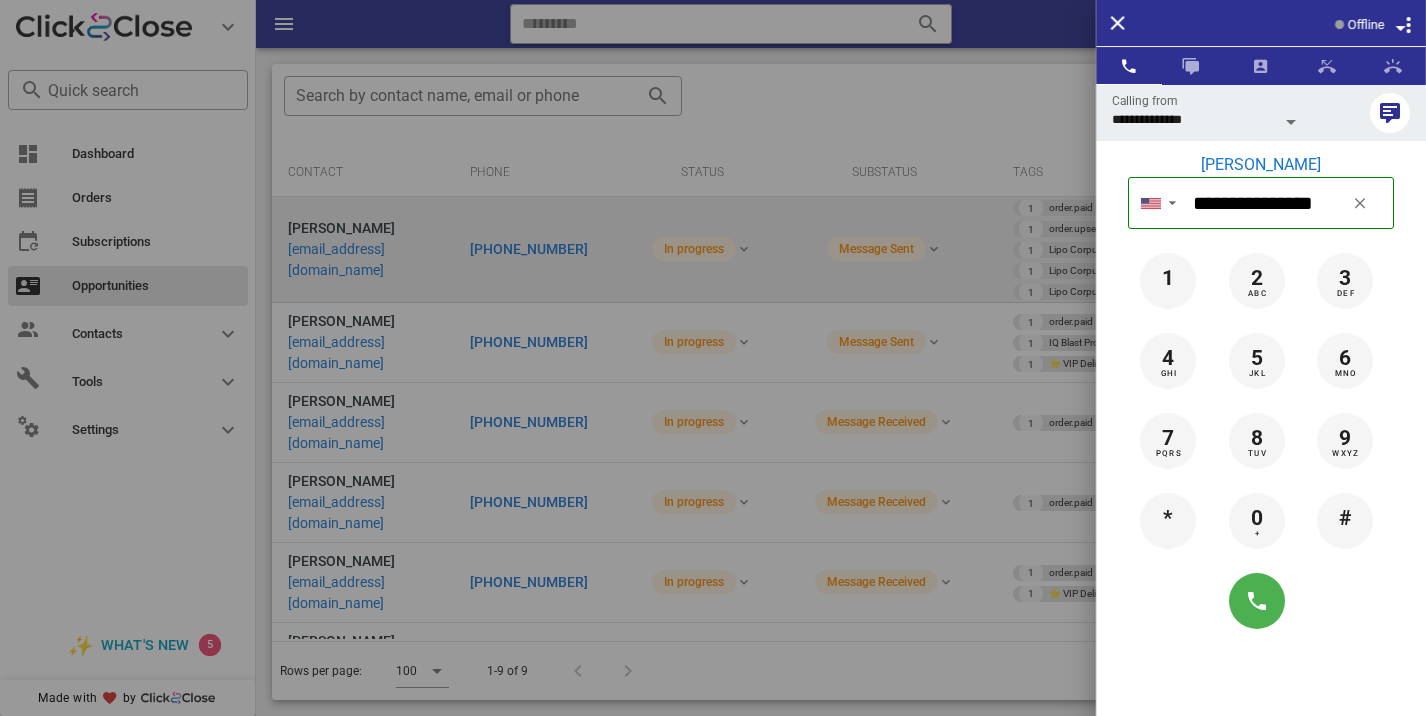click at bounding box center [713, 358] 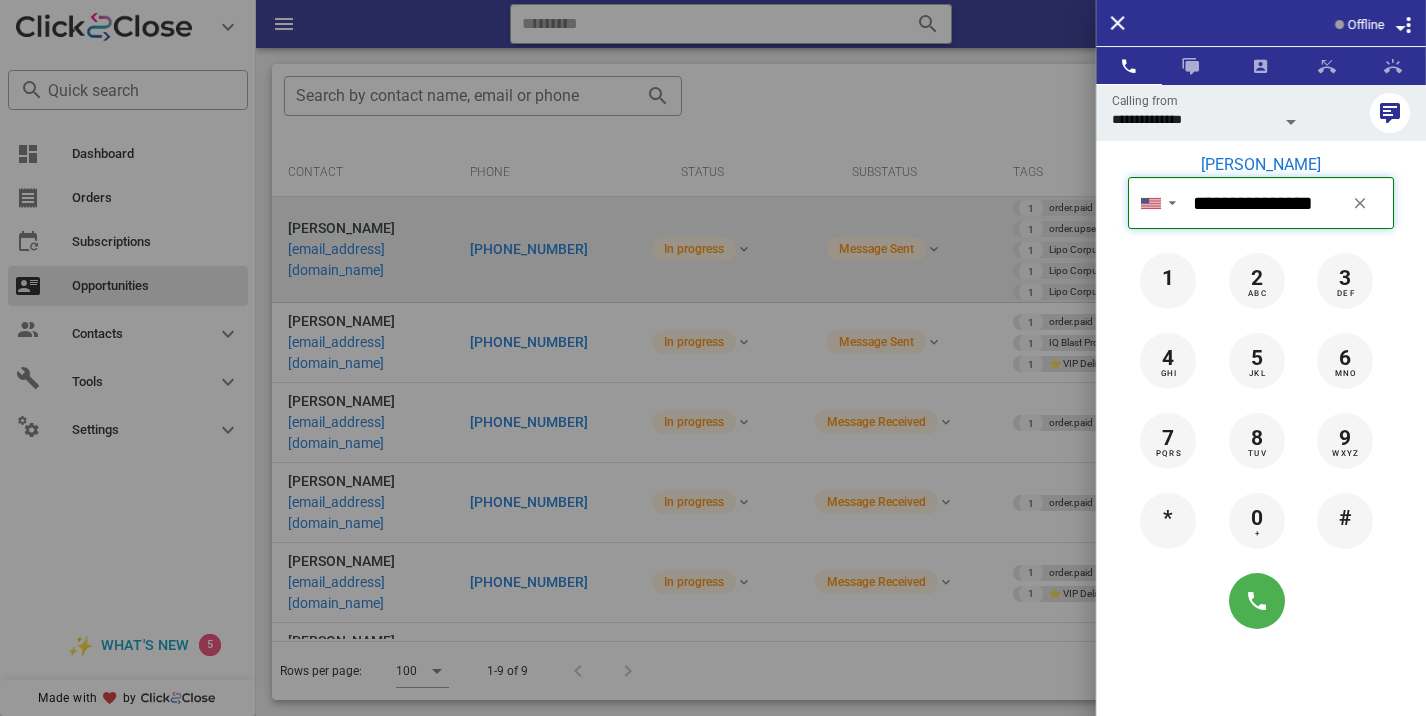 type 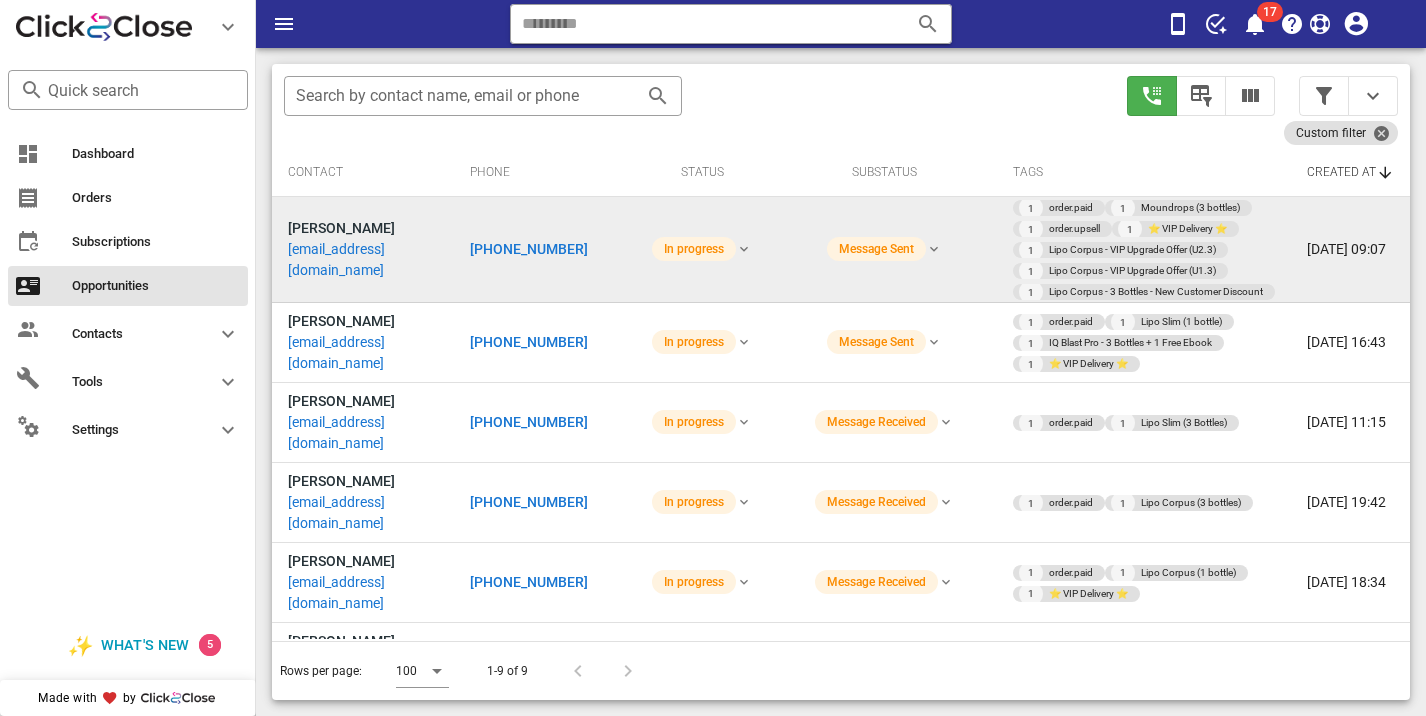 click on "[PHONE_NUMBER]" at bounding box center (529, 422) 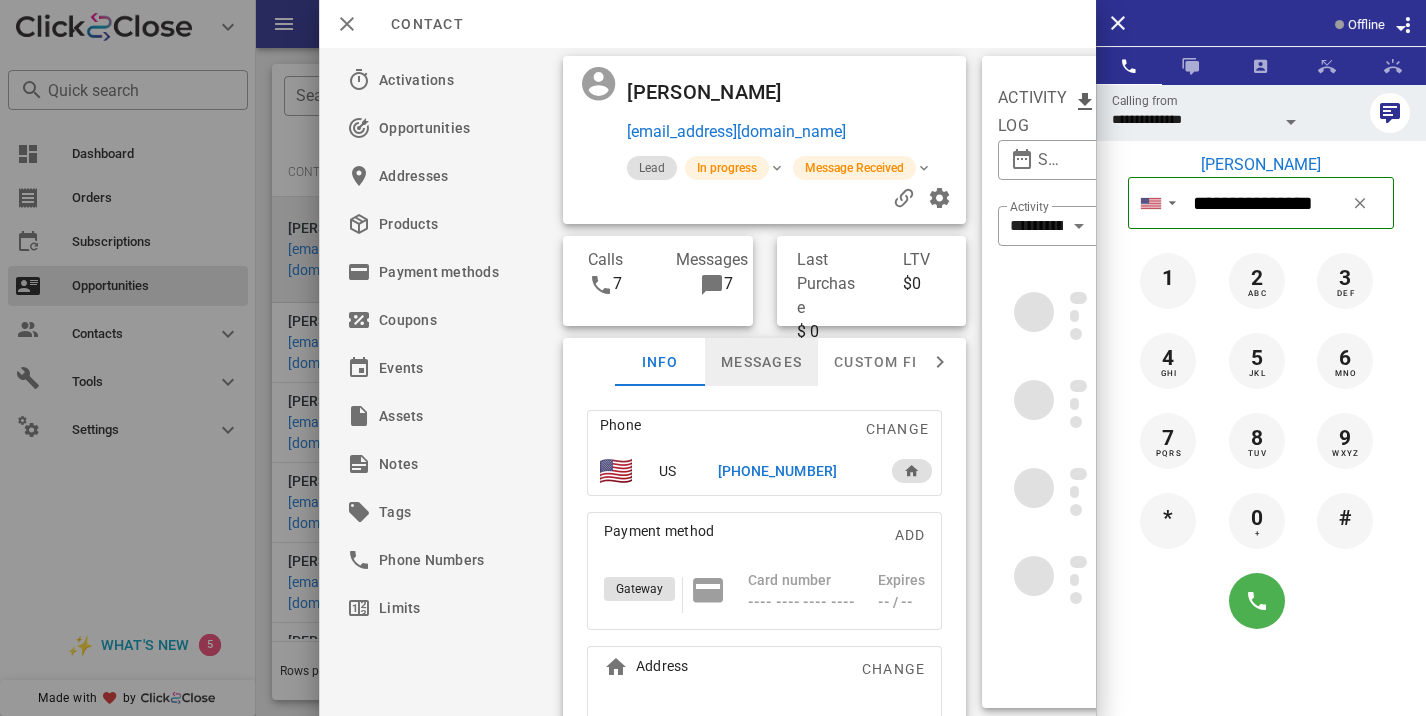 click on "Messages" at bounding box center [761, 362] 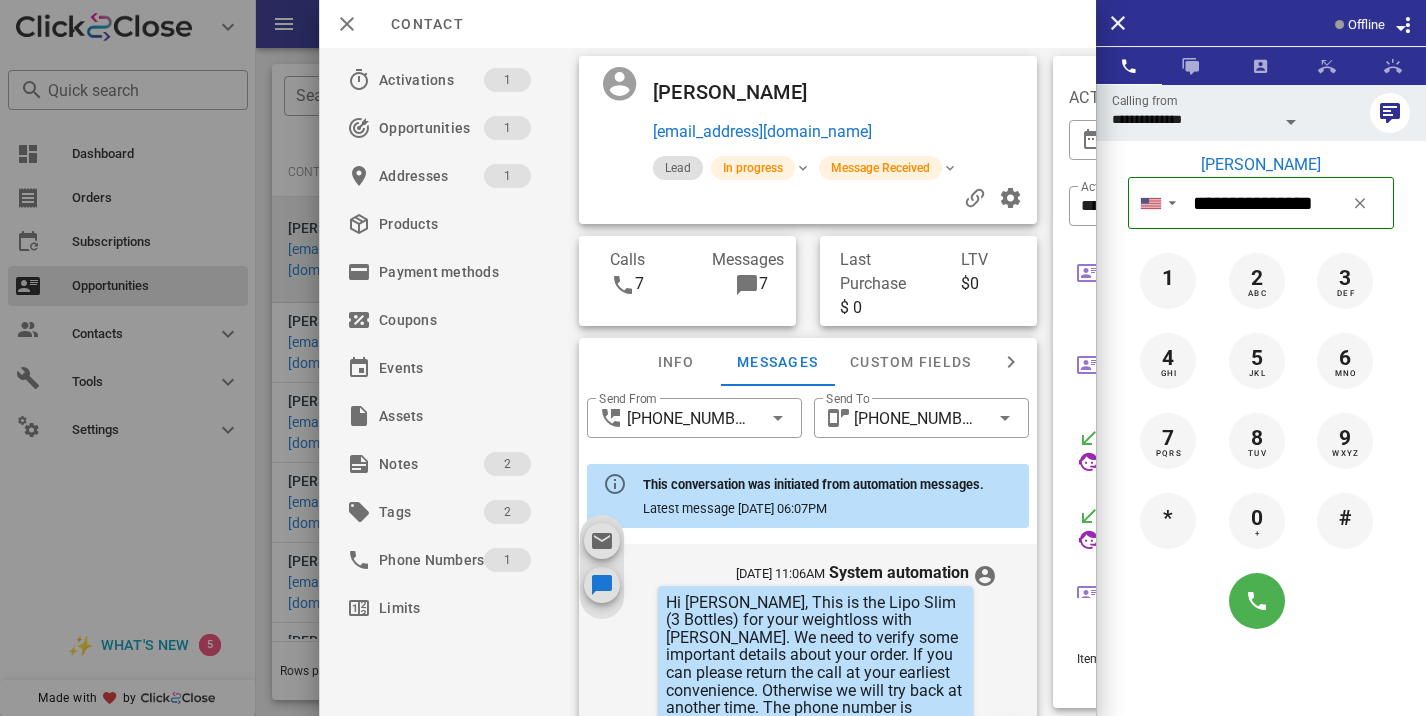 scroll, scrollTop: 1191, scrollLeft: 0, axis: vertical 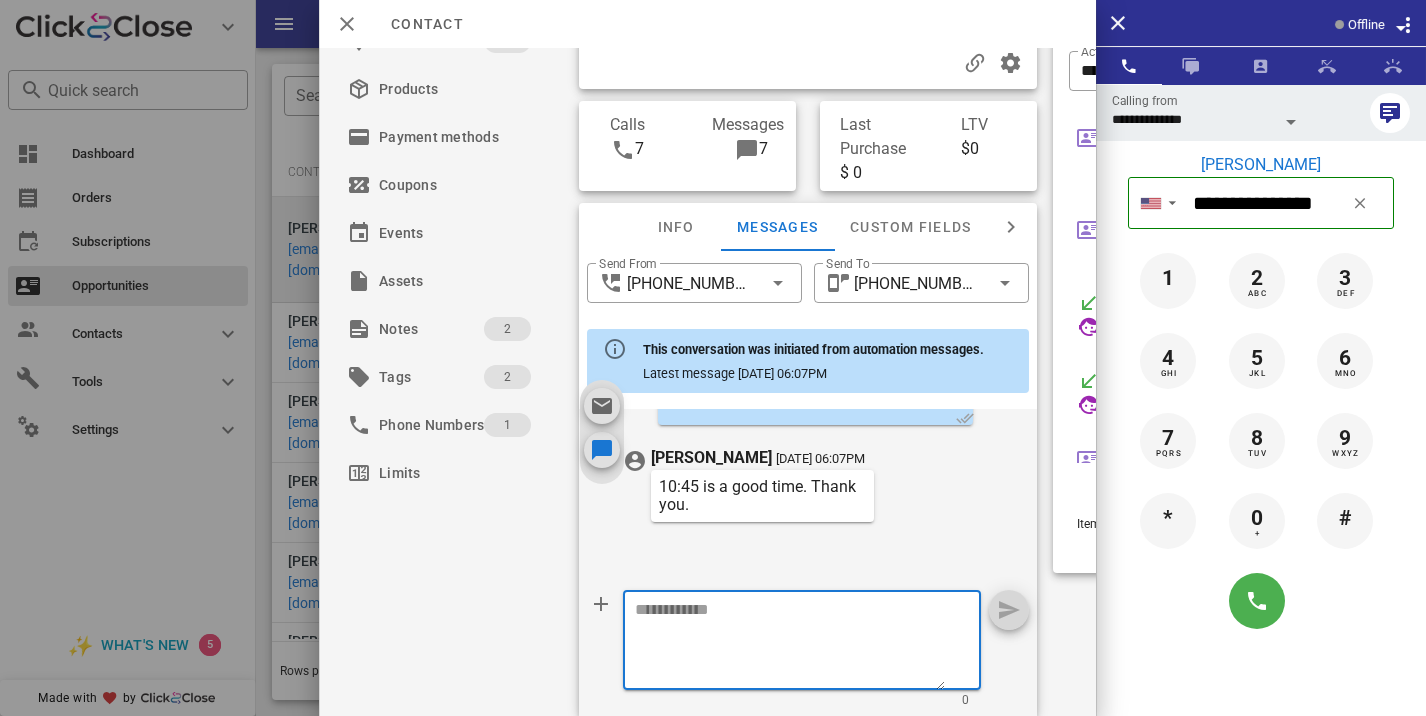 click at bounding box center (790, 643) 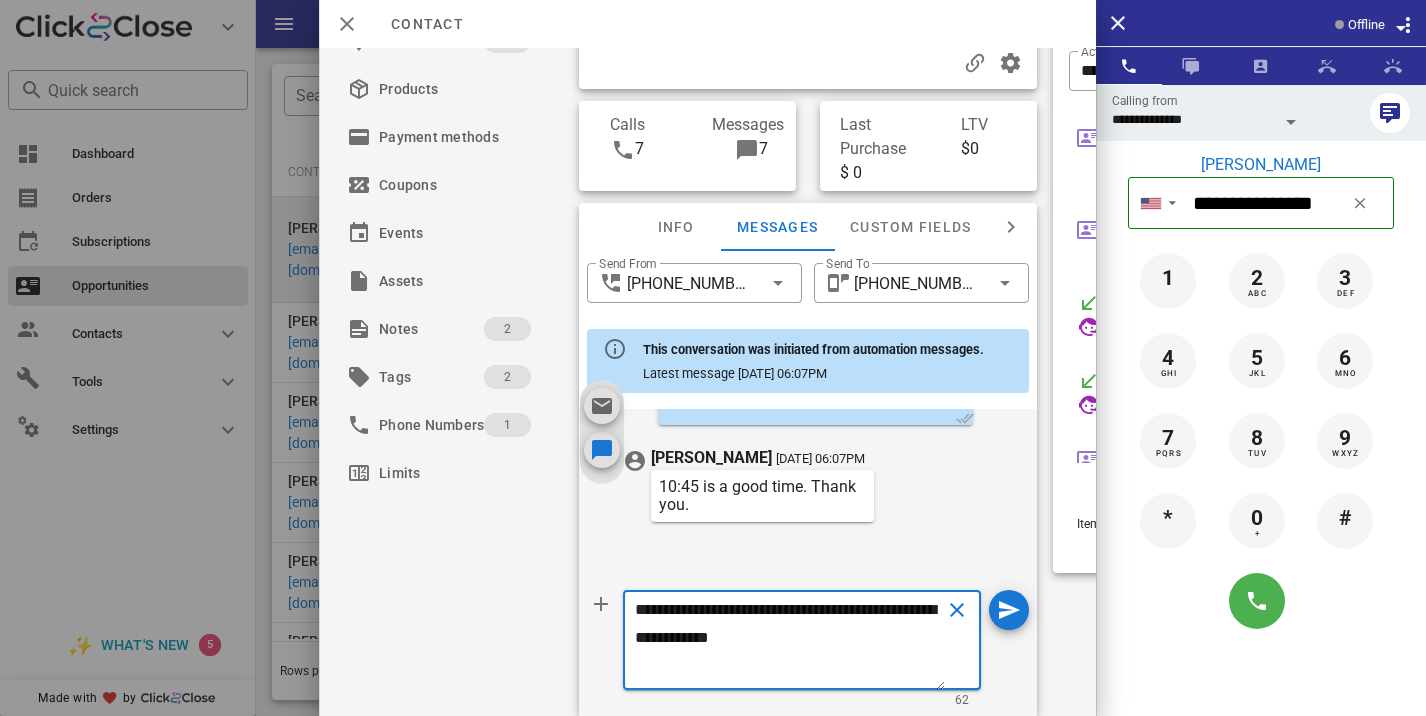 click on "**********" at bounding box center (790, 643) 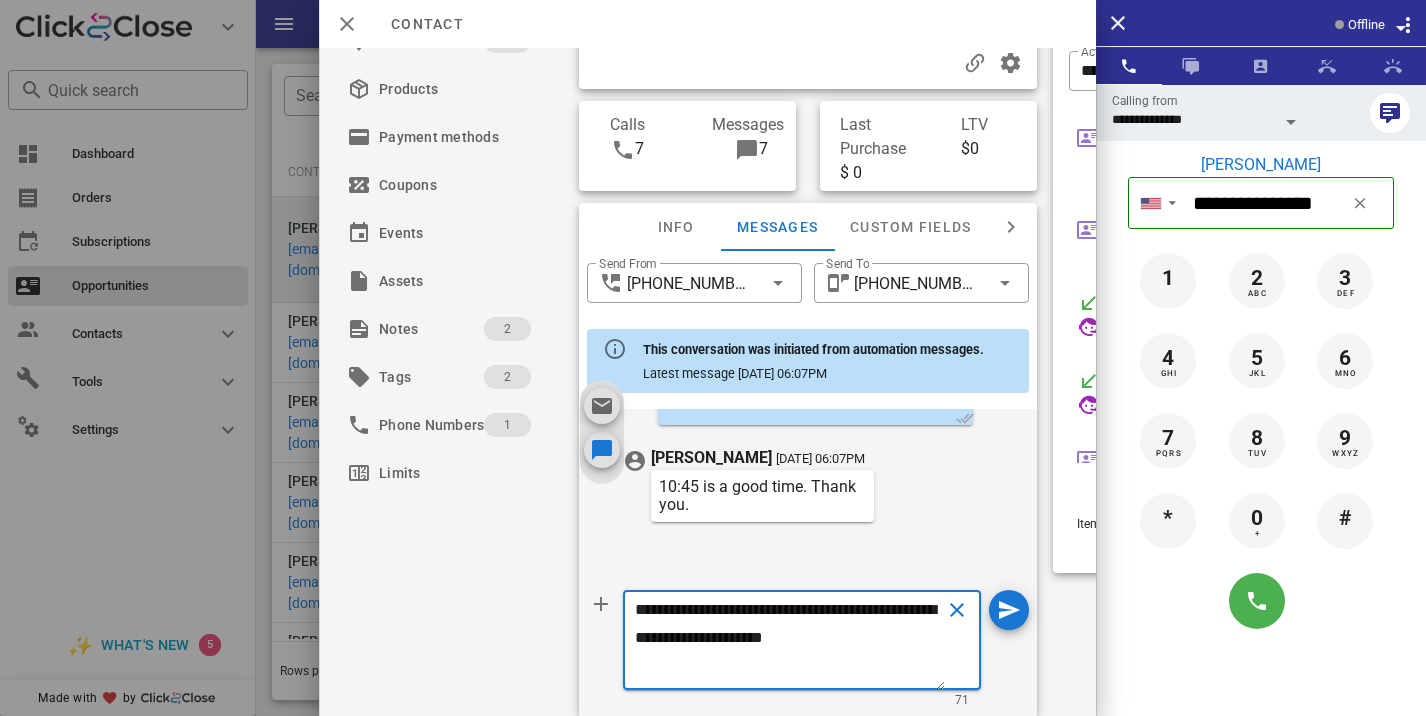 click on "**********" at bounding box center [790, 643] 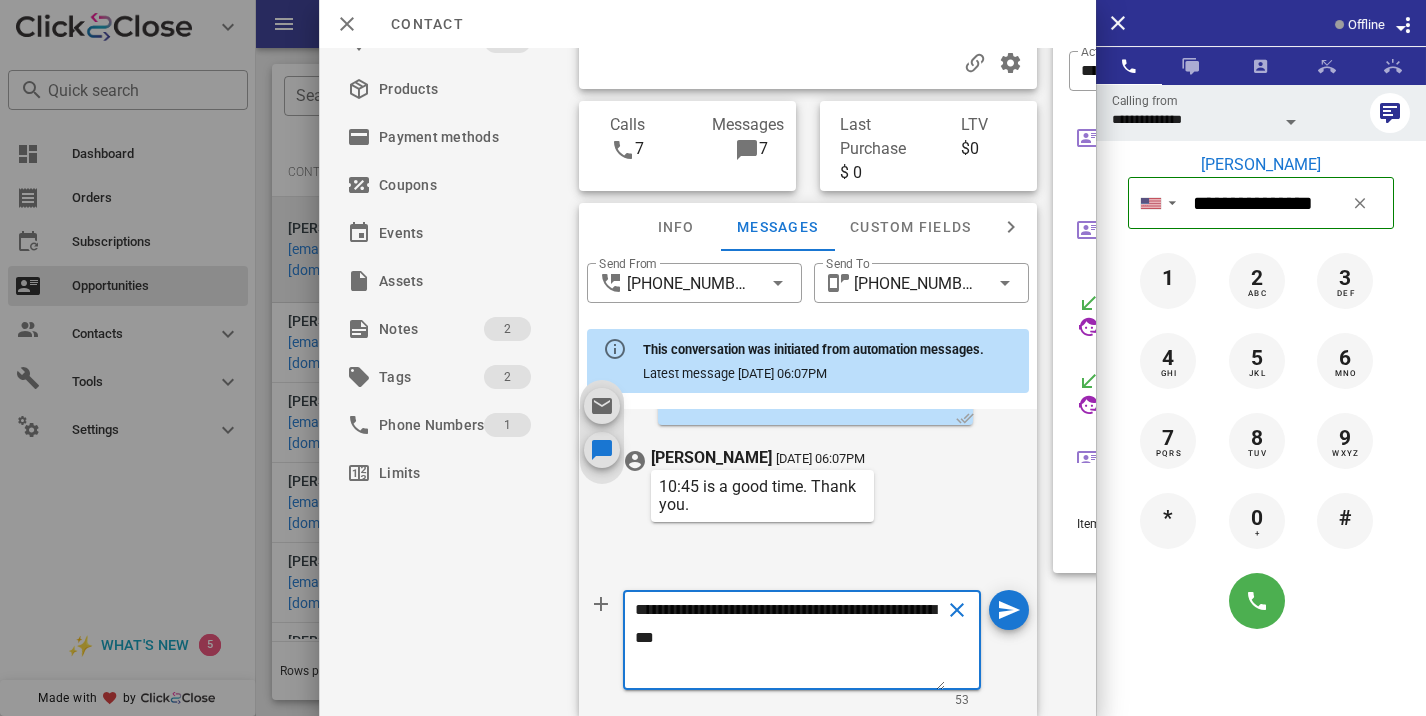 paste on "**********" 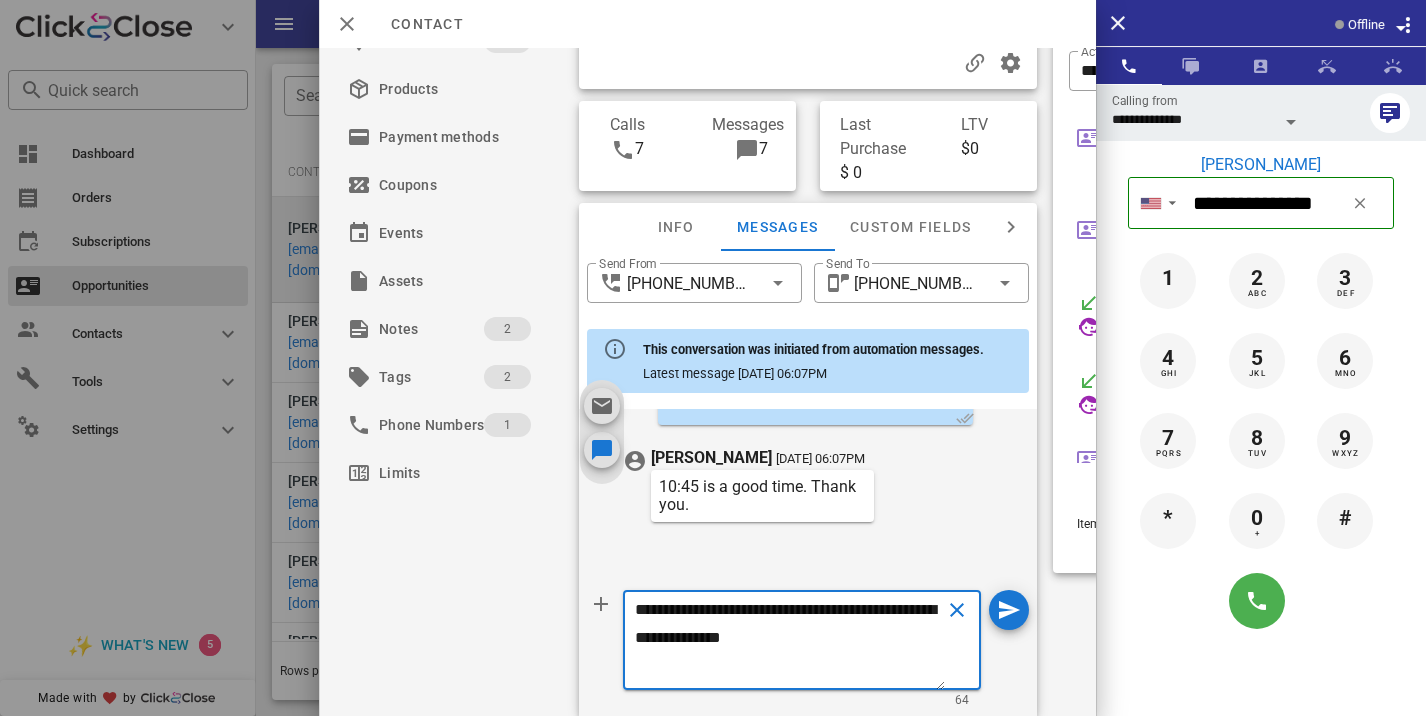 type on "**********" 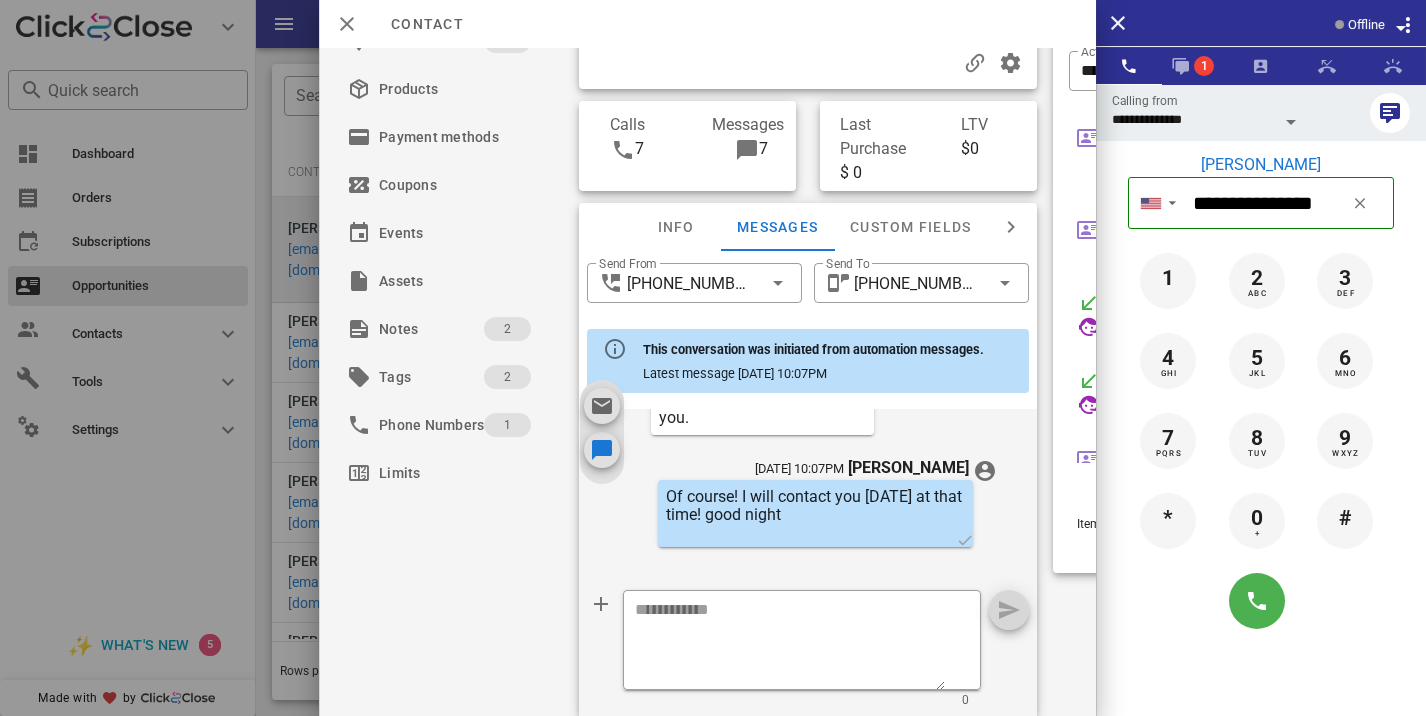 scroll, scrollTop: 1304, scrollLeft: 0, axis: vertical 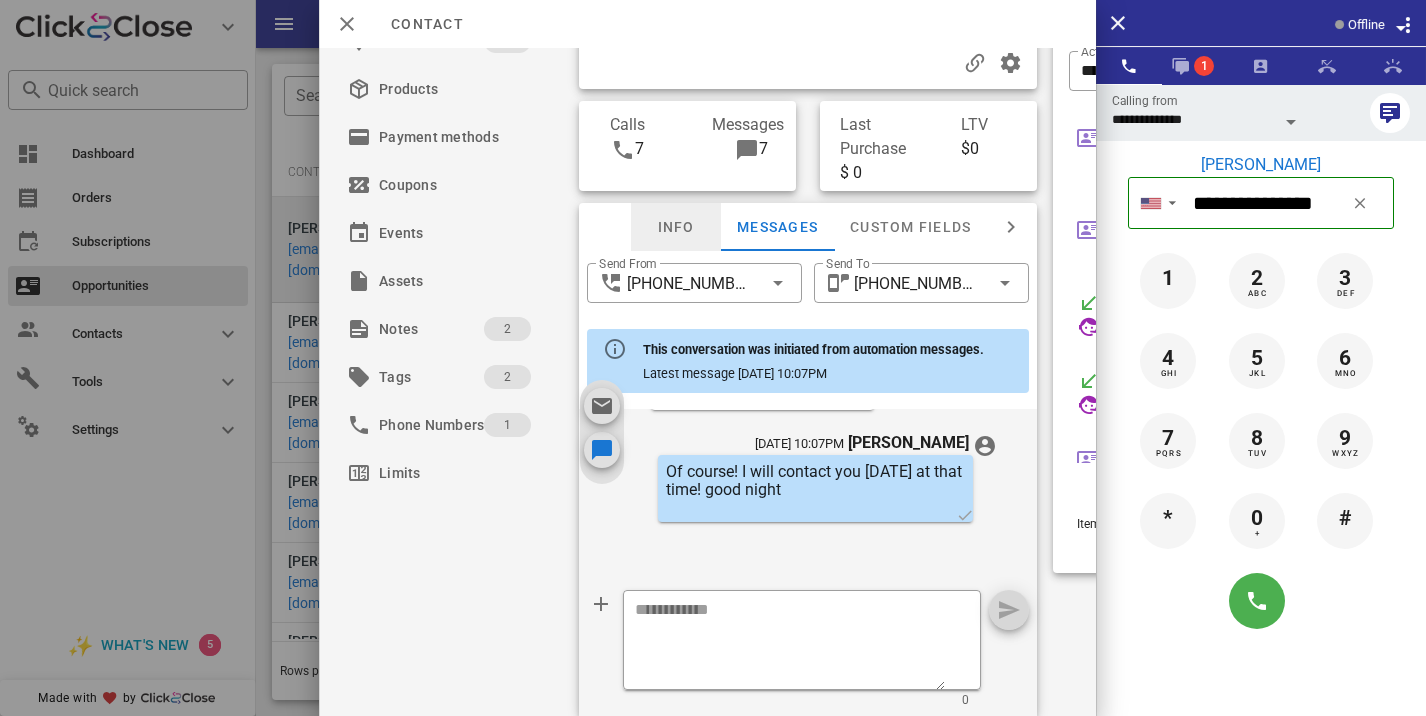 click on "Info" at bounding box center [676, 227] 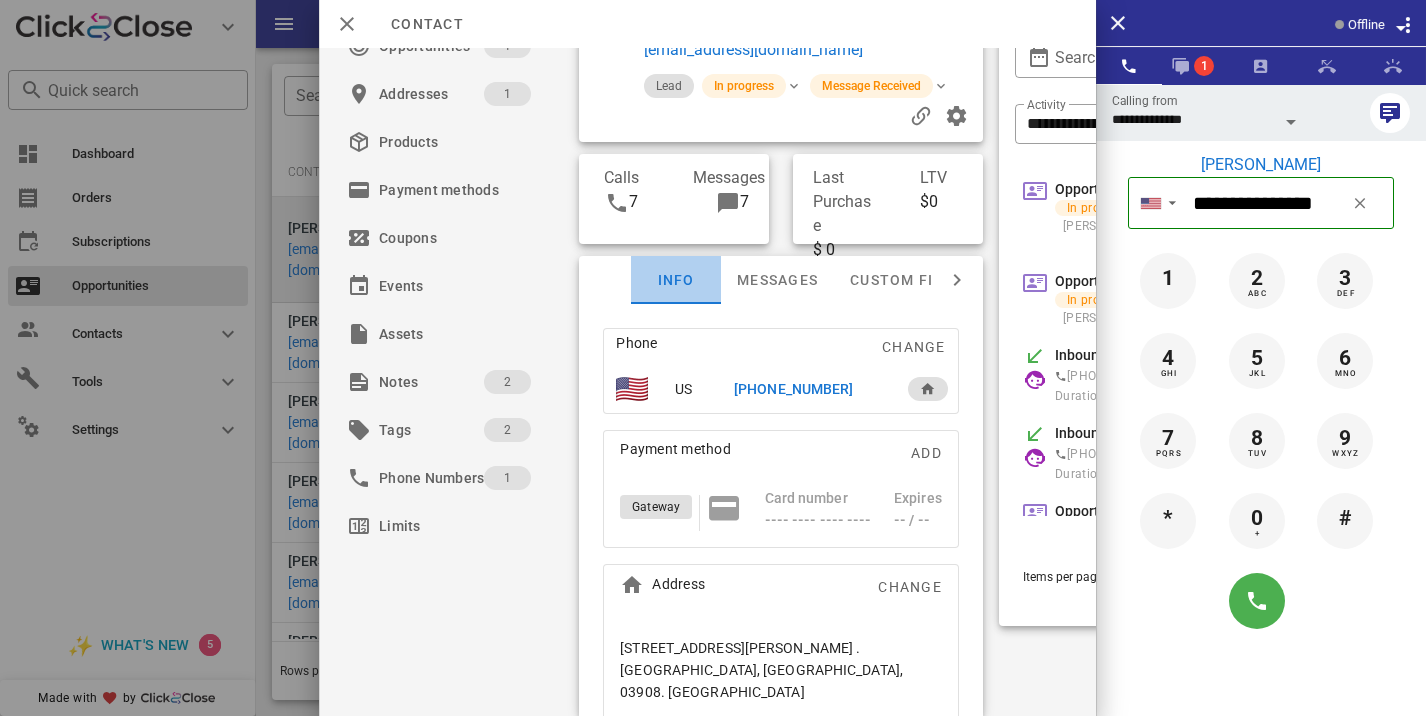 scroll, scrollTop: 98, scrollLeft: 0, axis: vertical 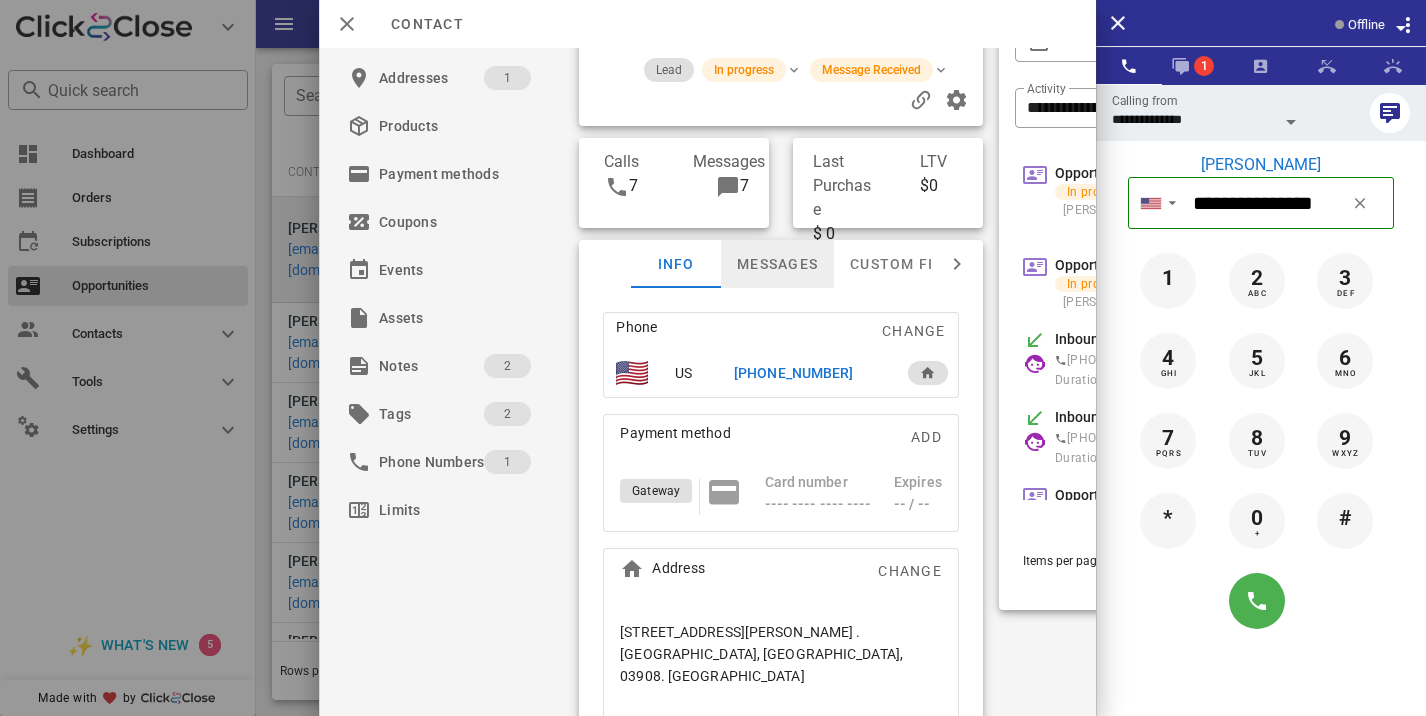 click on "Messages" at bounding box center [777, 264] 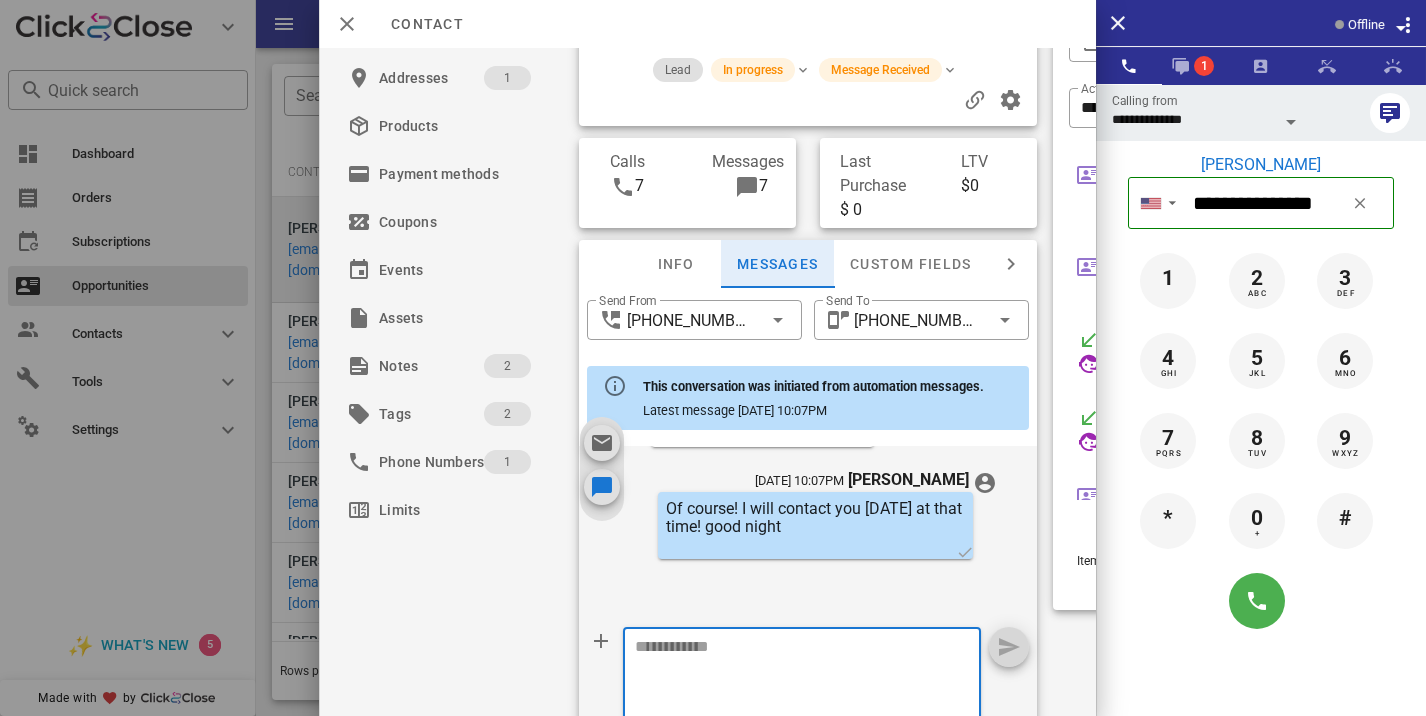 scroll, scrollTop: 0, scrollLeft: 0, axis: both 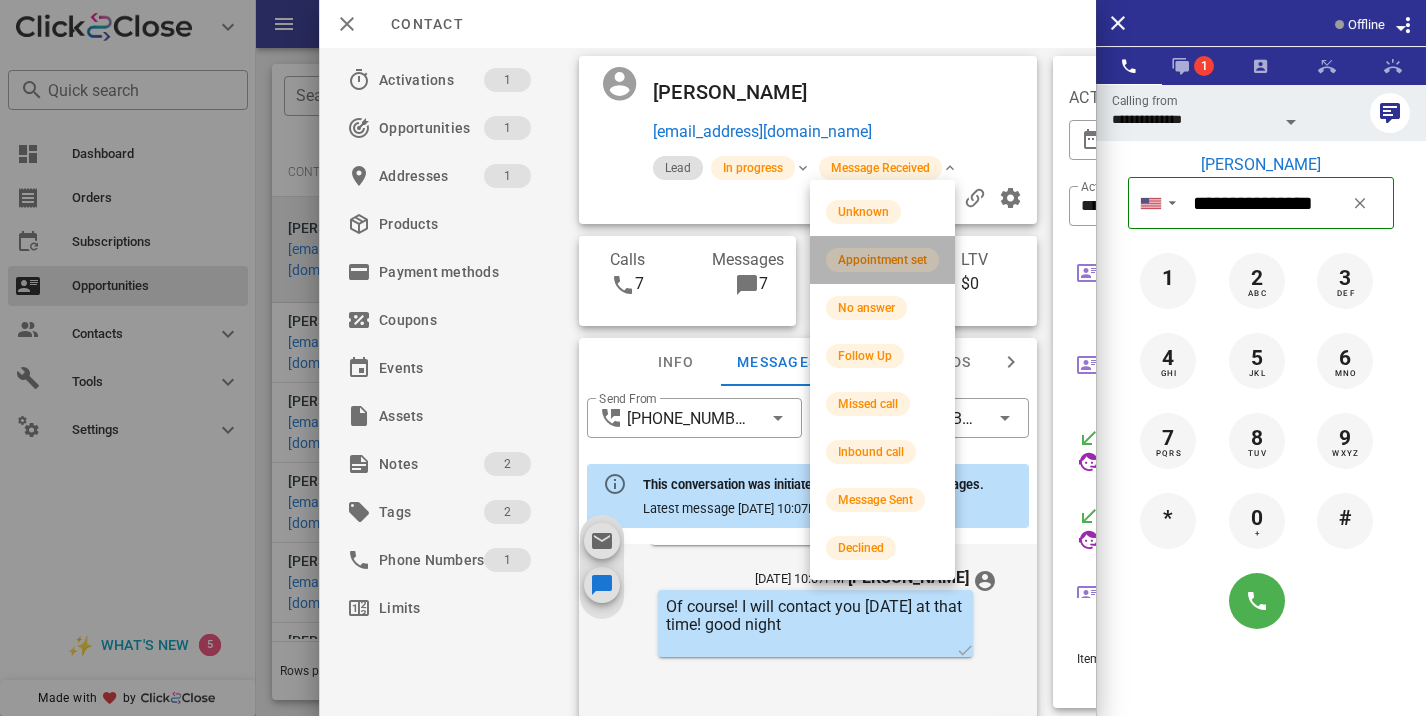 click on "Appointment set" at bounding box center [882, 260] 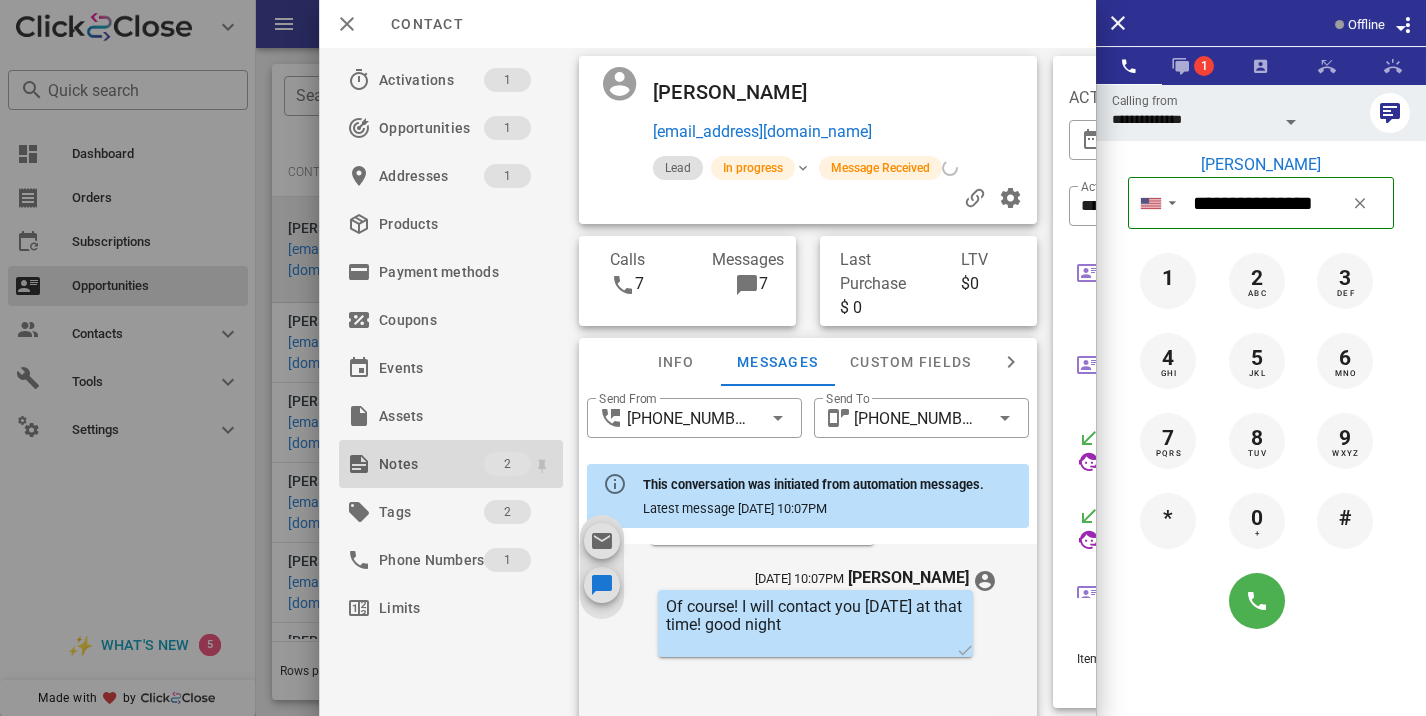 click on "Notes" at bounding box center (431, 464) 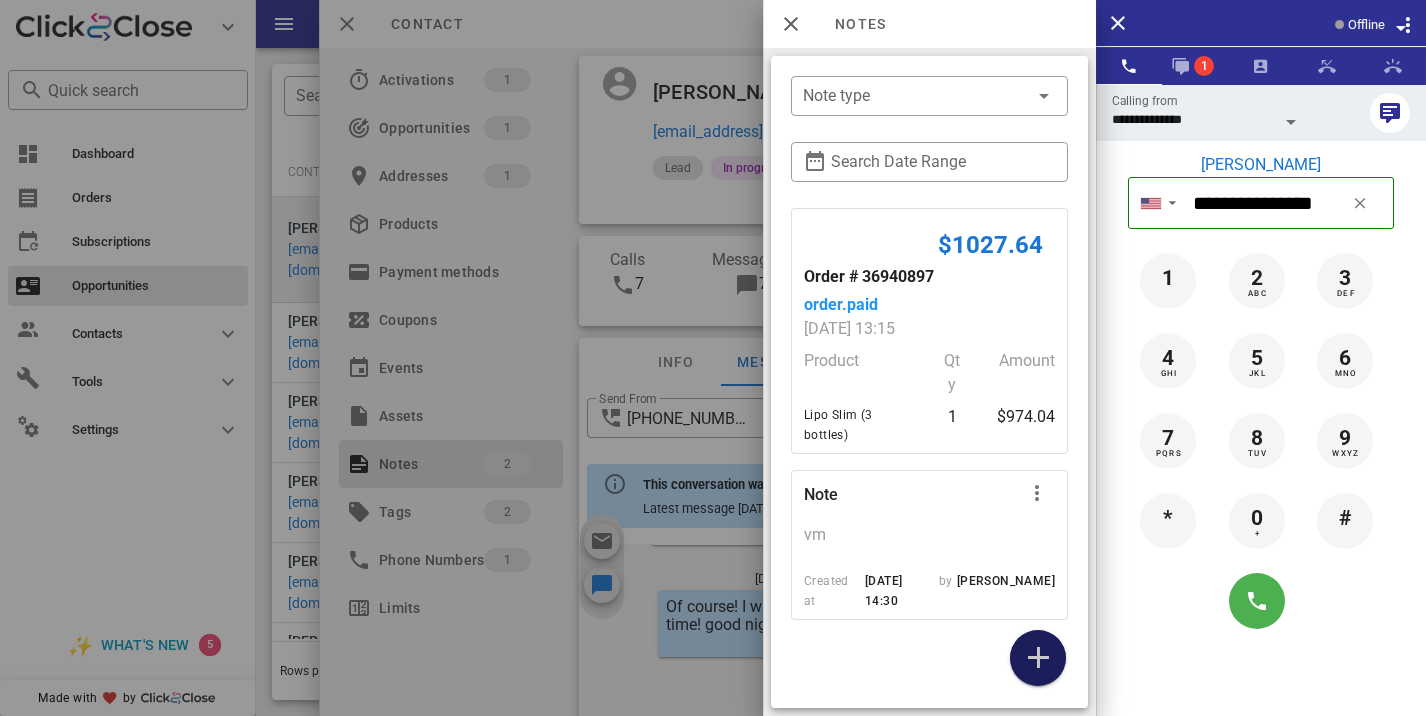 click at bounding box center [1038, 658] 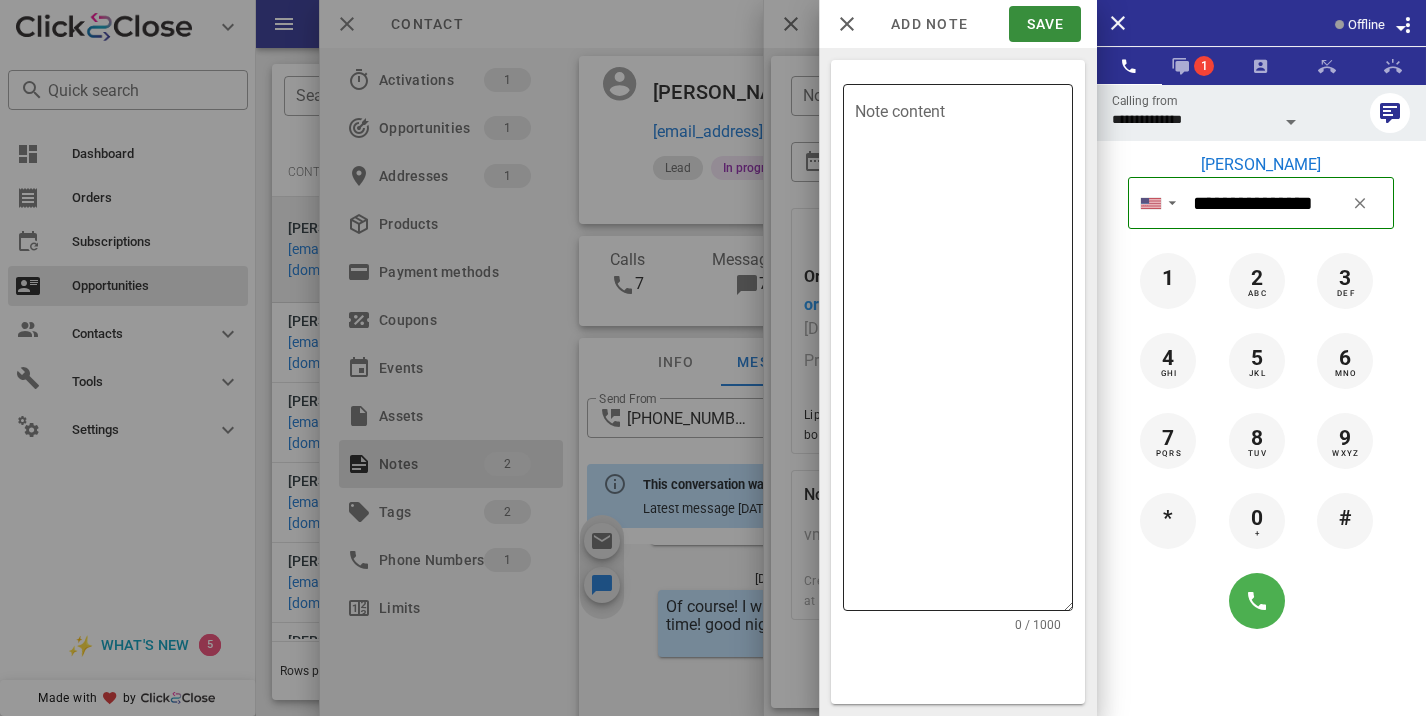 click on "Note content" at bounding box center (964, 352) 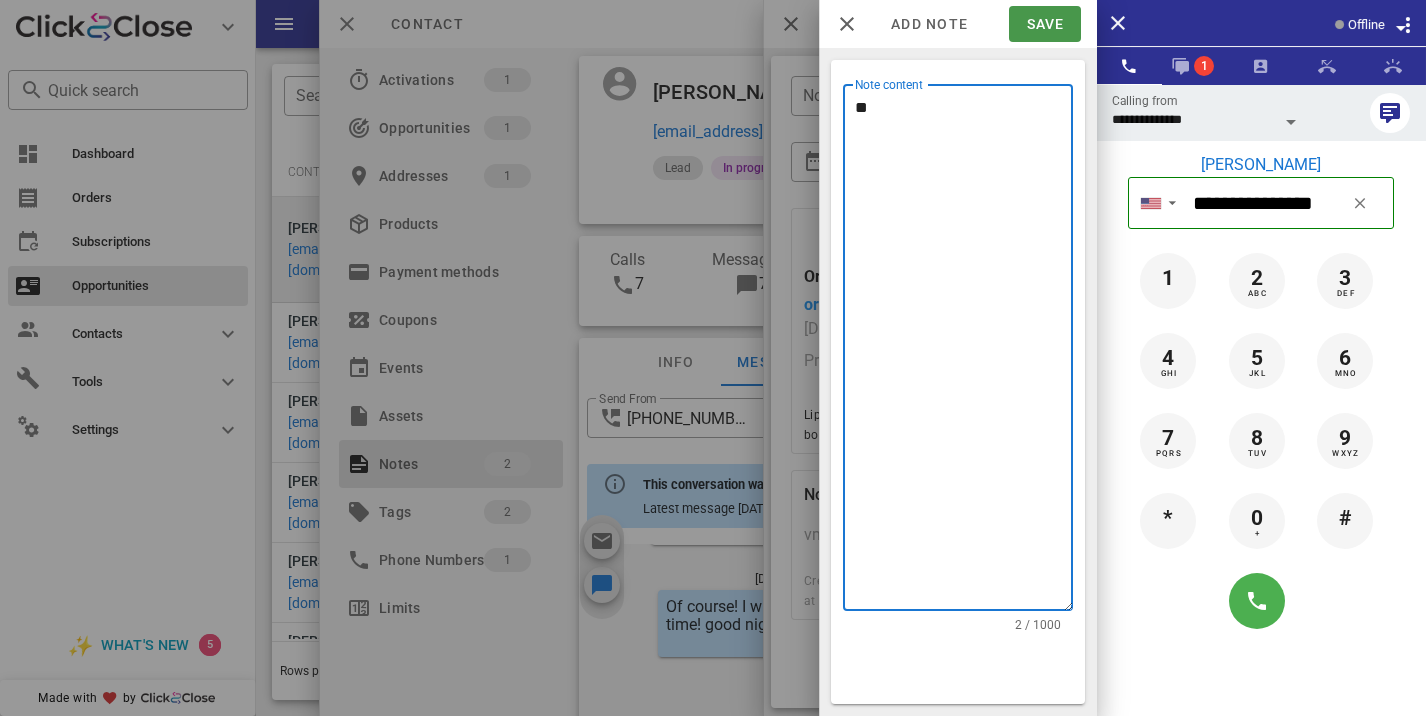 type on "**" 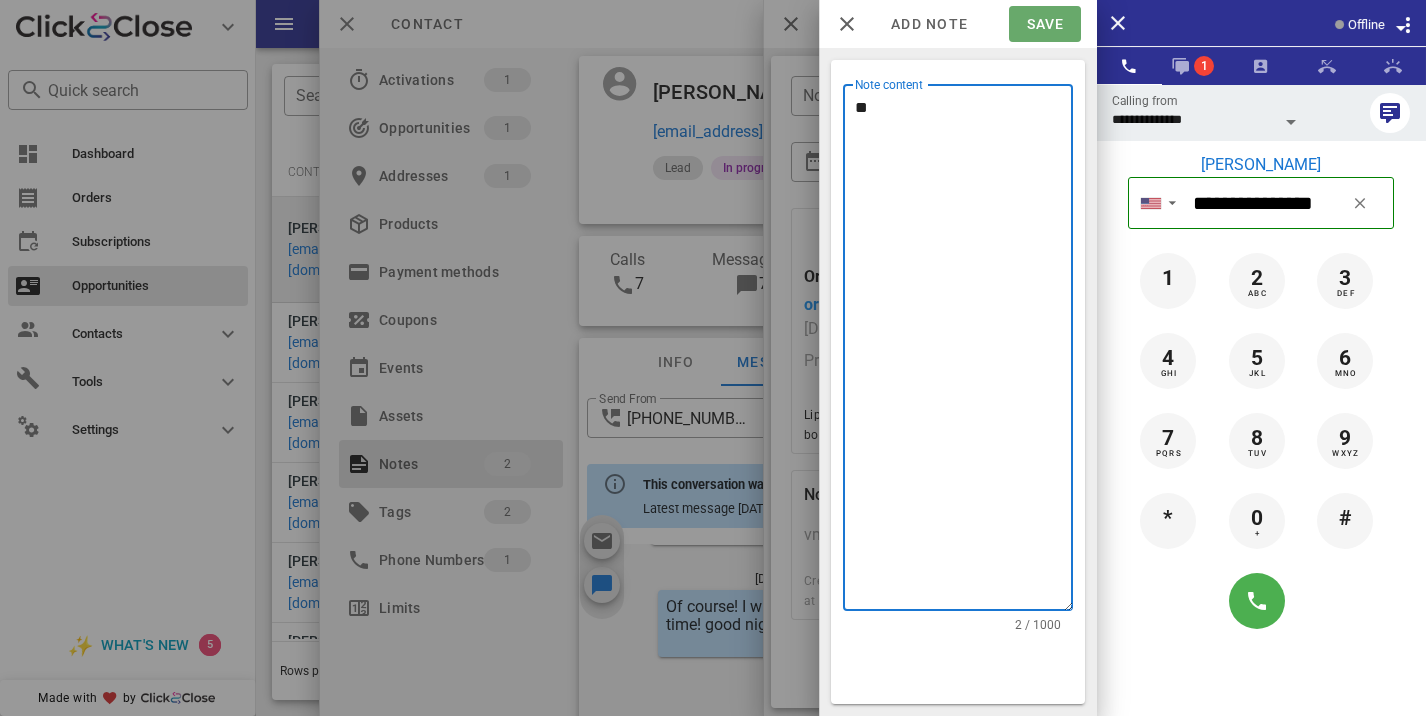 click on "Save" at bounding box center (1044, 24) 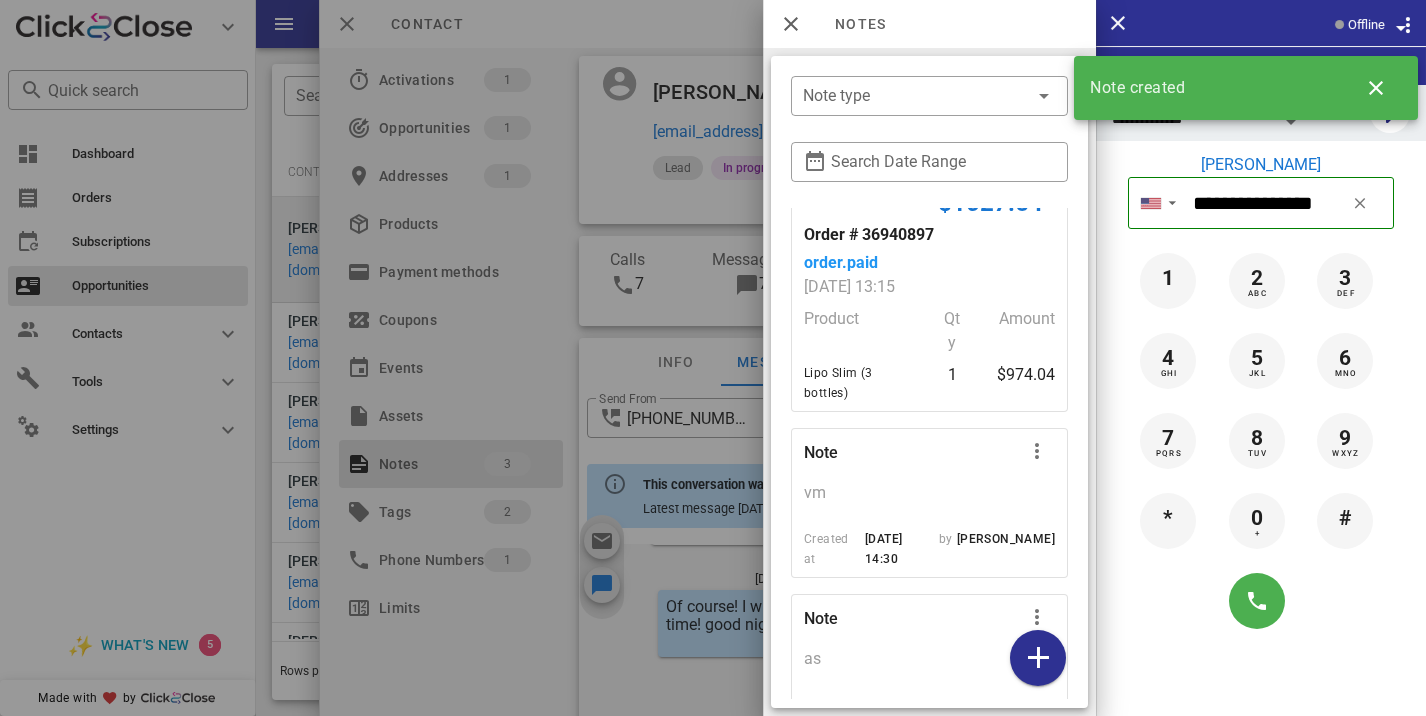 scroll, scrollTop: 0, scrollLeft: 0, axis: both 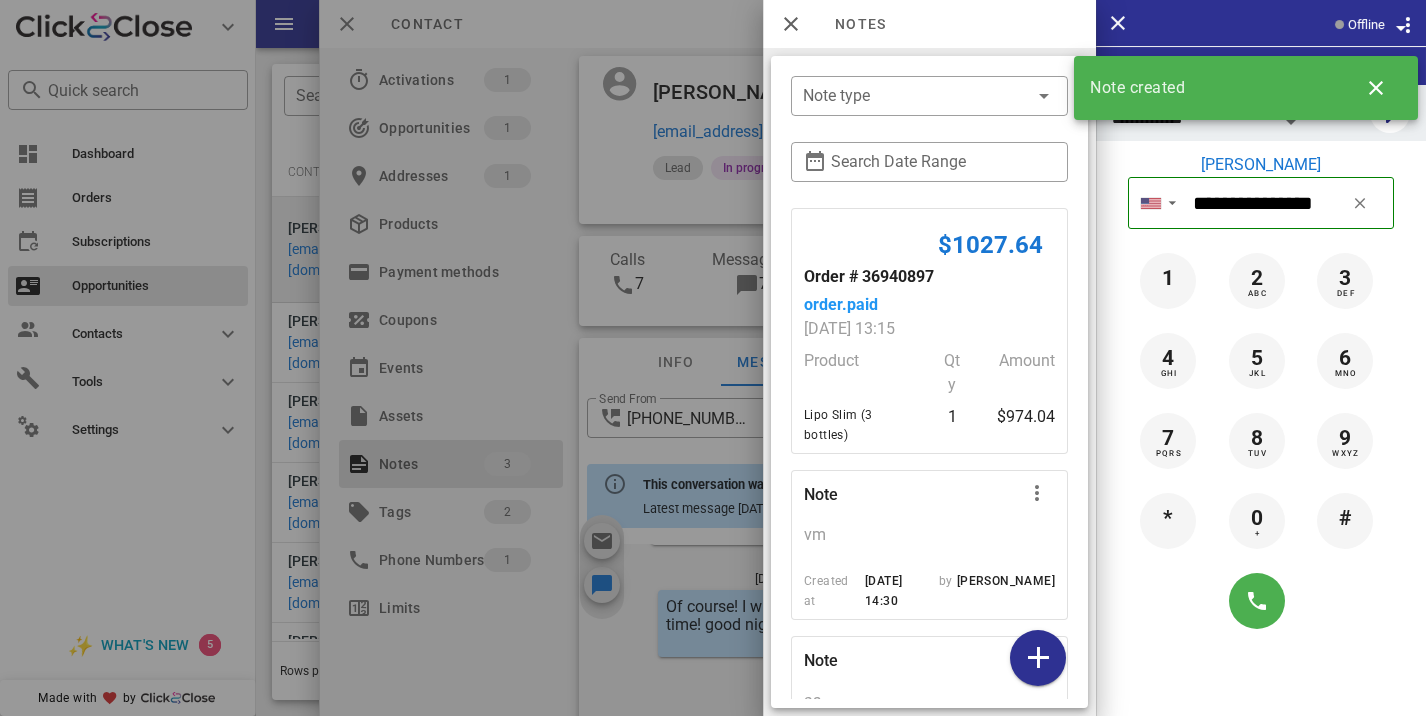 click at bounding box center (713, 358) 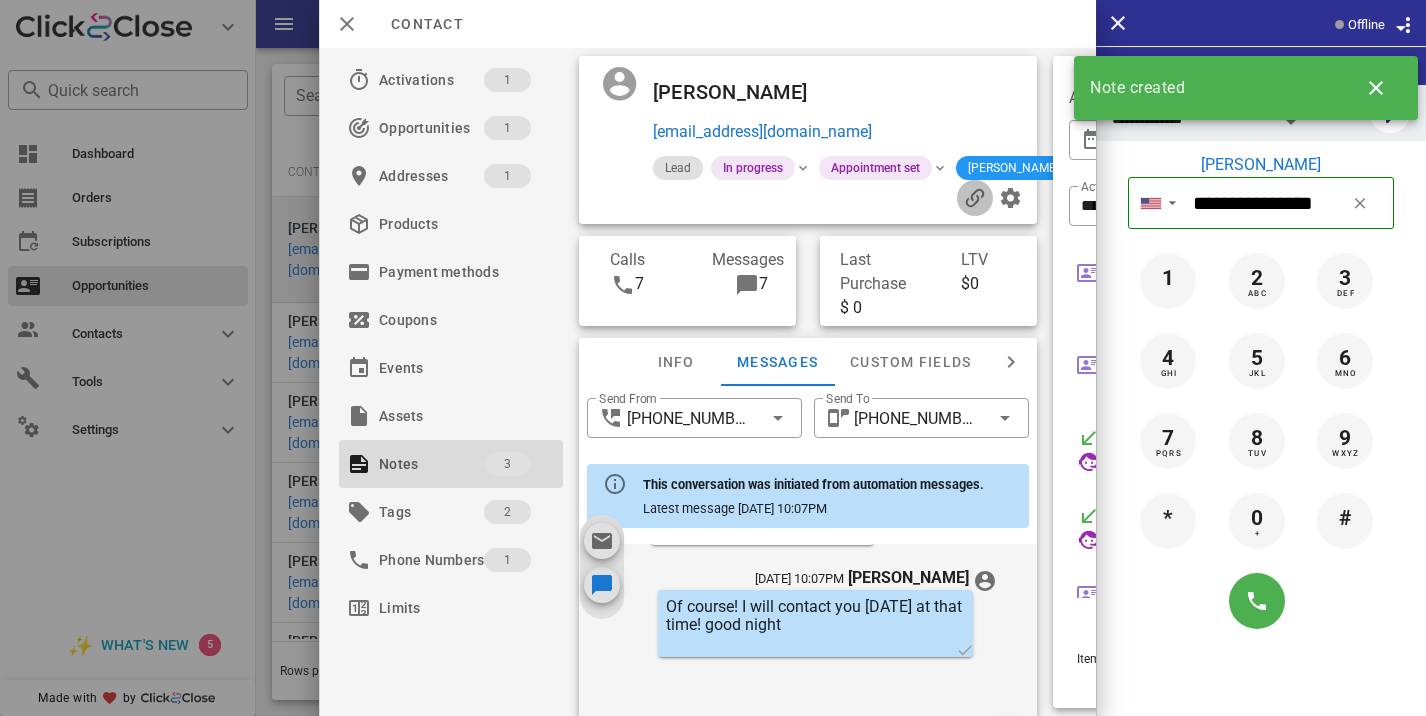 click at bounding box center (975, 198) 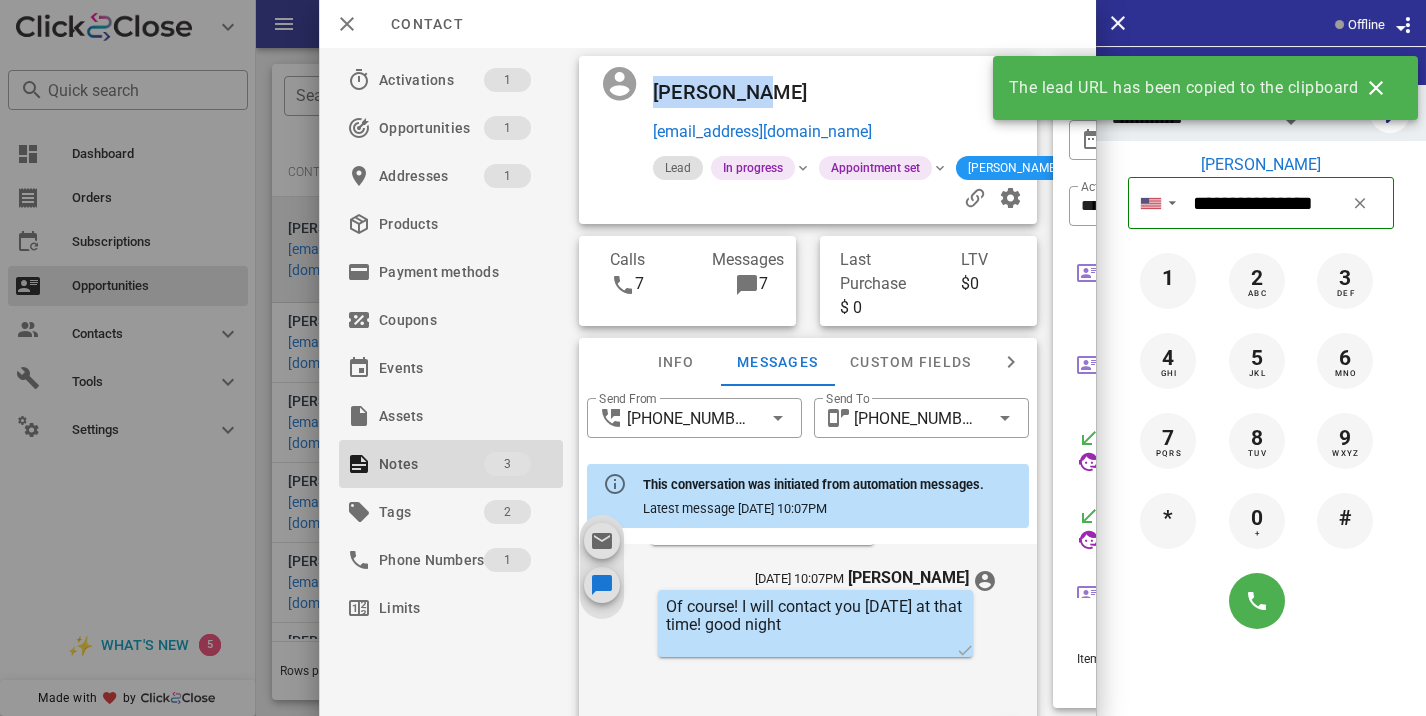 drag, startPoint x: 756, startPoint y: 99, endPoint x: 641, endPoint y: 95, distance: 115.06954 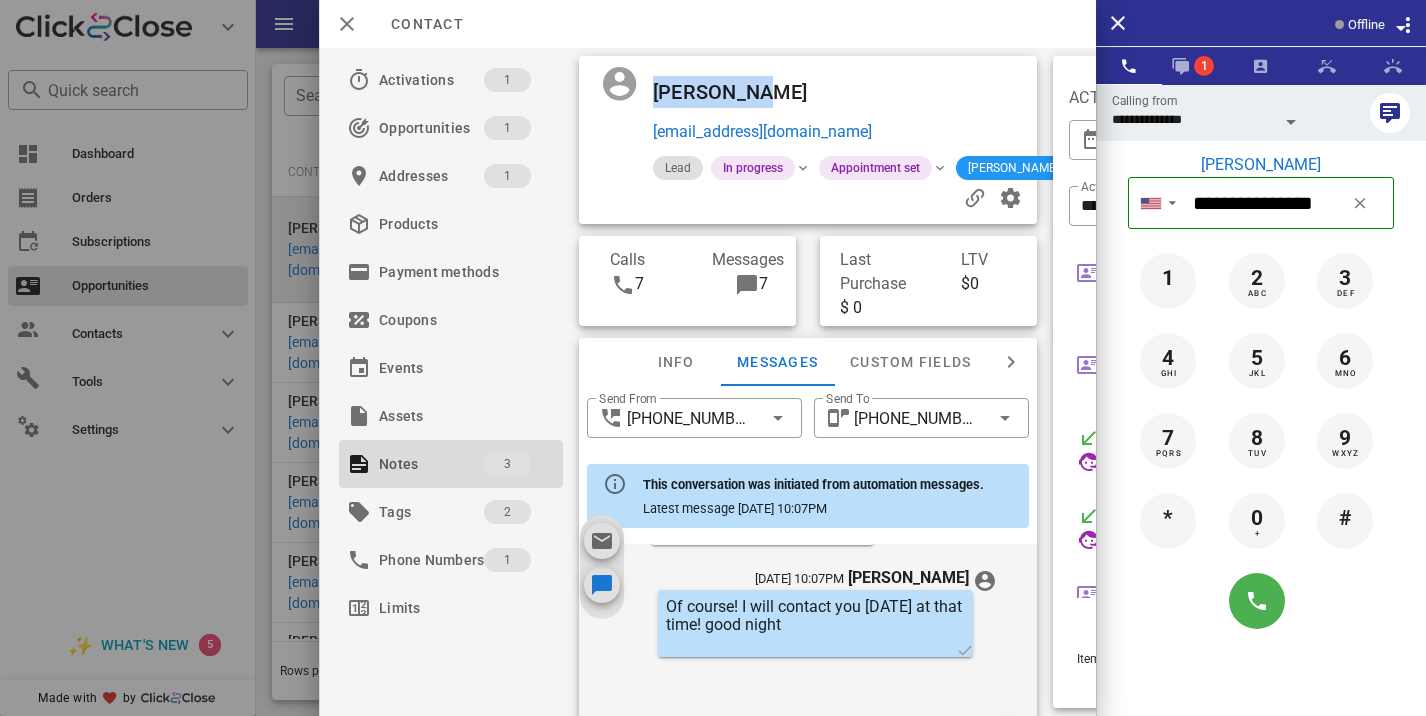 click on "[PERSON_NAME]" at bounding box center (747, 92) 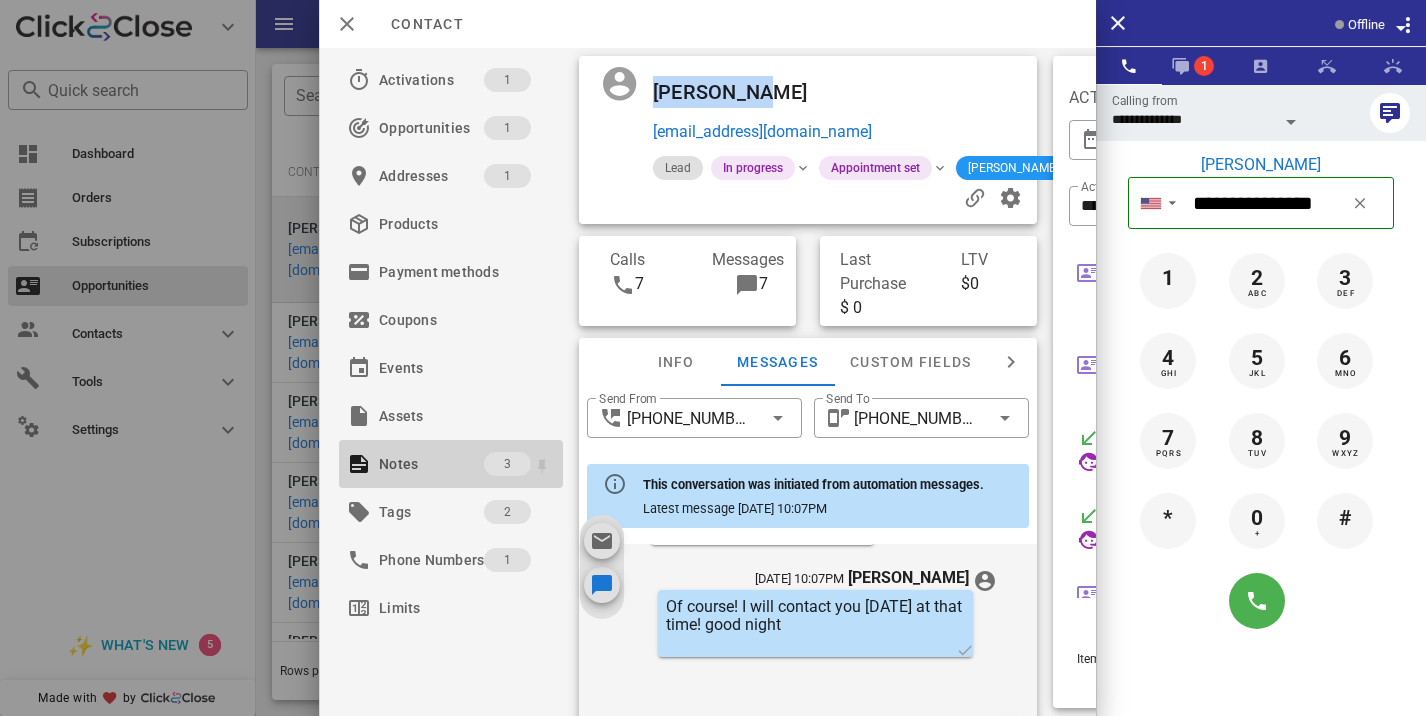 click on "Notes" at bounding box center [431, 464] 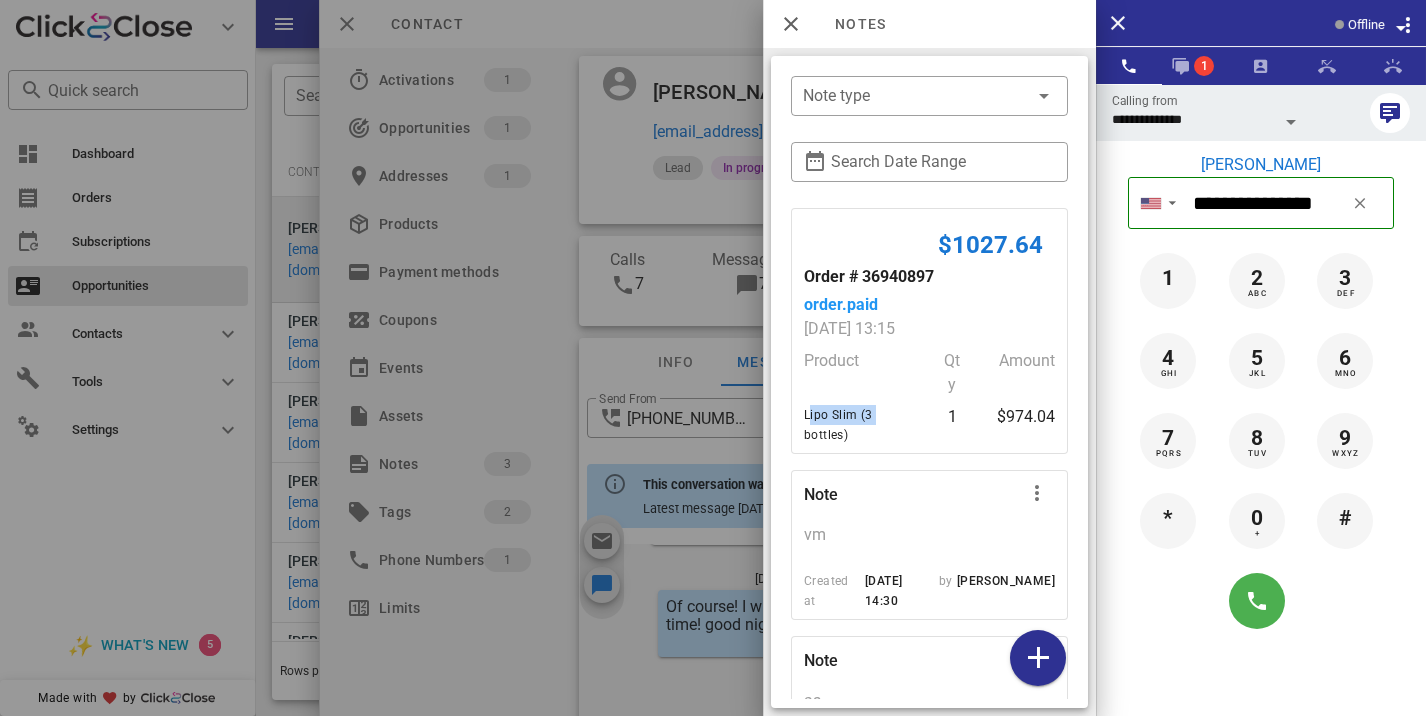 drag, startPoint x: 875, startPoint y: 415, endPoint x: 804, endPoint y: 410, distance: 71.17584 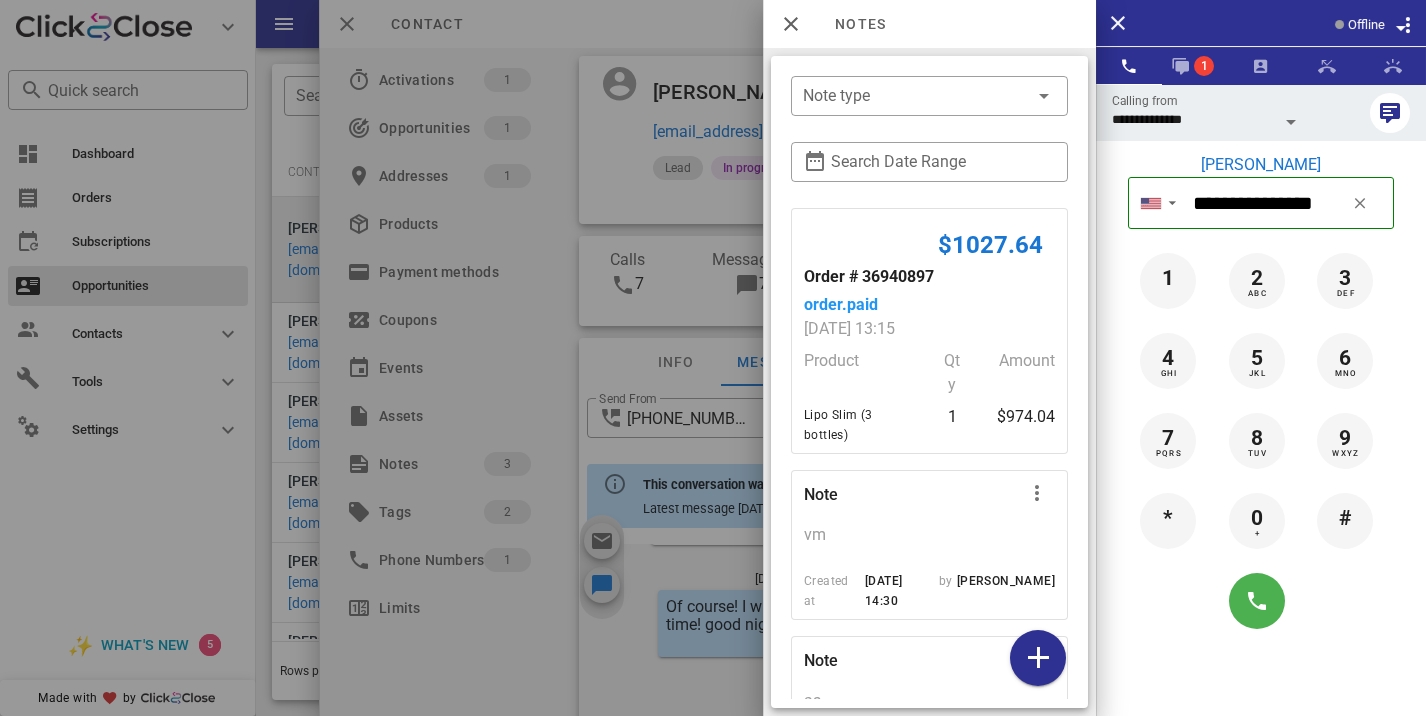 click at bounding box center [713, 358] 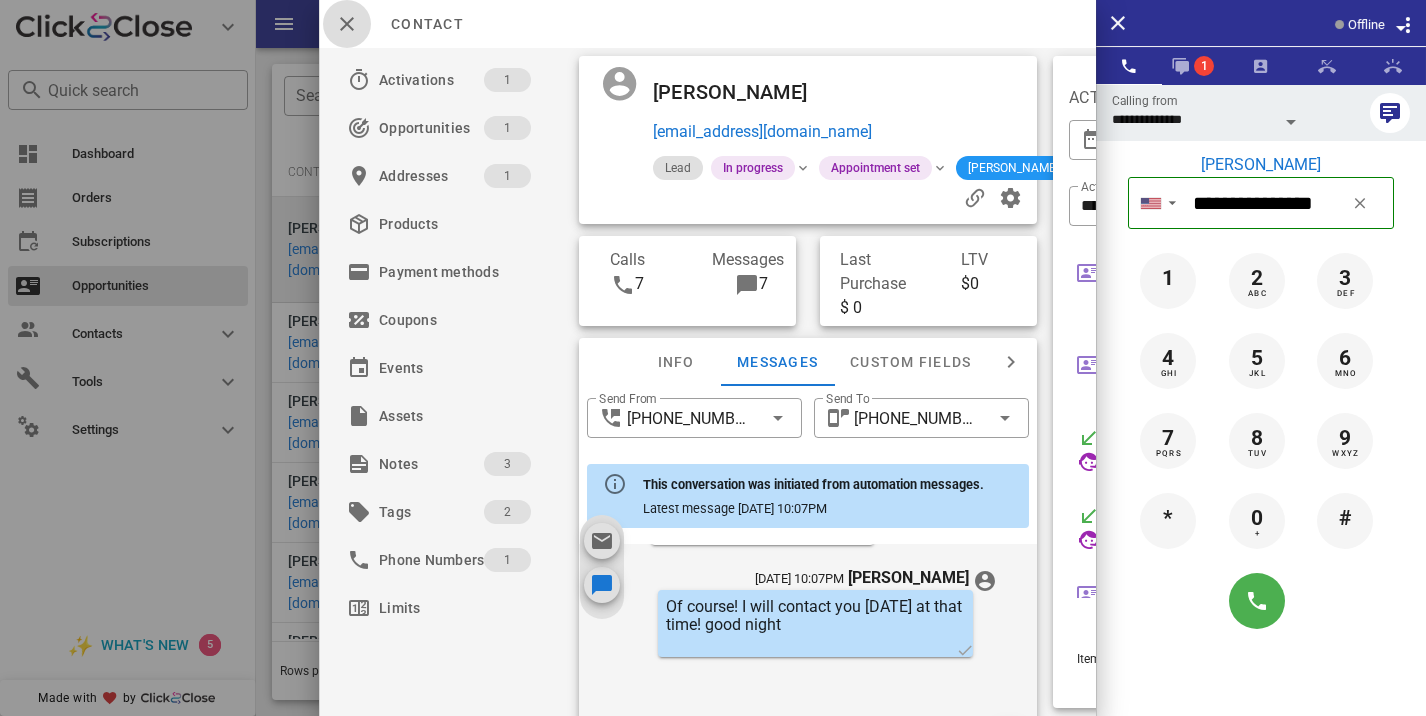 click at bounding box center (347, 24) 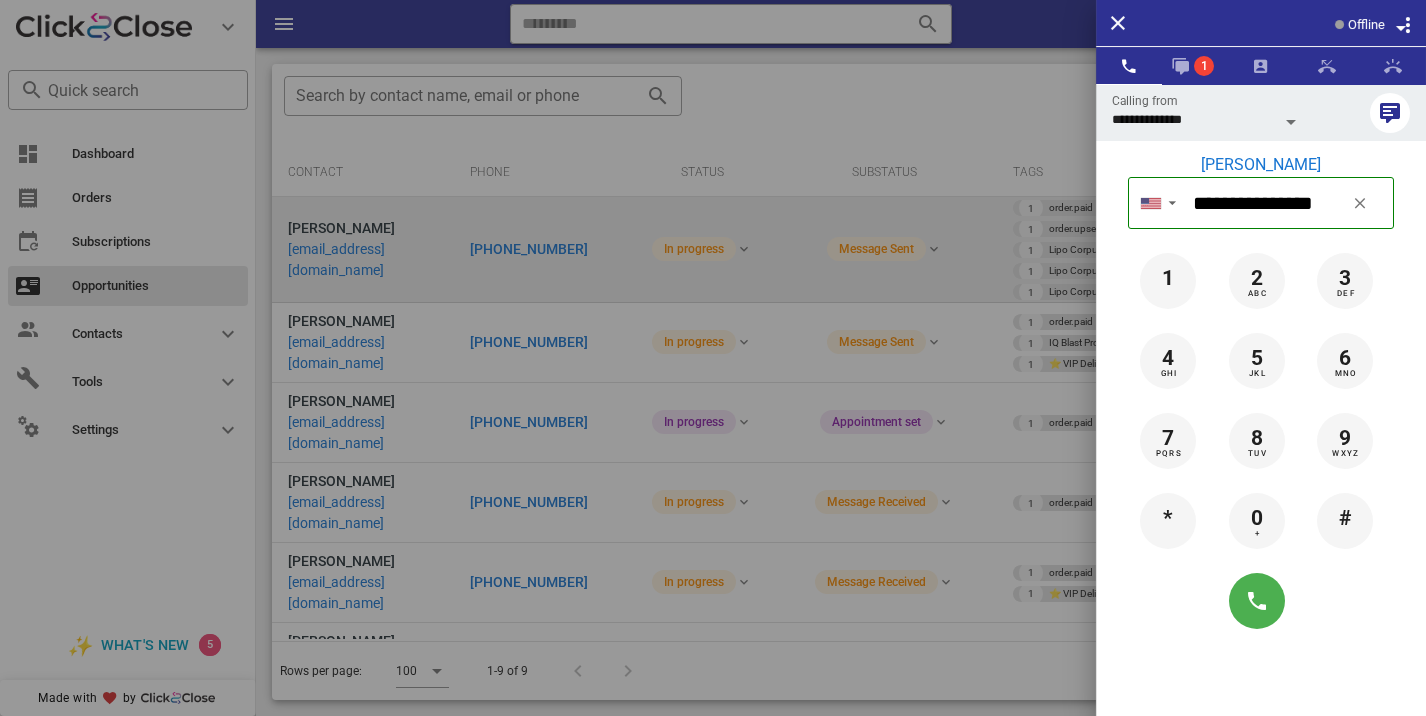 click at bounding box center [713, 358] 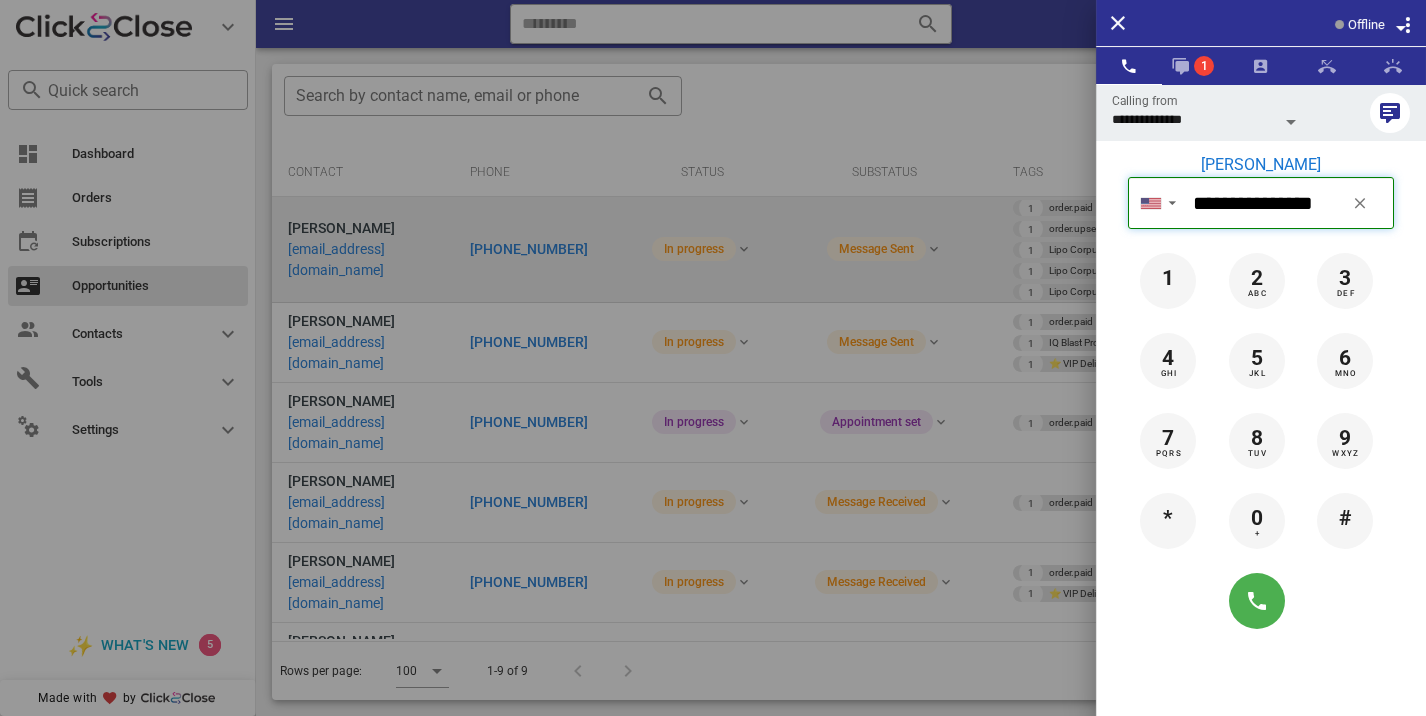 type 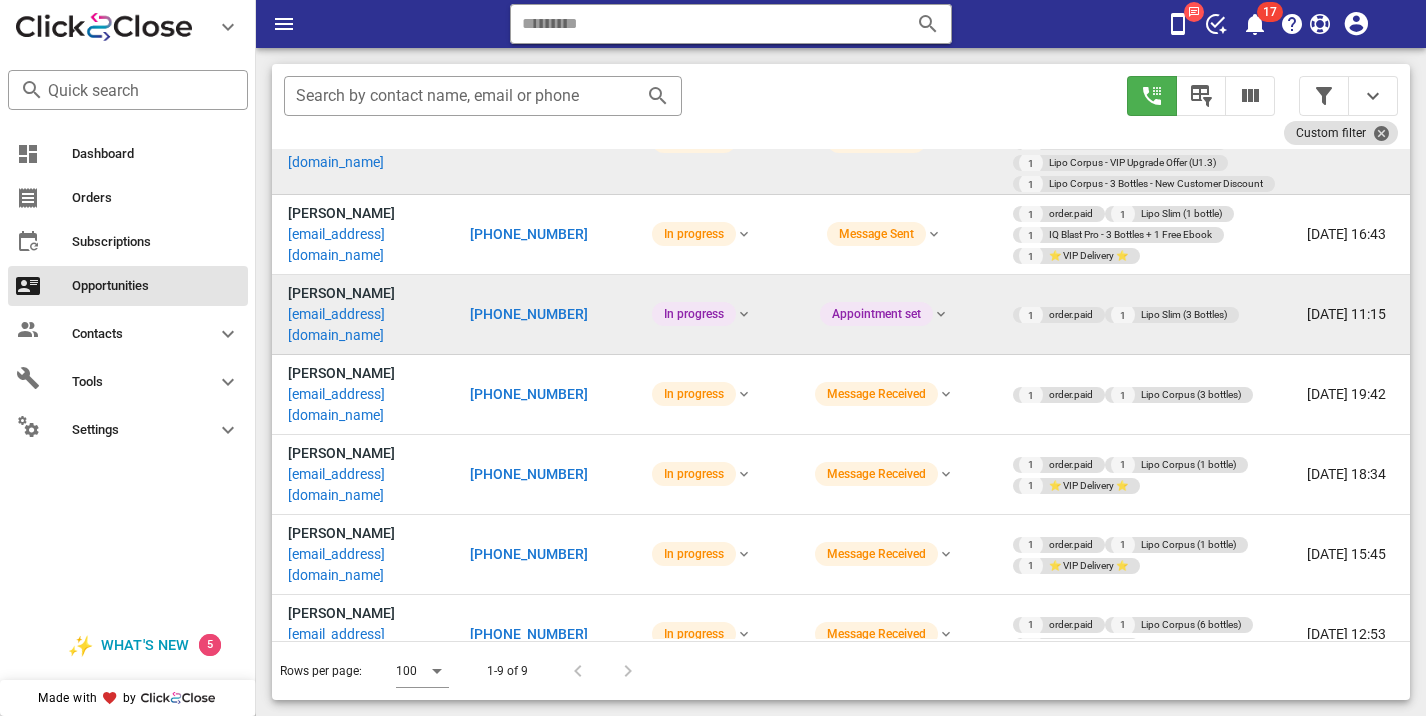 scroll, scrollTop: 203, scrollLeft: 0, axis: vertical 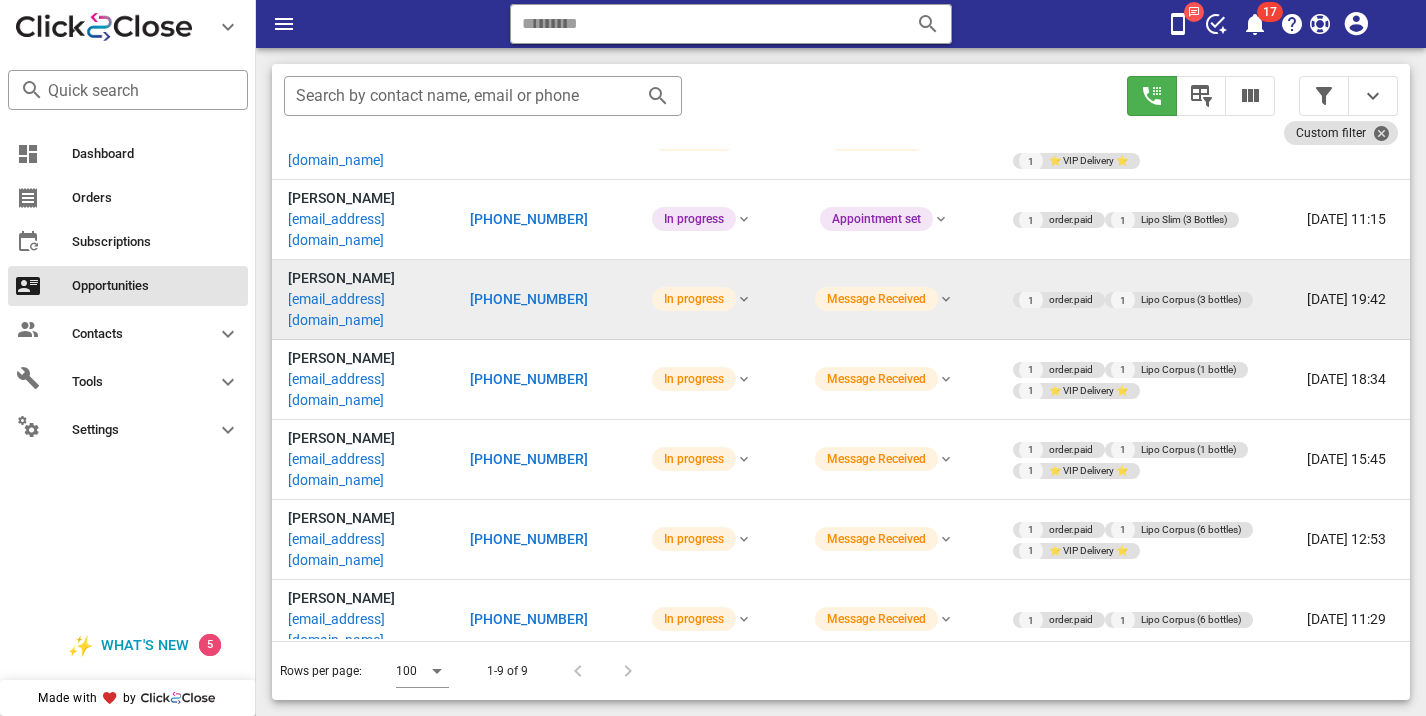 click on "[PHONE_NUMBER]" at bounding box center (543, 300) 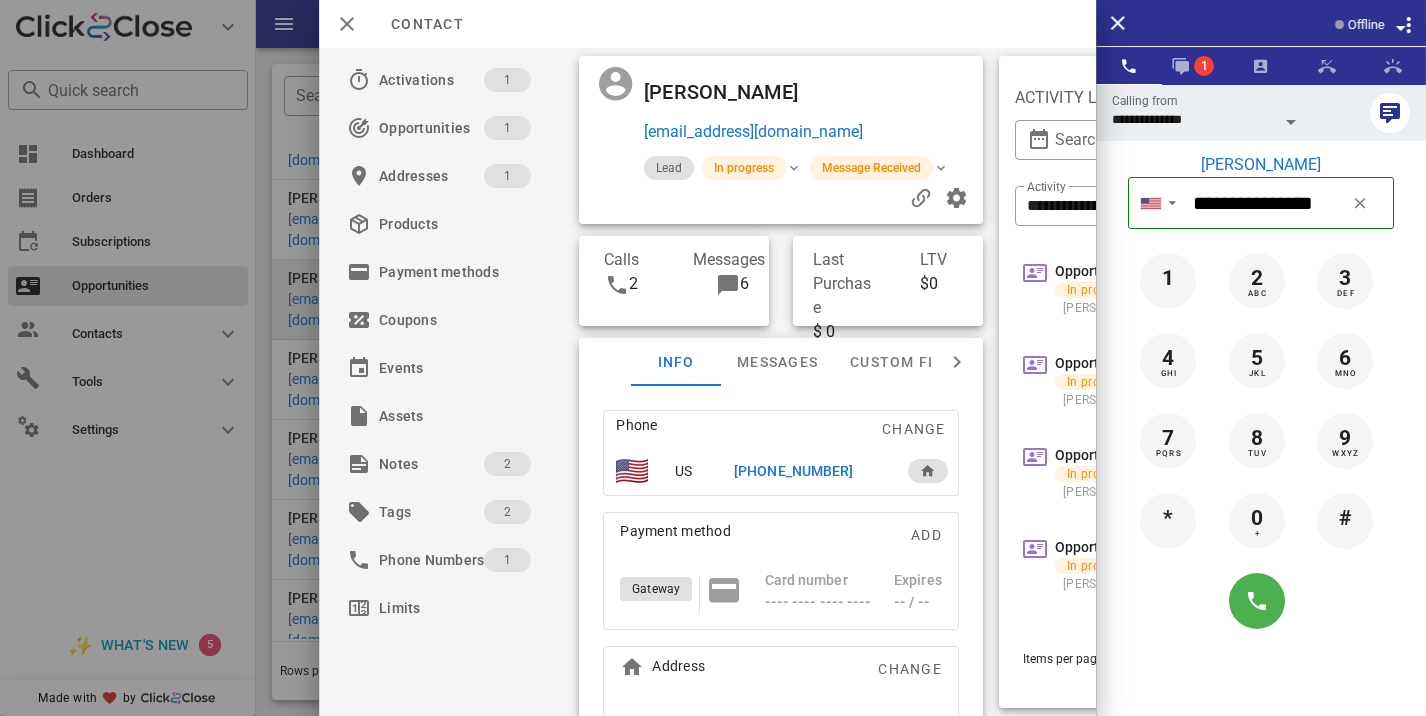 click on "Phone   Change   US   [PHONE_NUMBER]   Payment method   Add  Gateway  Card number  ---- ---- ---- ----  Expires  -- / --  Address   Change   [STREET_ADDRESS]
[GEOGRAPHIC_DATA], [GEOGRAPHIC_DATA], 75126.
[GEOGRAPHIC_DATA]" at bounding box center (781, 614) 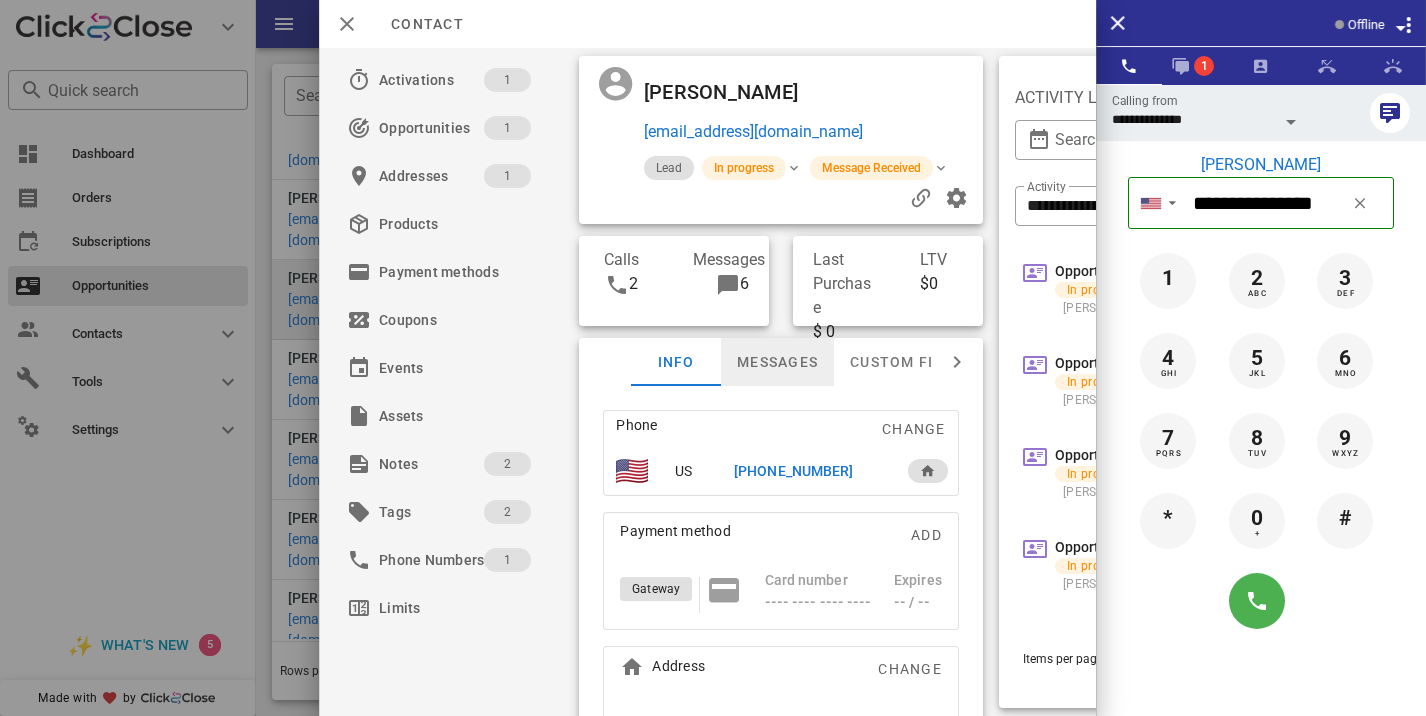 click on "Messages" at bounding box center [777, 362] 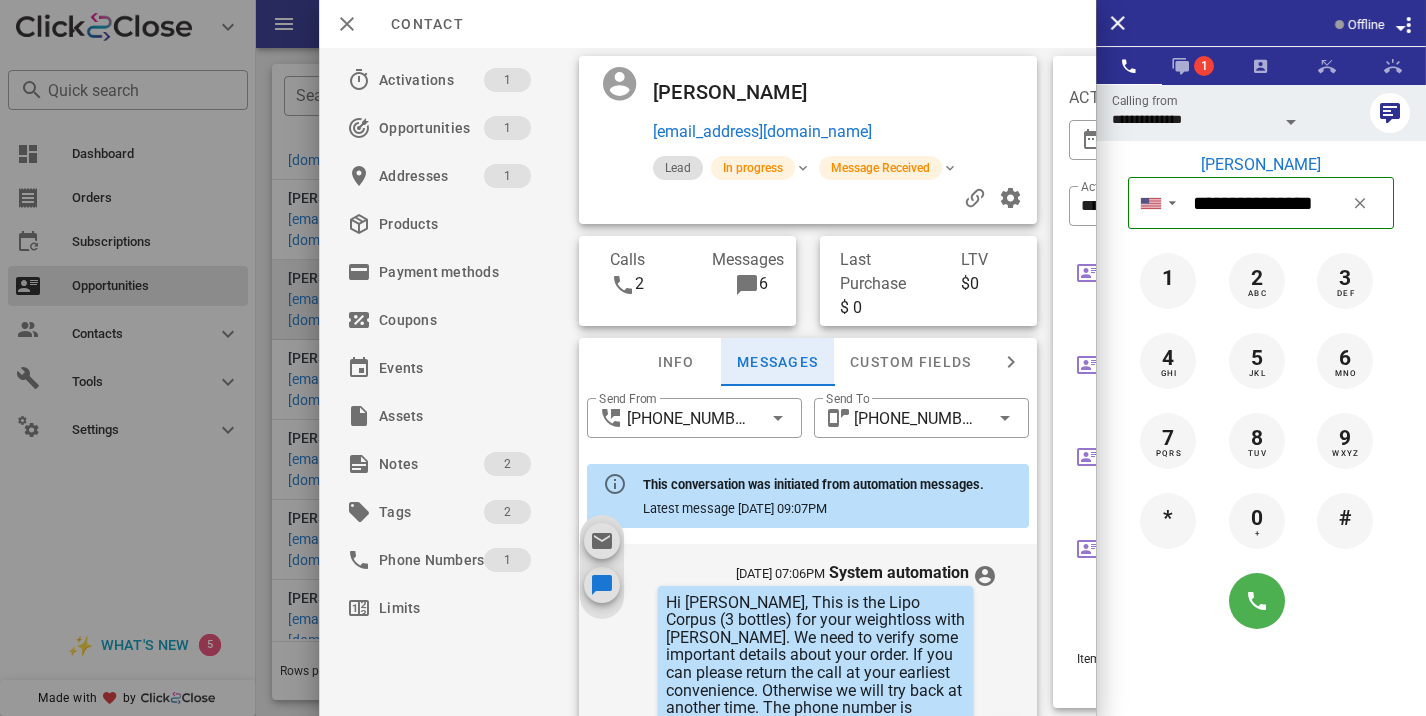 scroll, scrollTop: 1499, scrollLeft: 0, axis: vertical 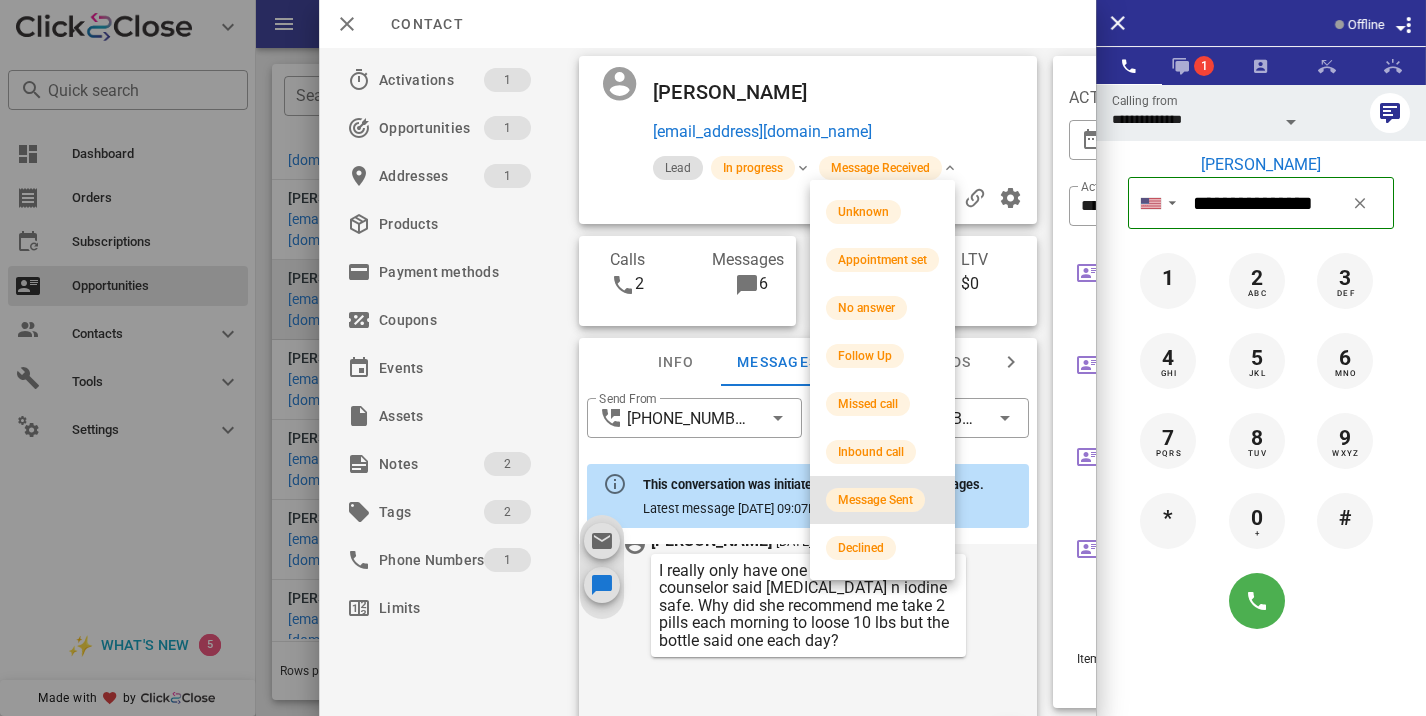 click on "Message Sent" at bounding box center [875, 500] 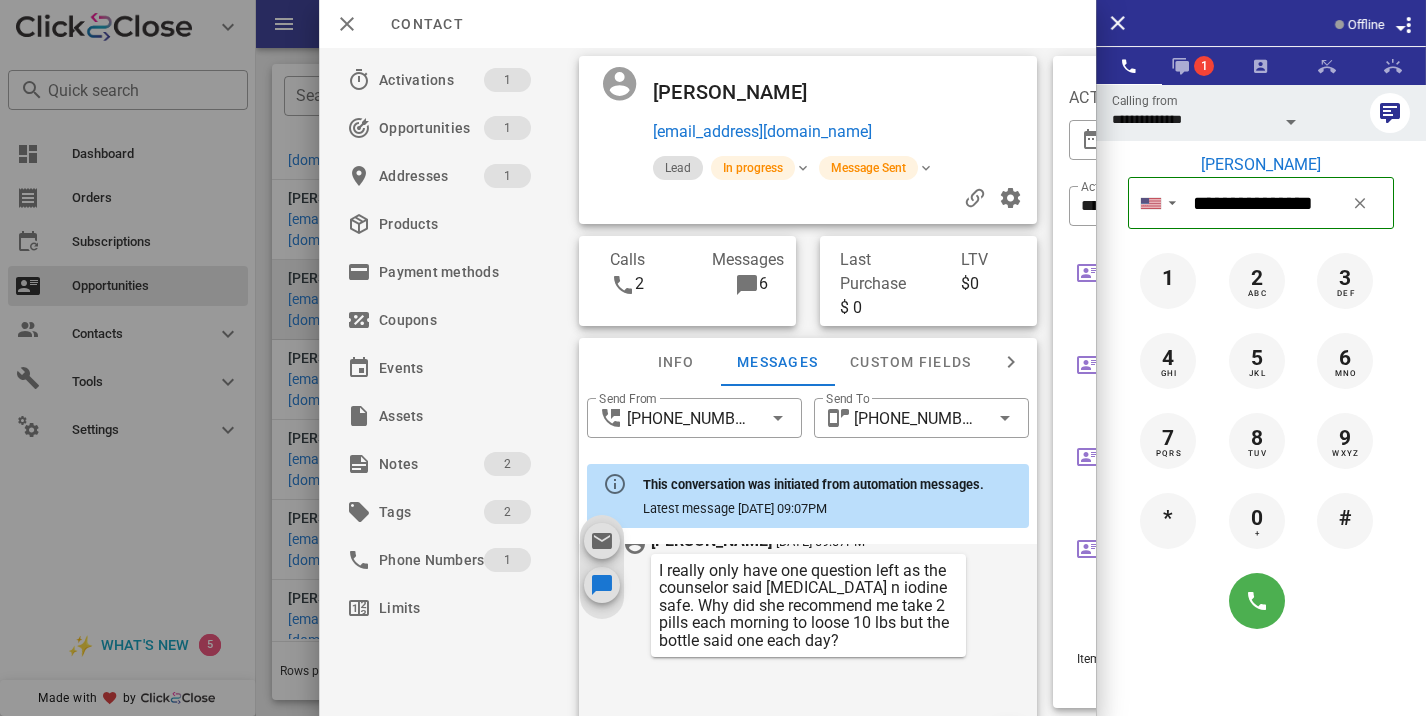 click at bounding box center [713, 358] 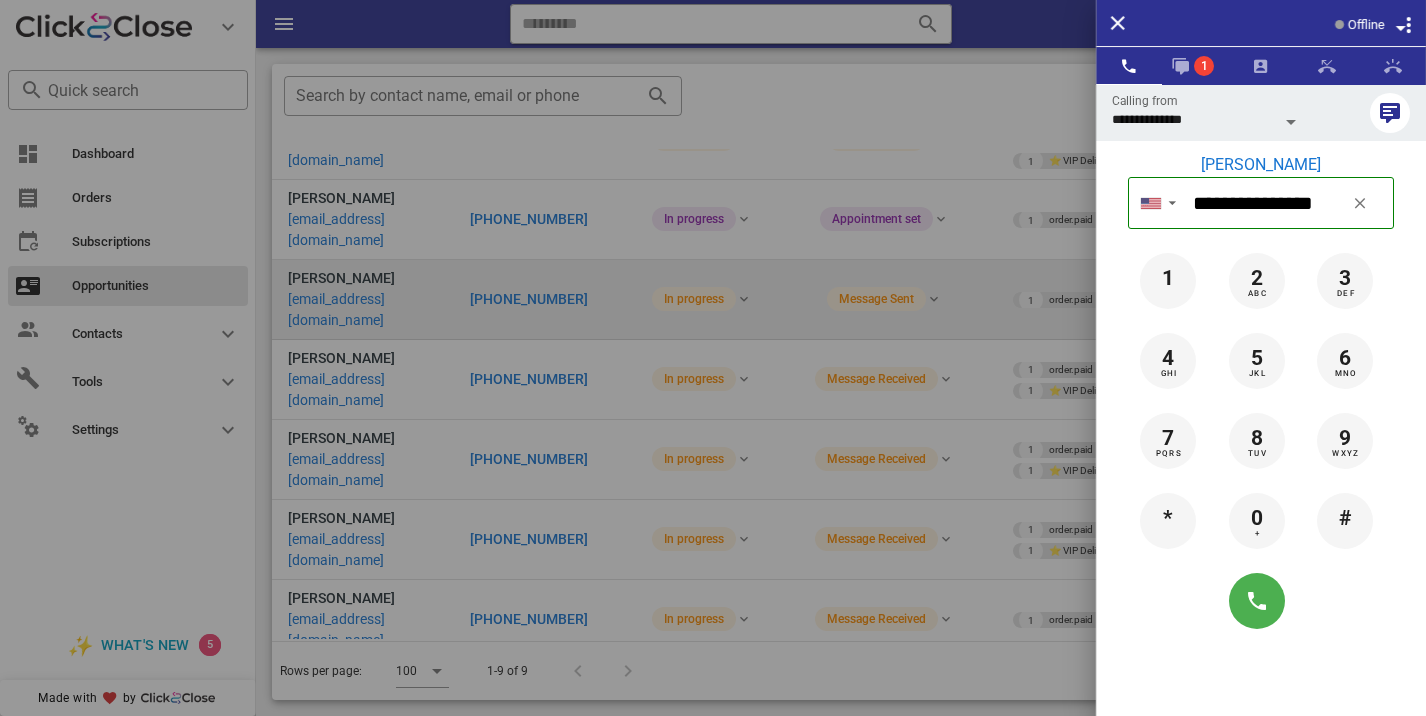 click at bounding box center [713, 358] 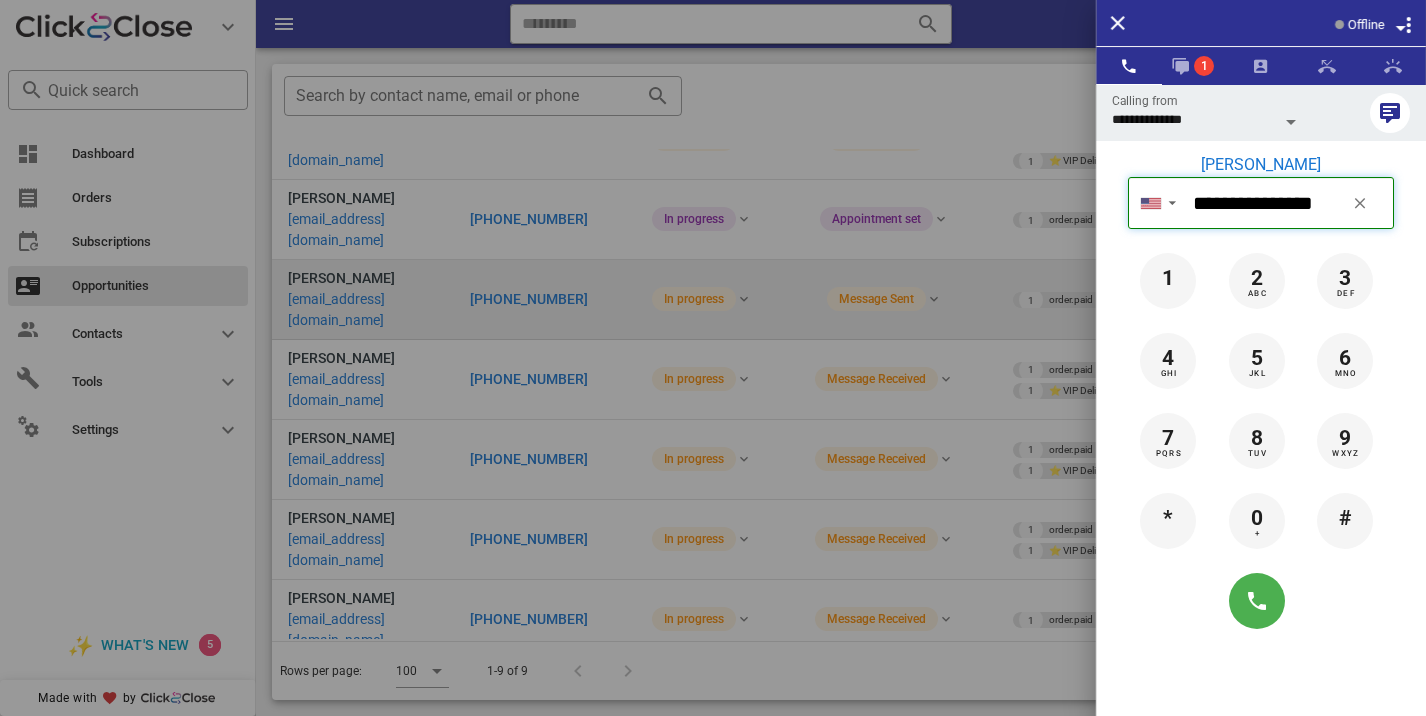 type 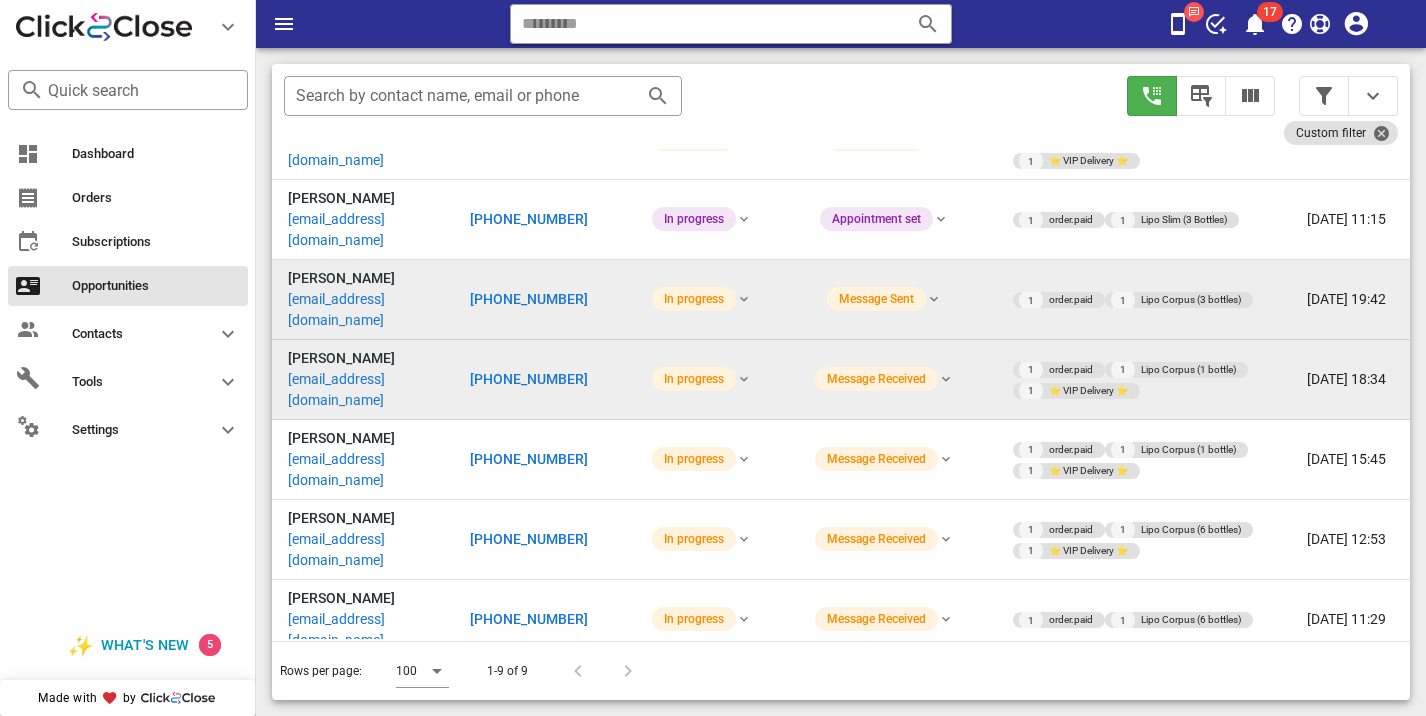 click on "[PHONE_NUMBER]" at bounding box center [529, 379] 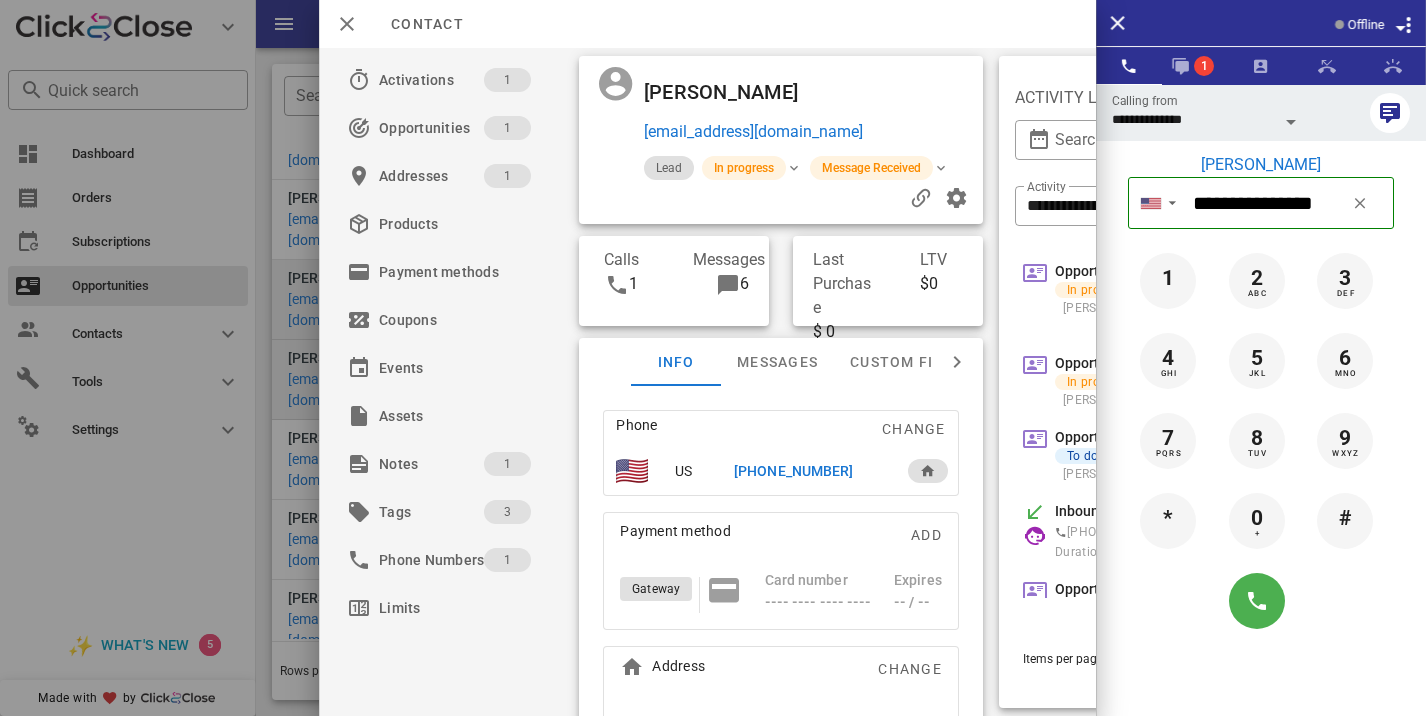 click on "Phone   Change   US   [PHONE_NUMBER]   Payment method   Add  Gateway  Card number  ---- ---- ---- ----  Expires  -- / --  Address   Change   [STREET_ADDRESS] .
[GEOGRAPHIC_DATA].
[GEOGRAPHIC_DATA]" at bounding box center [781, 603] 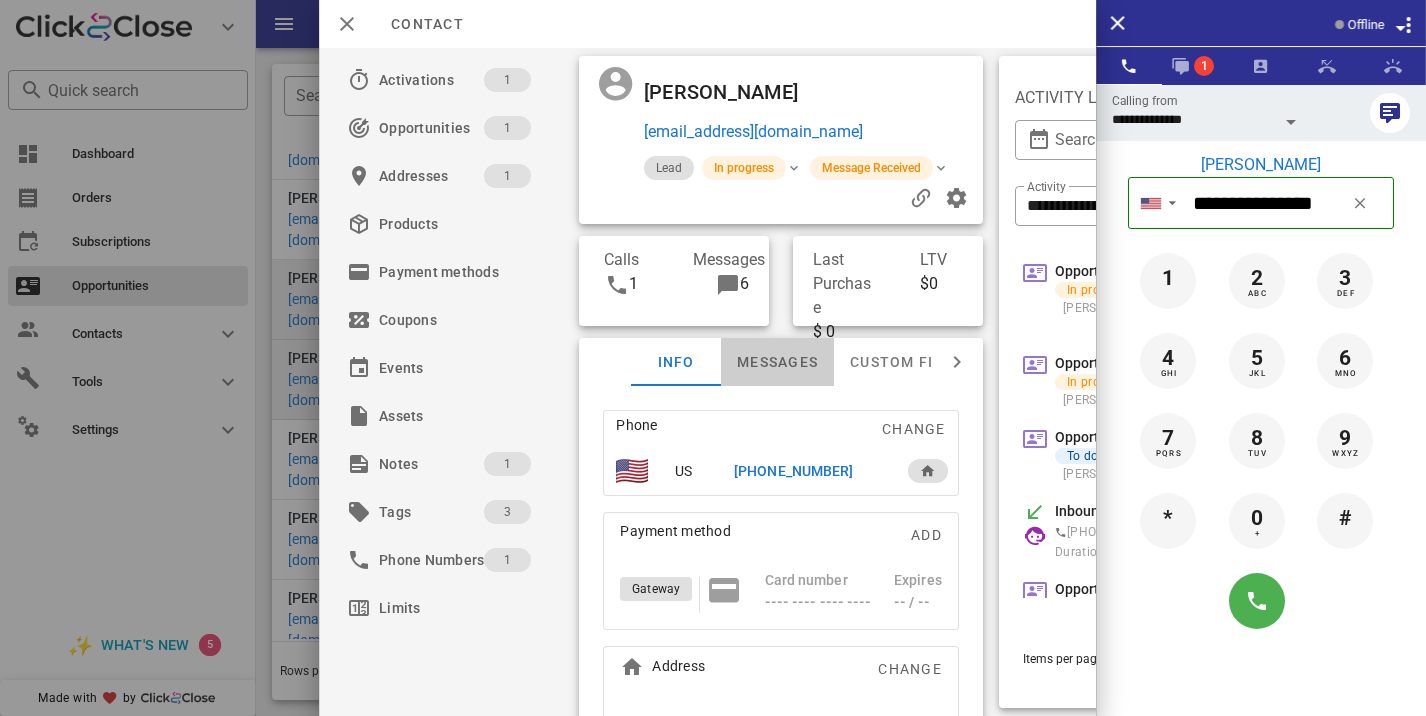 click on "Messages" at bounding box center [777, 362] 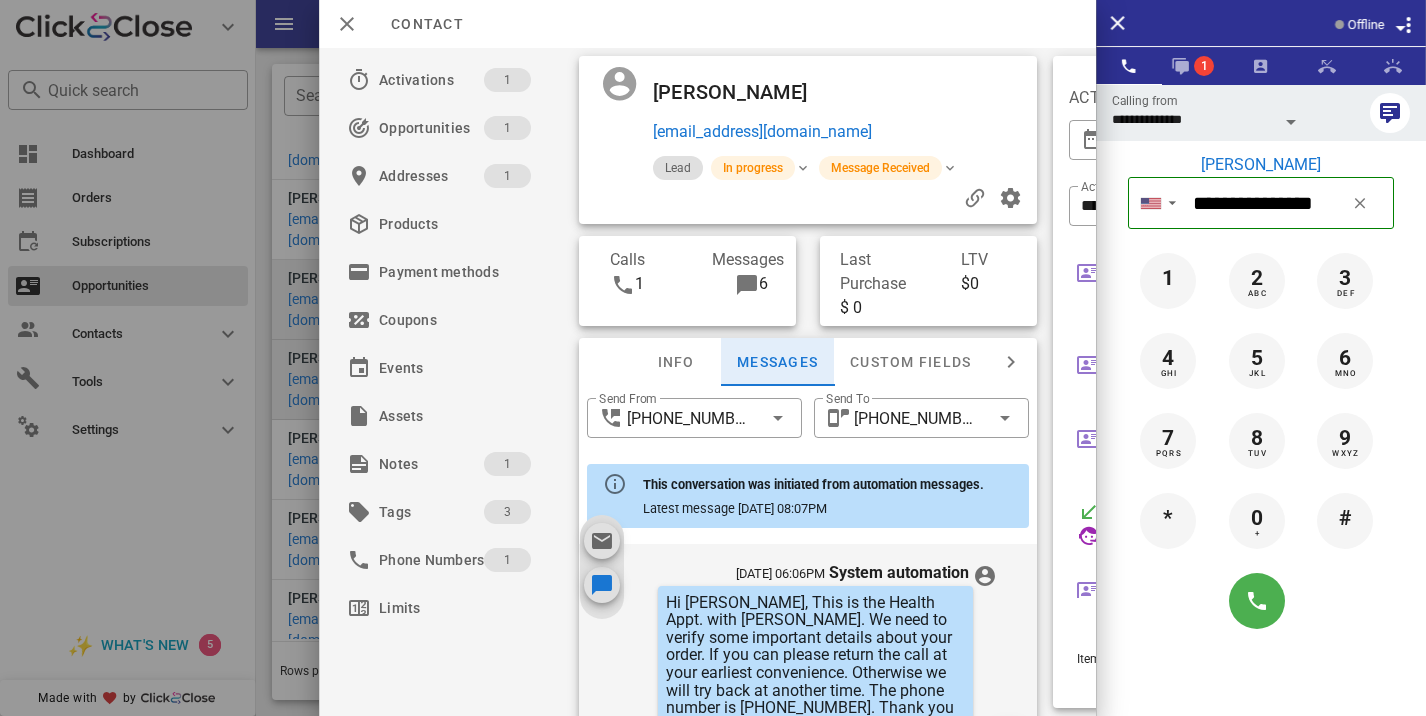 scroll, scrollTop: 920, scrollLeft: 0, axis: vertical 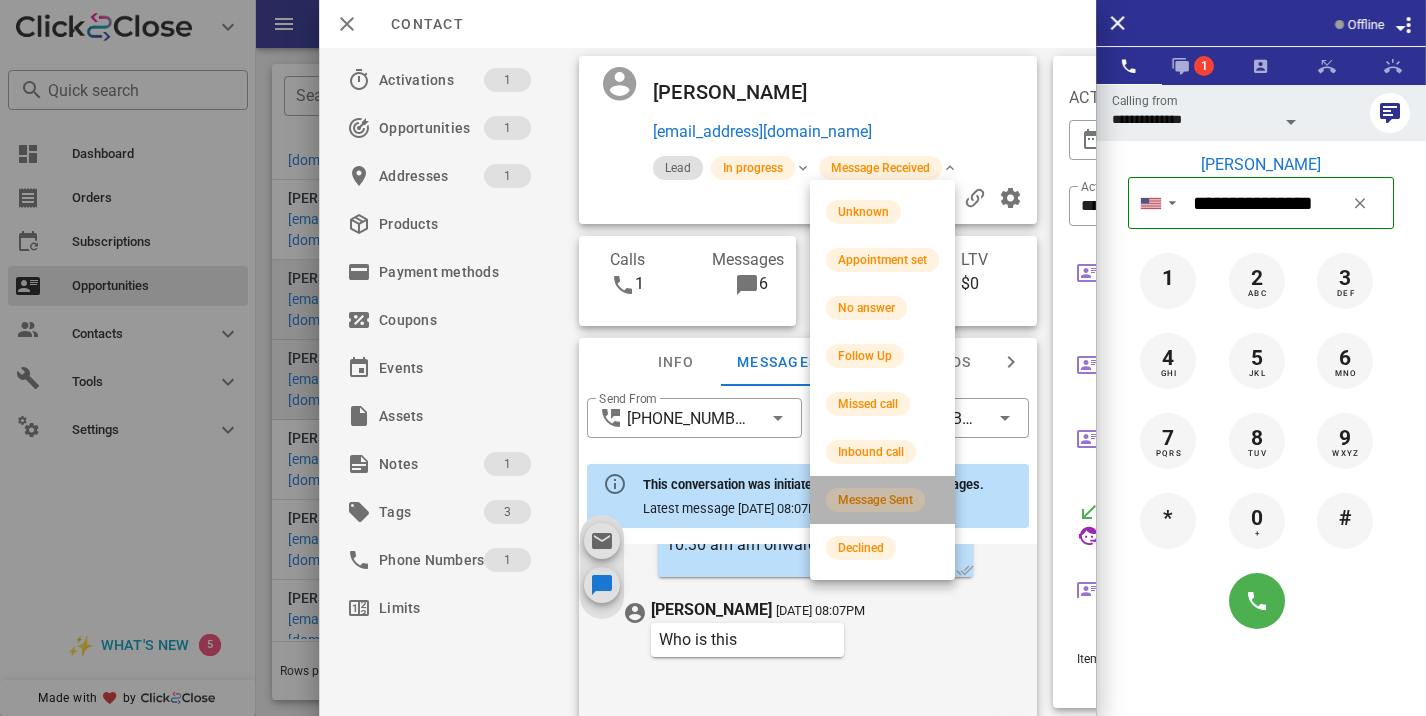 click on "Message Sent" at bounding box center [875, 500] 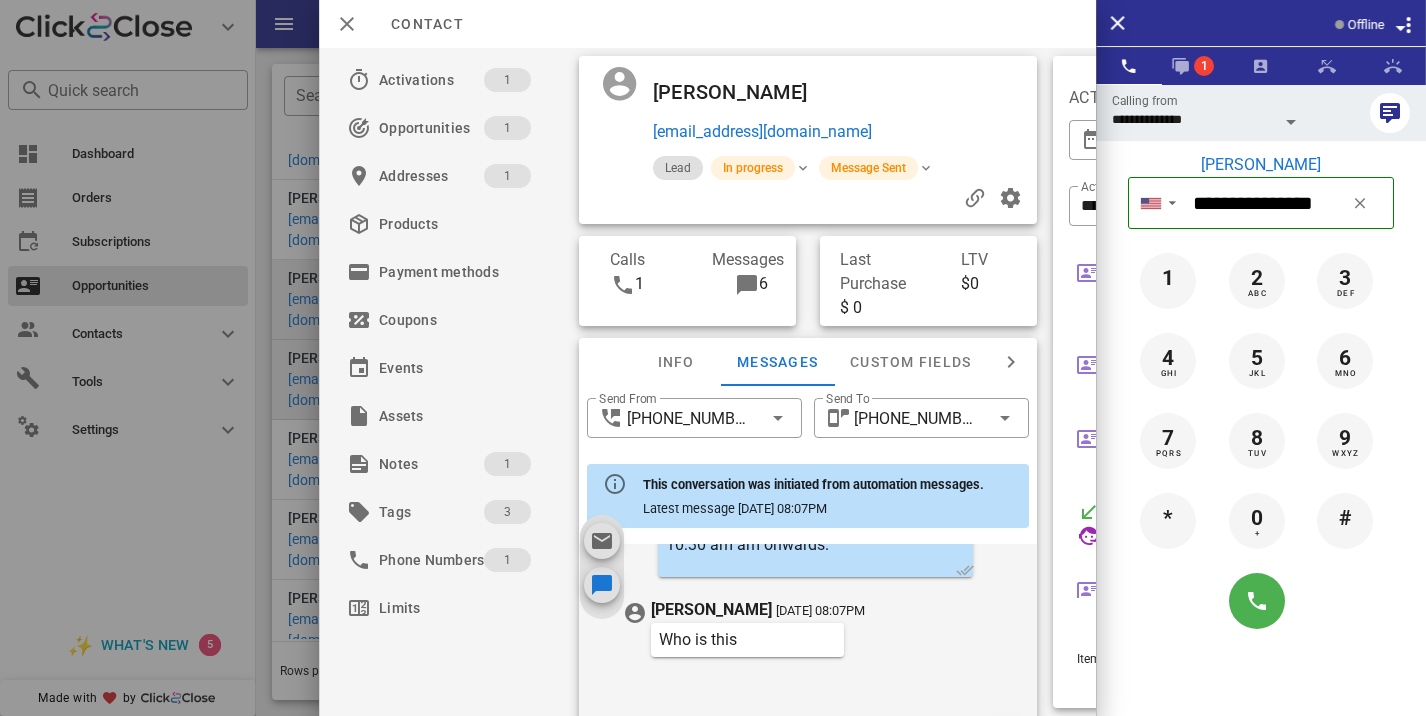 click at bounding box center [713, 358] 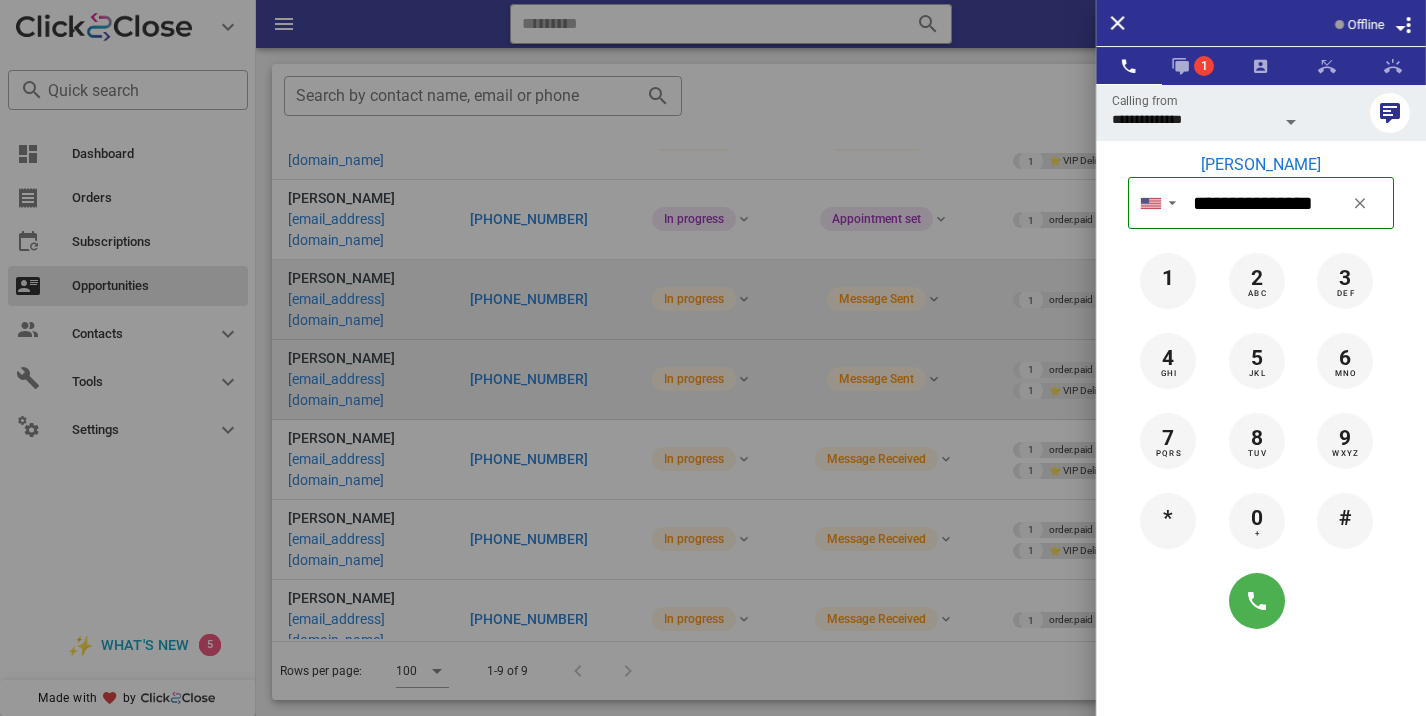 click at bounding box center (713, 358) 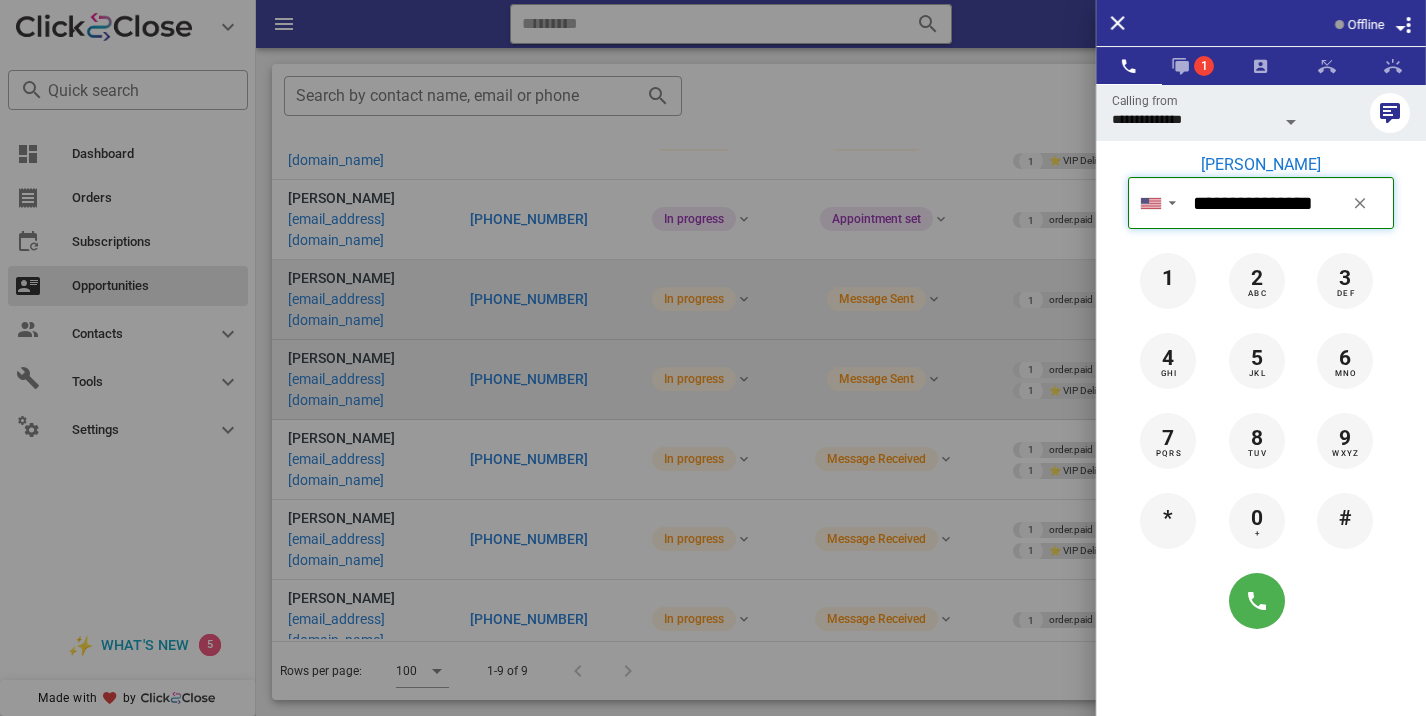 type 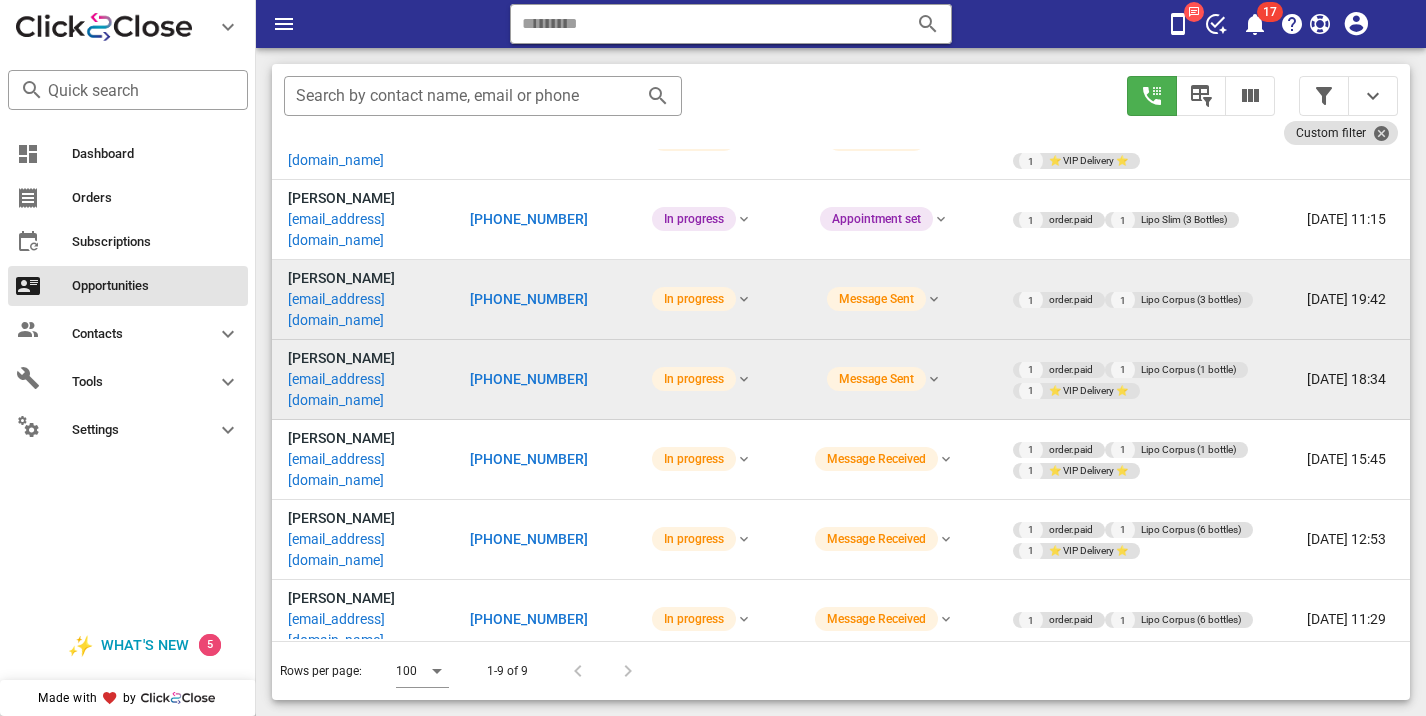 click on "[PHONE_NUMBER]" at bounding box center (529, 459) 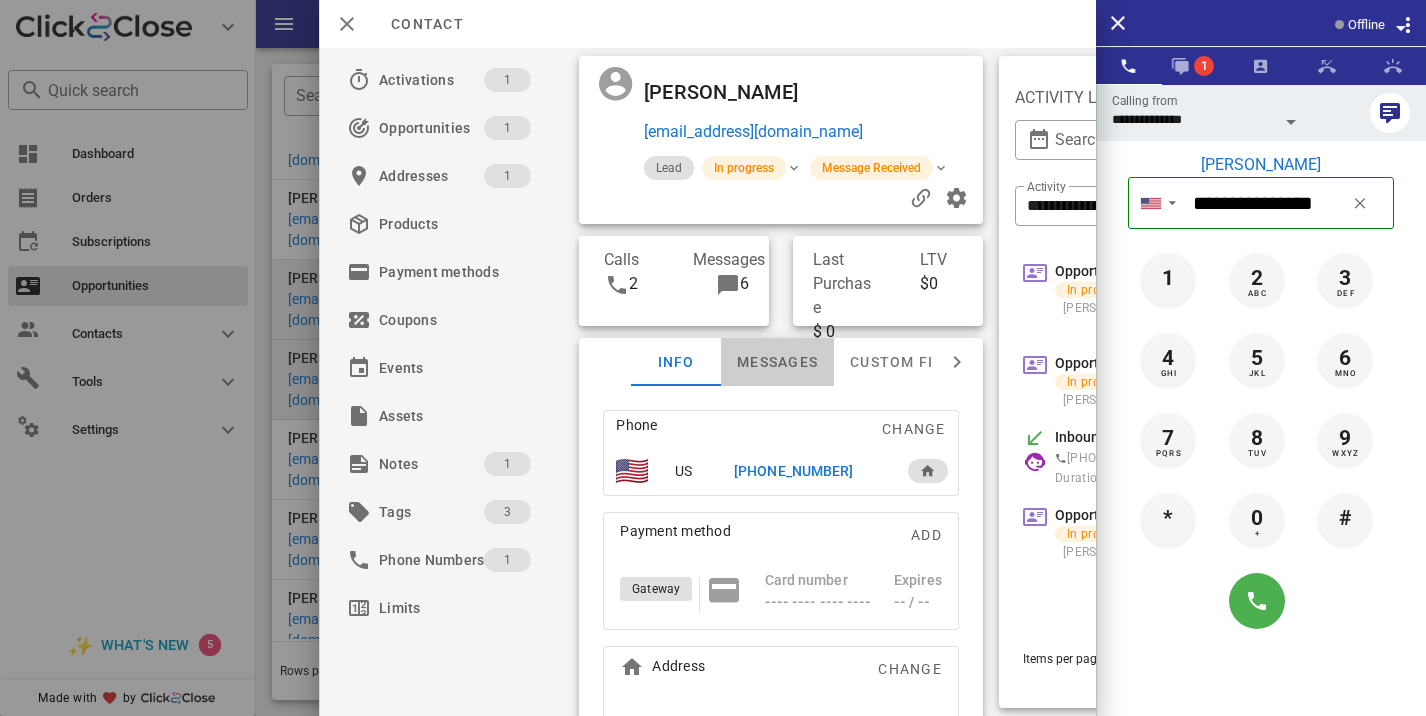 click on "Messages" at bounding box center (777, 362) 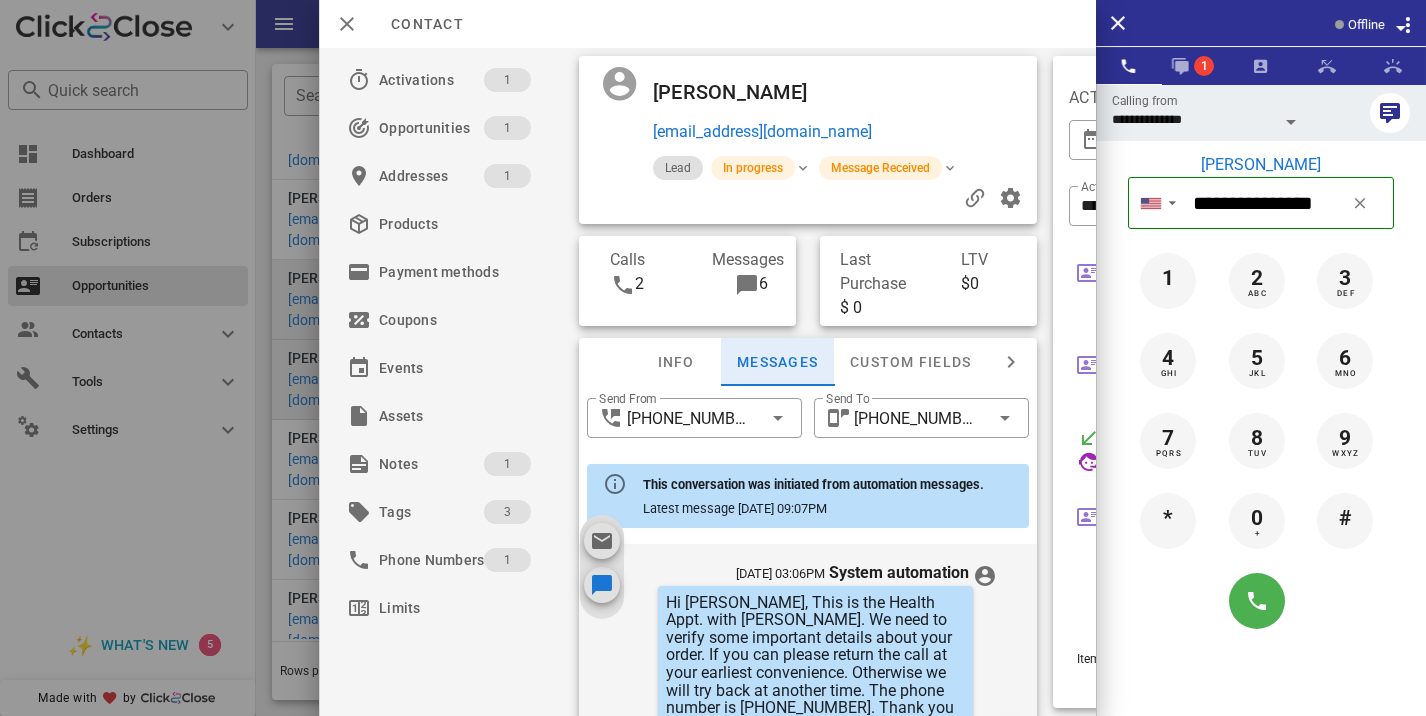 scroll, scrollTop: 1069, scrollLeft: 0, axis: vertical 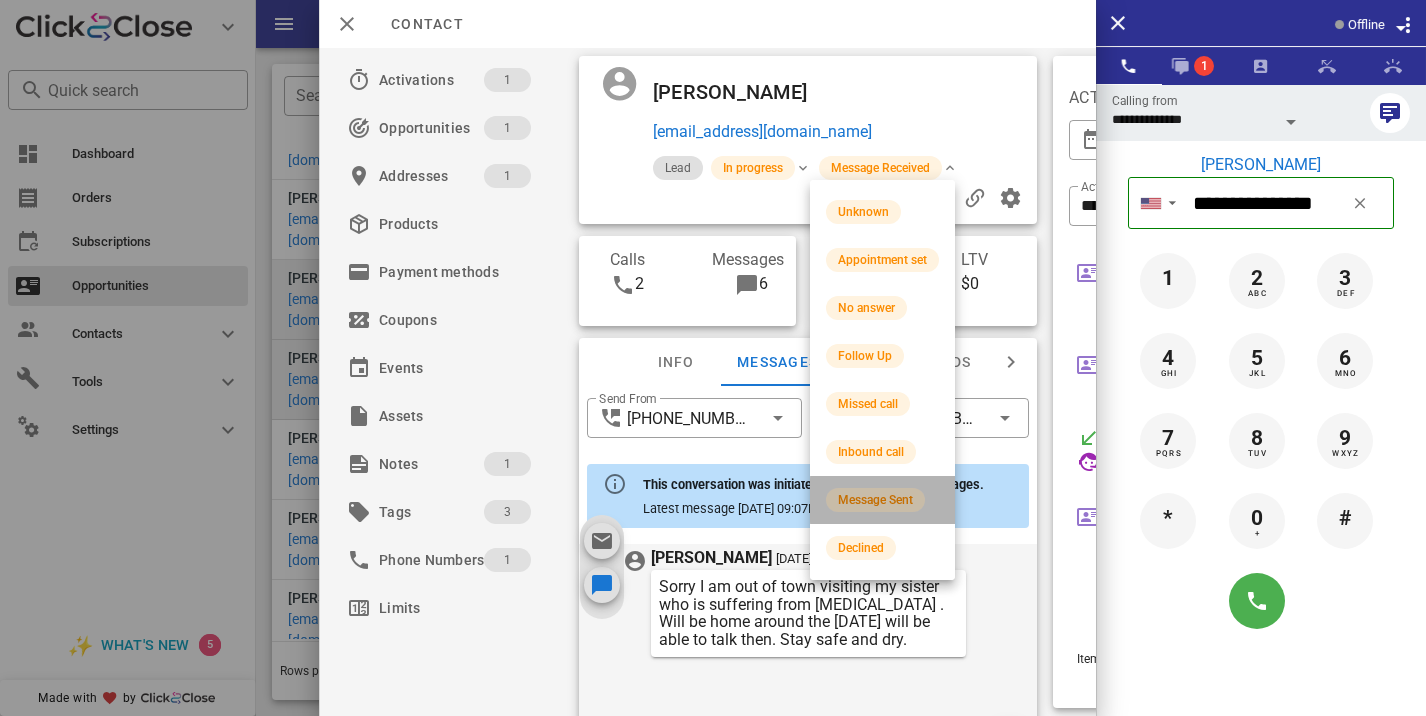 click on "Message Sent" at bounding box center [875, 500] 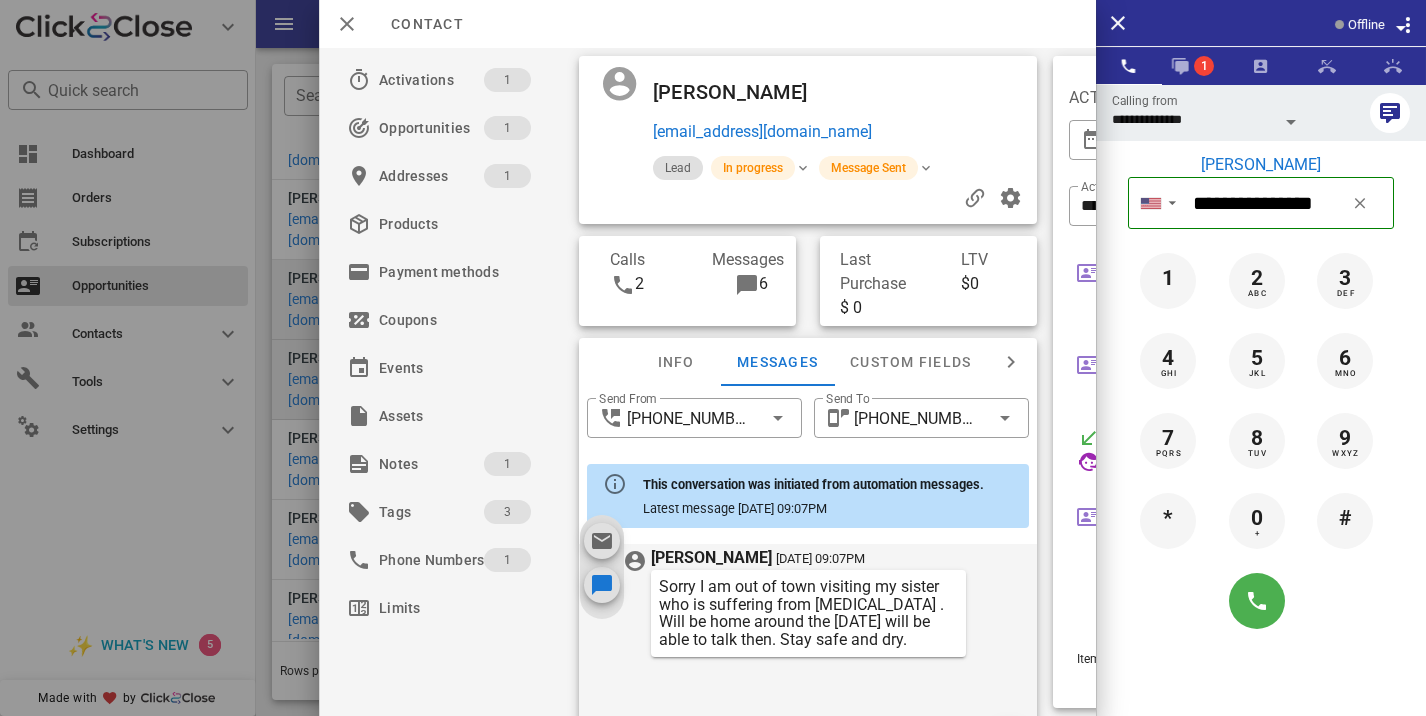 click at bounding box center [713, 358] 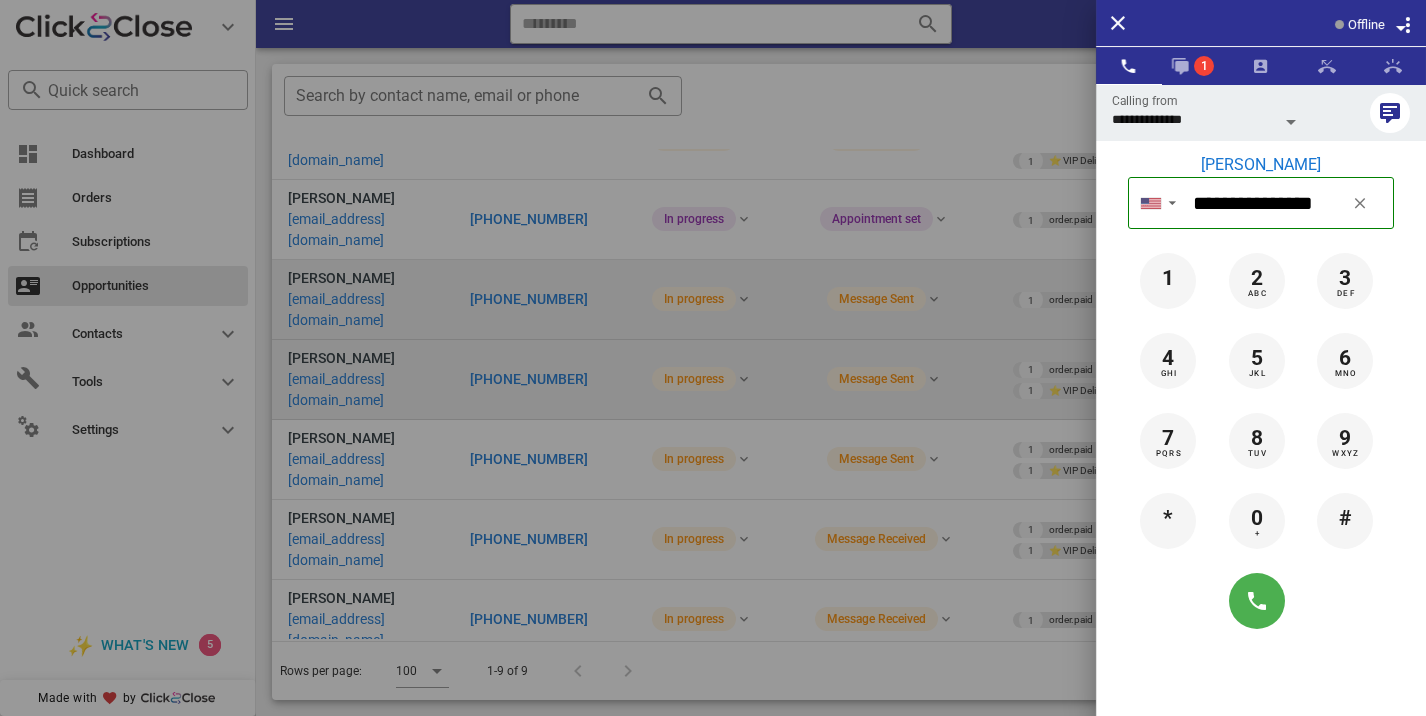 click at bounding box center [713, 358] 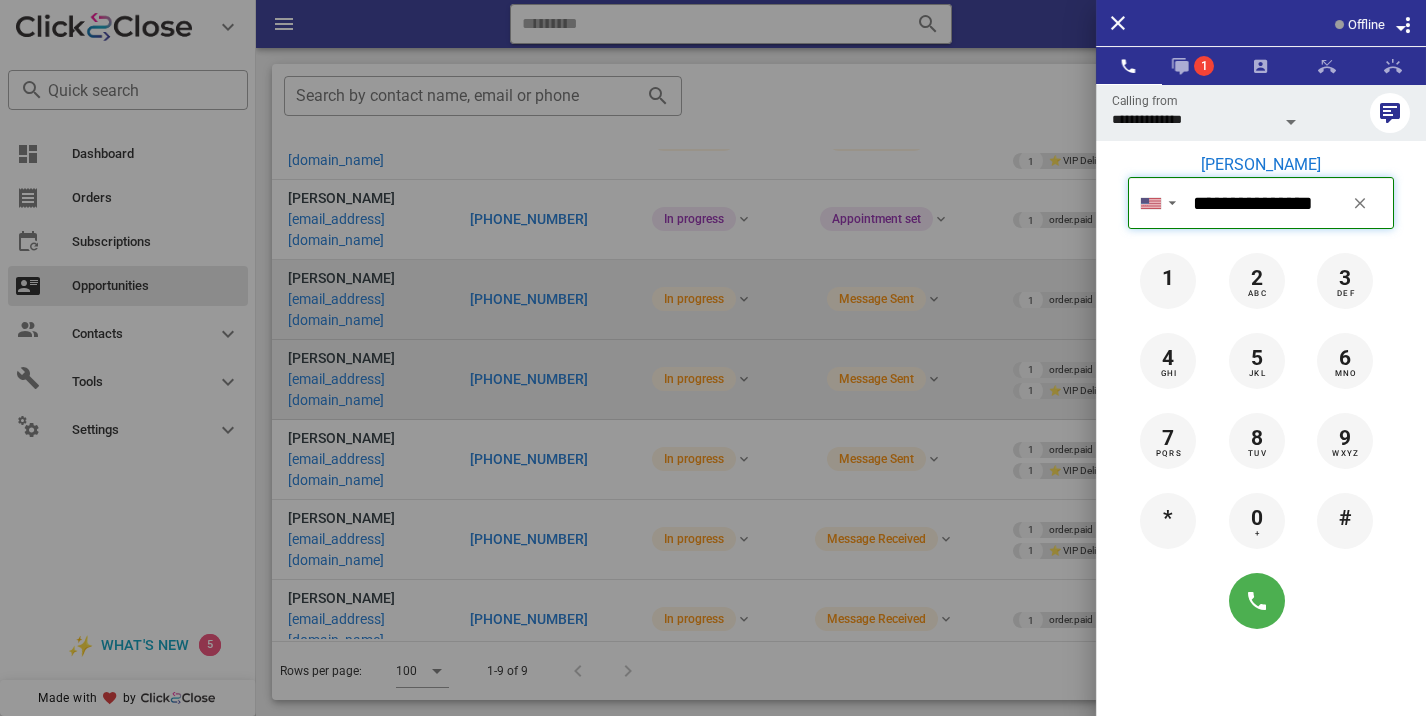 type 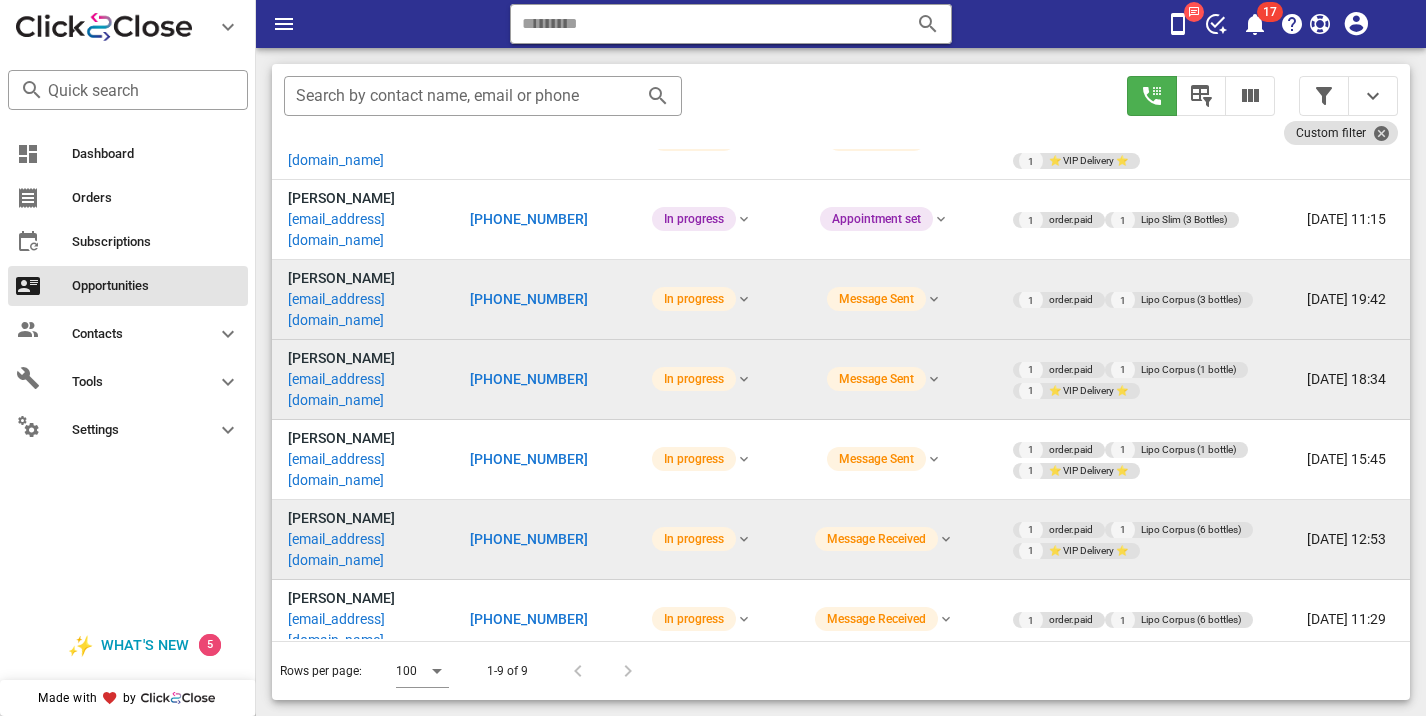 click on "[PHONE_NUMBER]" at bounding box center (529, 539) 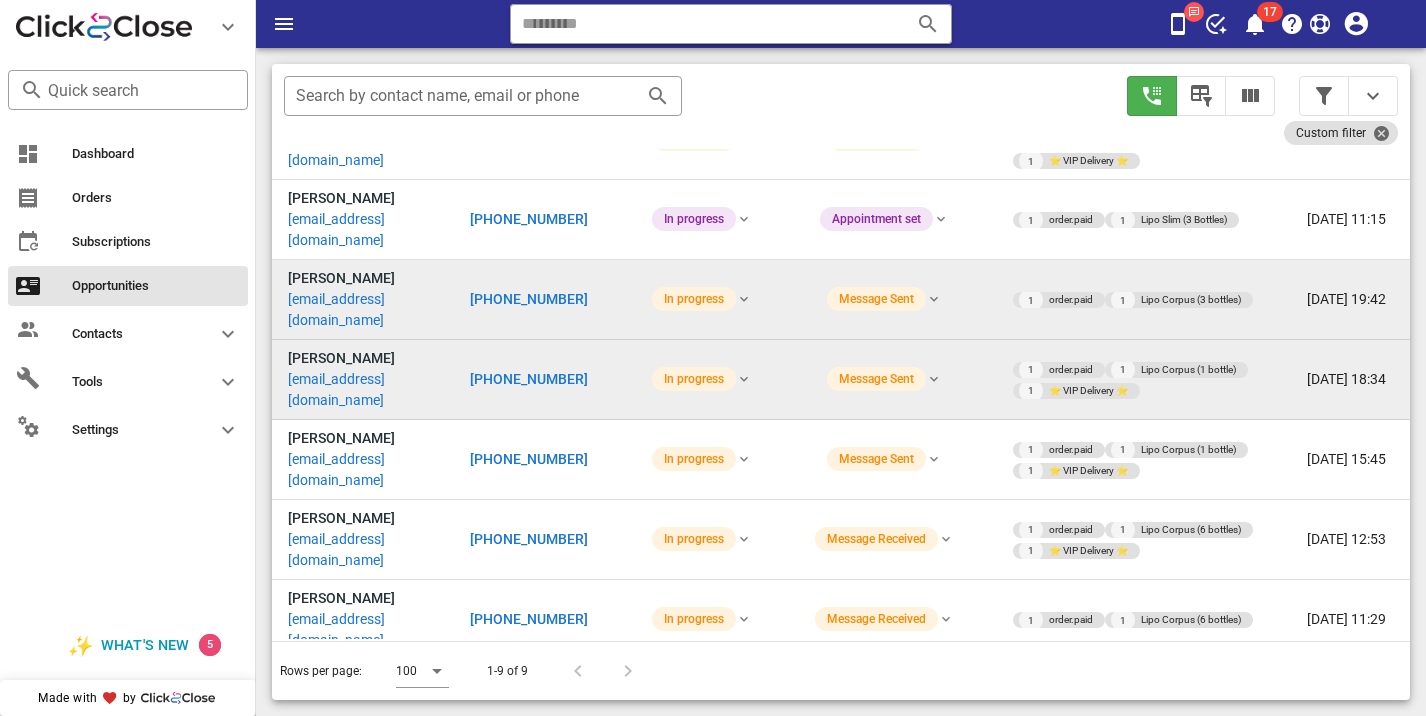 type on "**********" 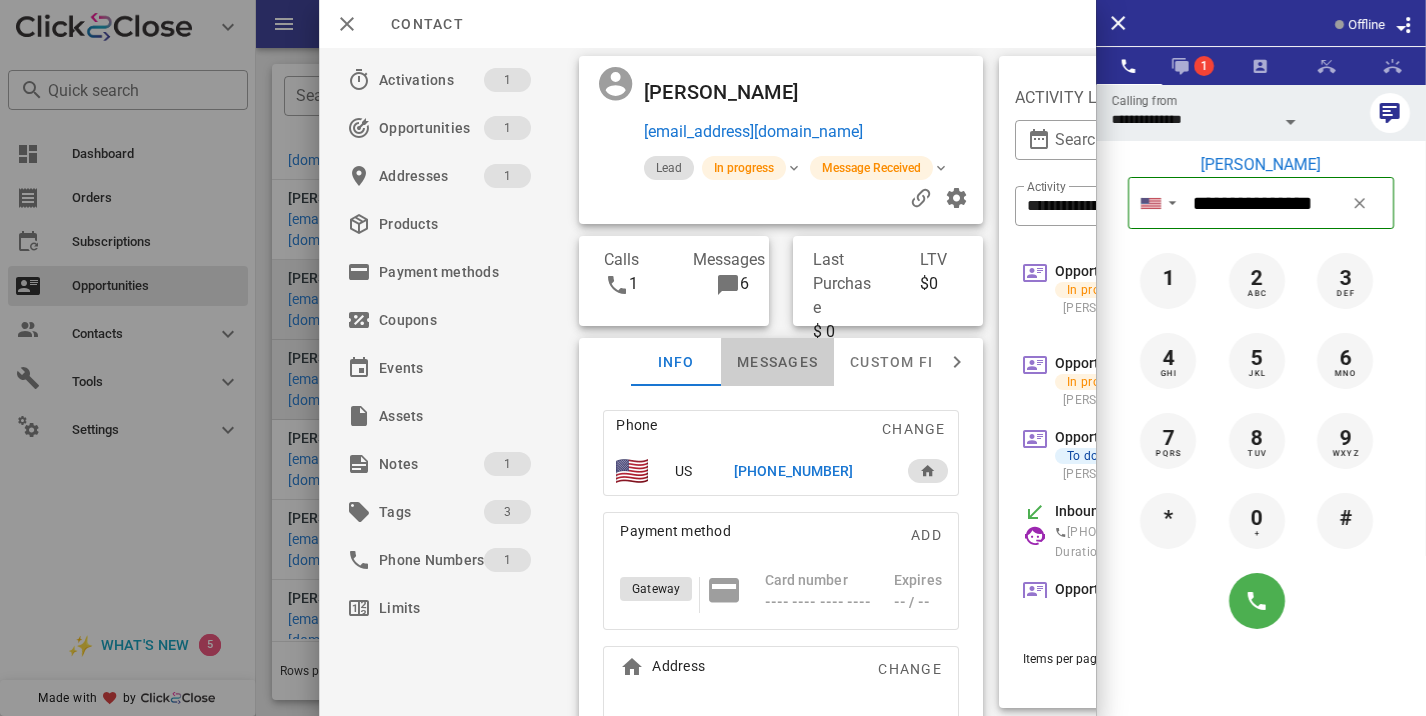 click on "Messages" at bounding box center (777, 362) 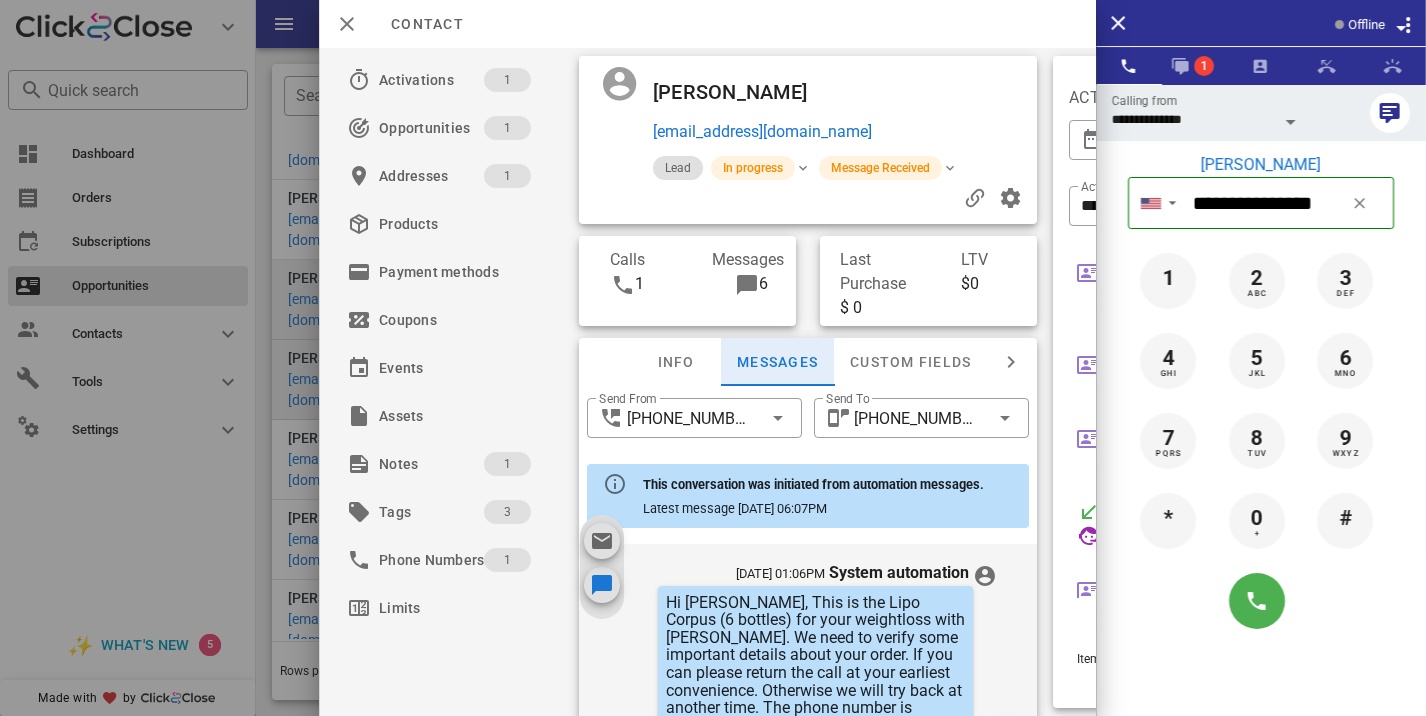 scroll, scrollTop: 937, scrollLeft: 0, axis: vertical 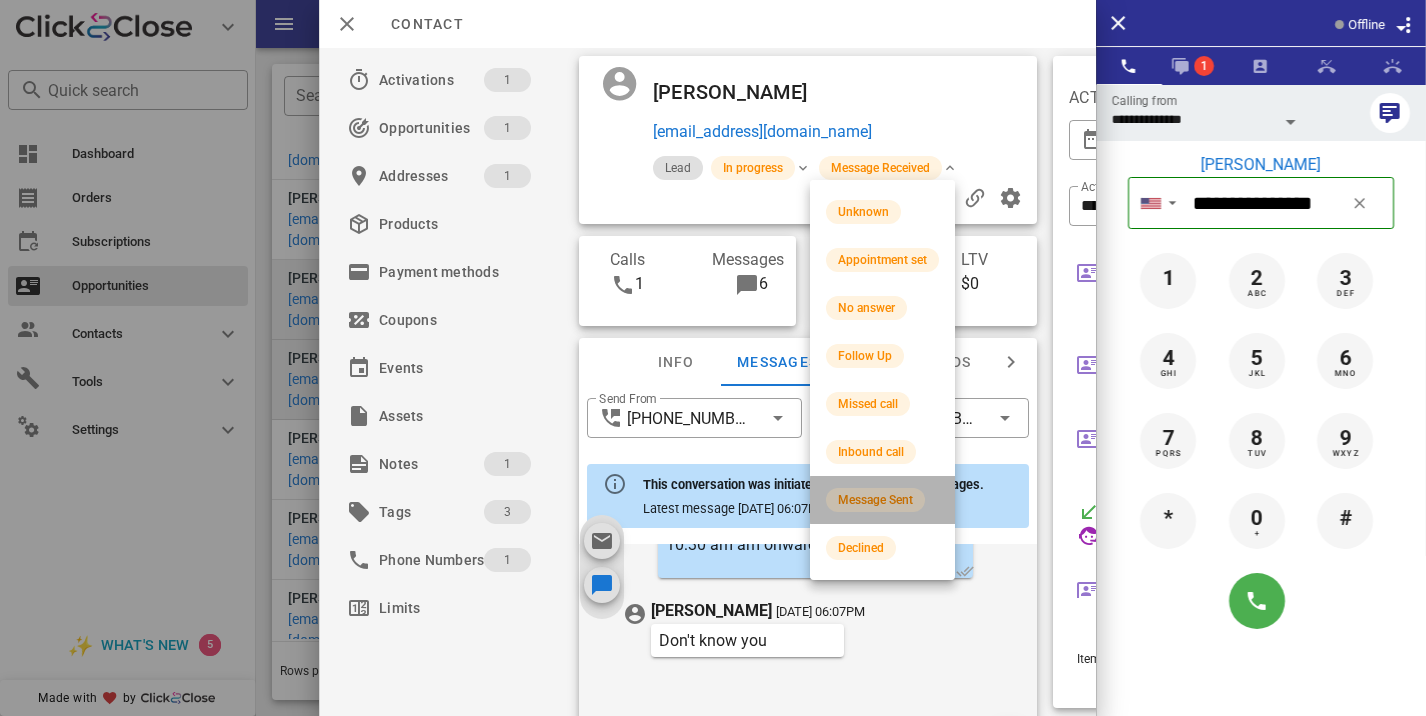 click on "Message Sent" at bounding box center (882, 500) 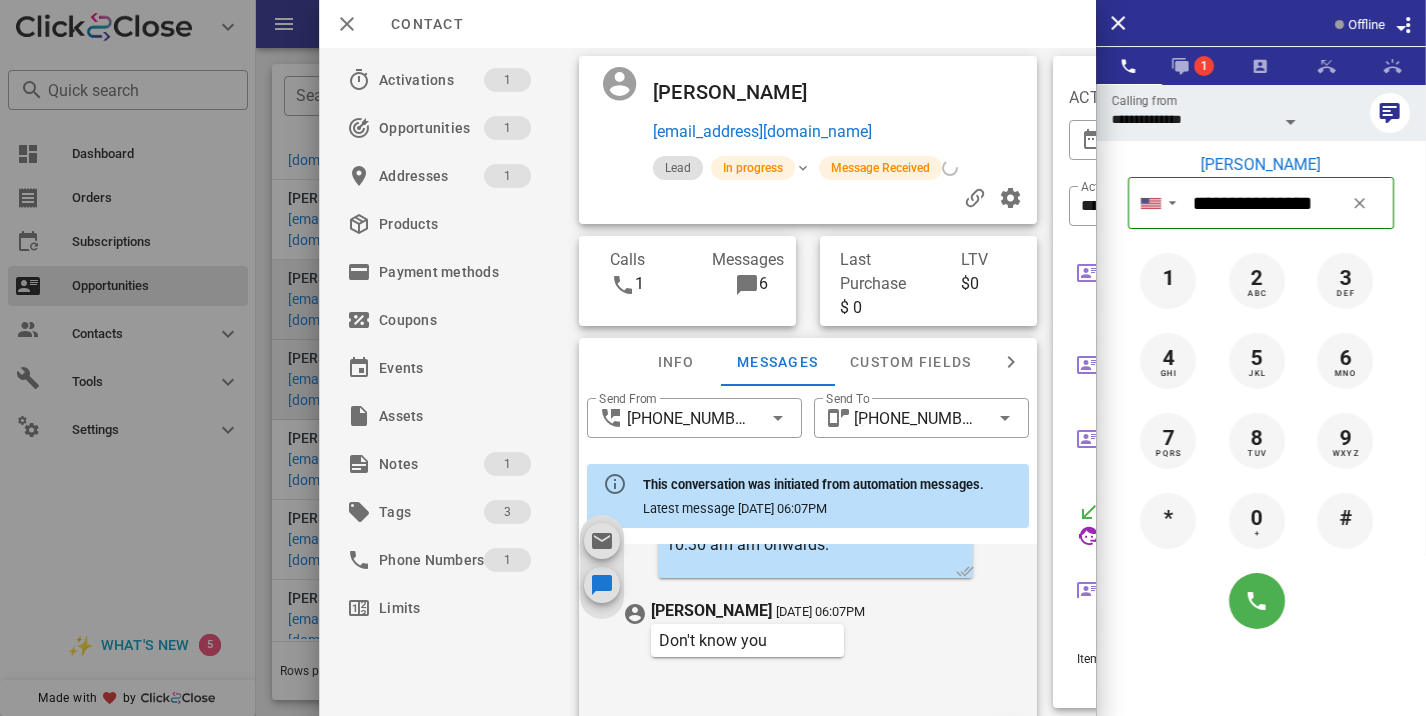 click at bounding box center (713, 358) 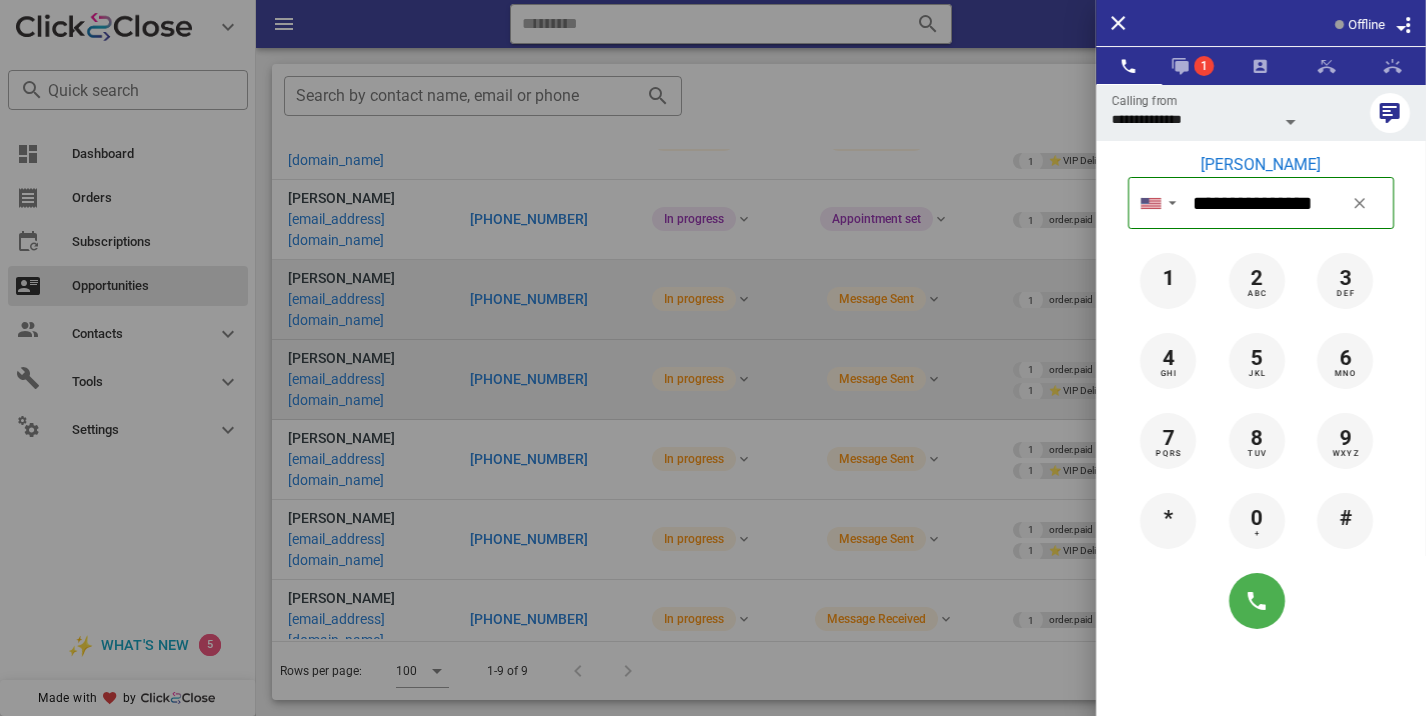 click at bounding box center [713, 358] 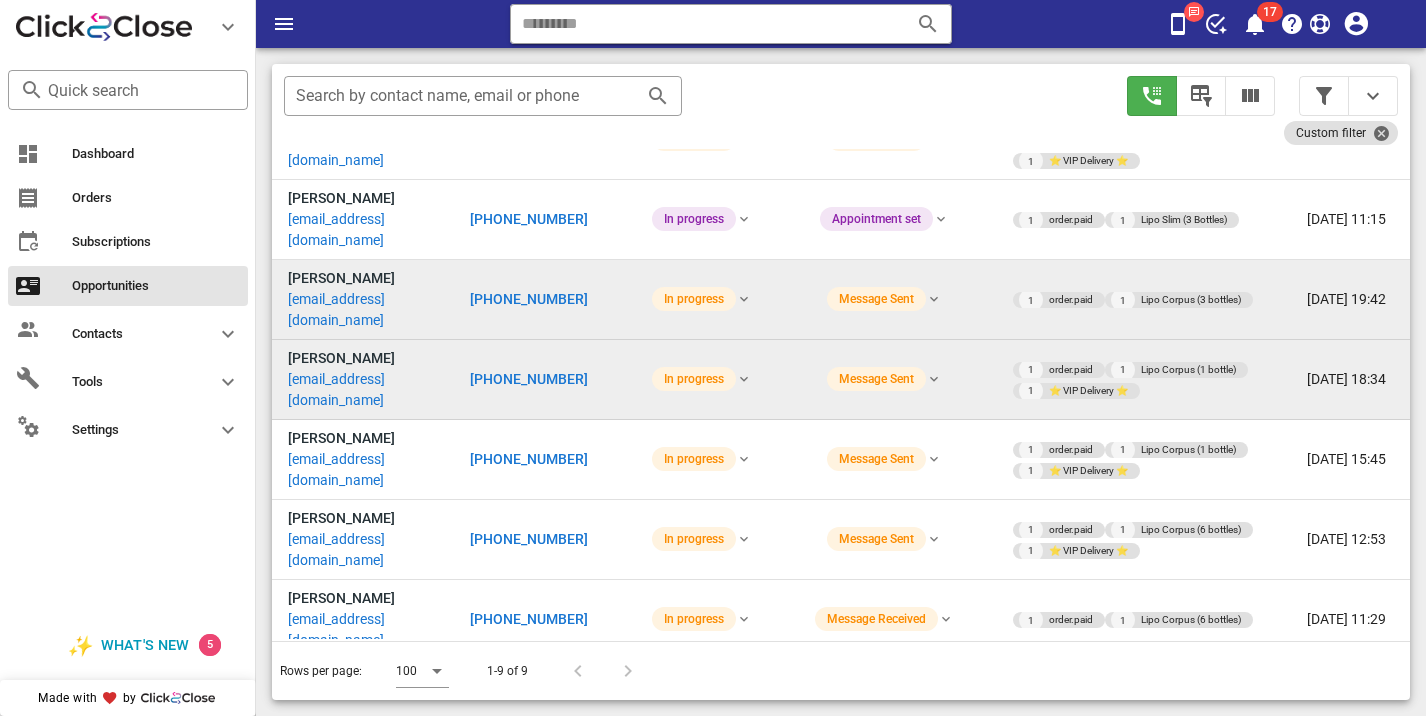 type 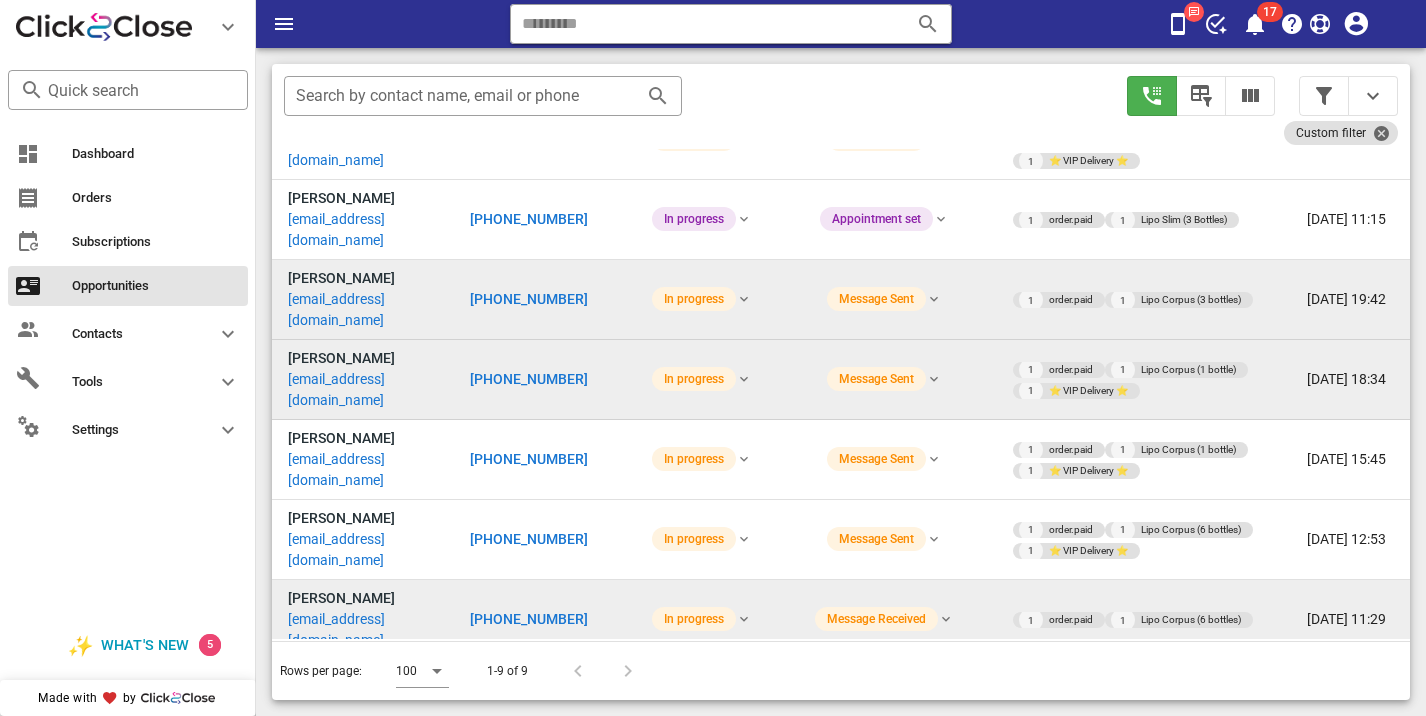 click on "[PHONE_NUMBER]" at bounding box center (529, 619) 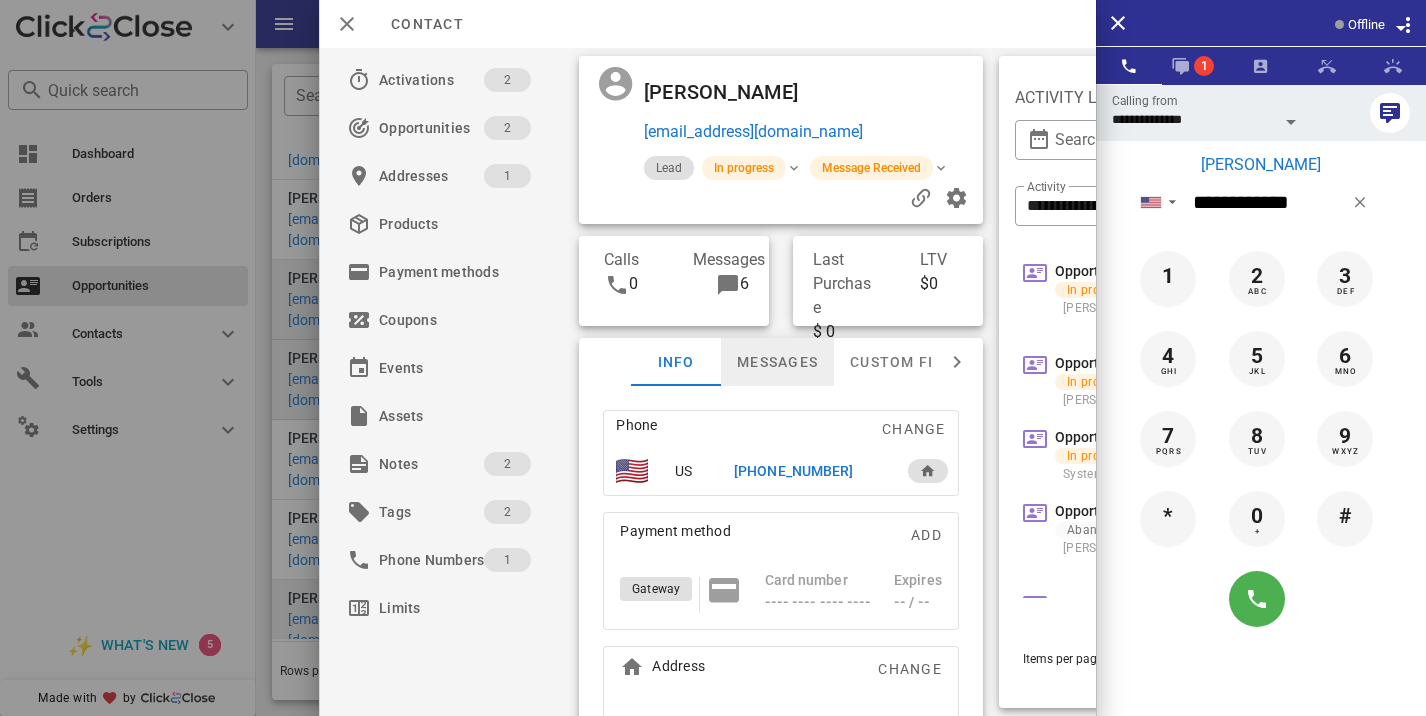 click on "Messages" at bounding box center [777, 362] 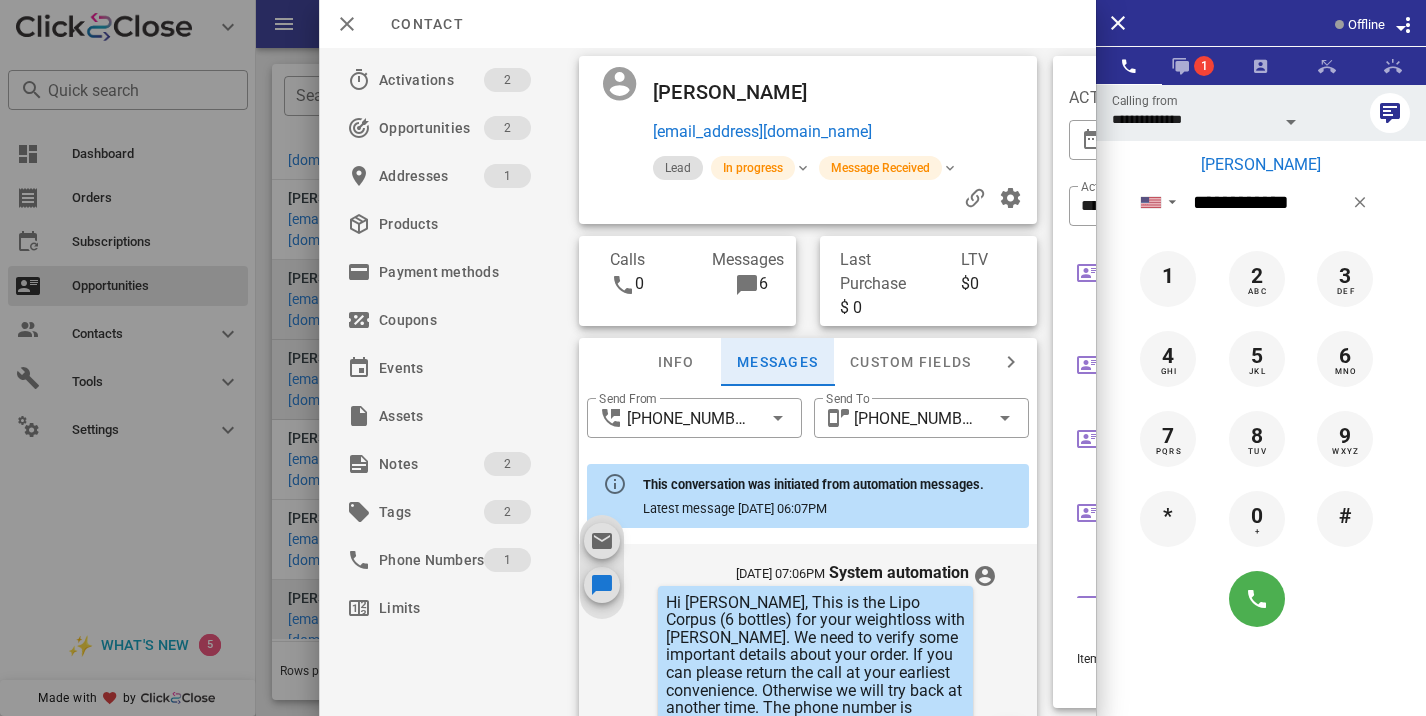 scroll, scrollTop: 1465, scrollLeft: 0, axis: vertical 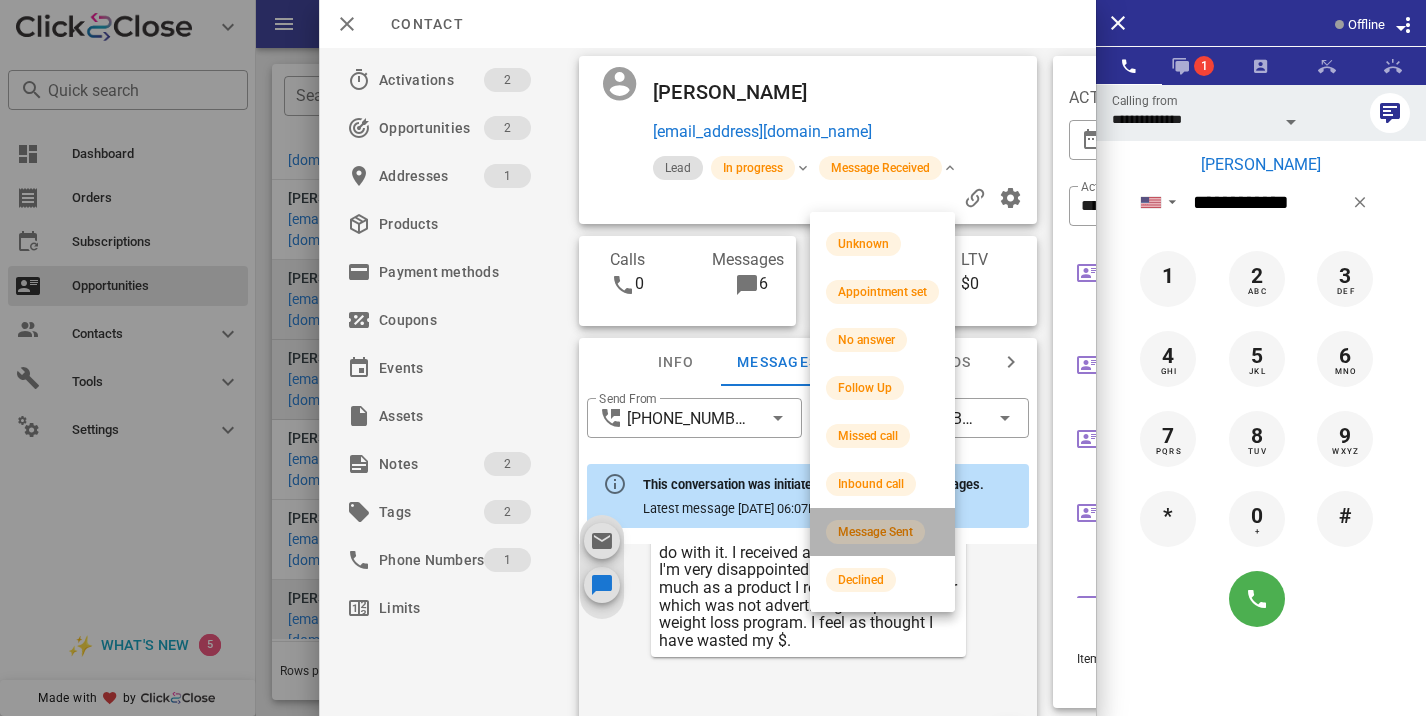 click on "Message Sent" at bounding box center (882, 532) 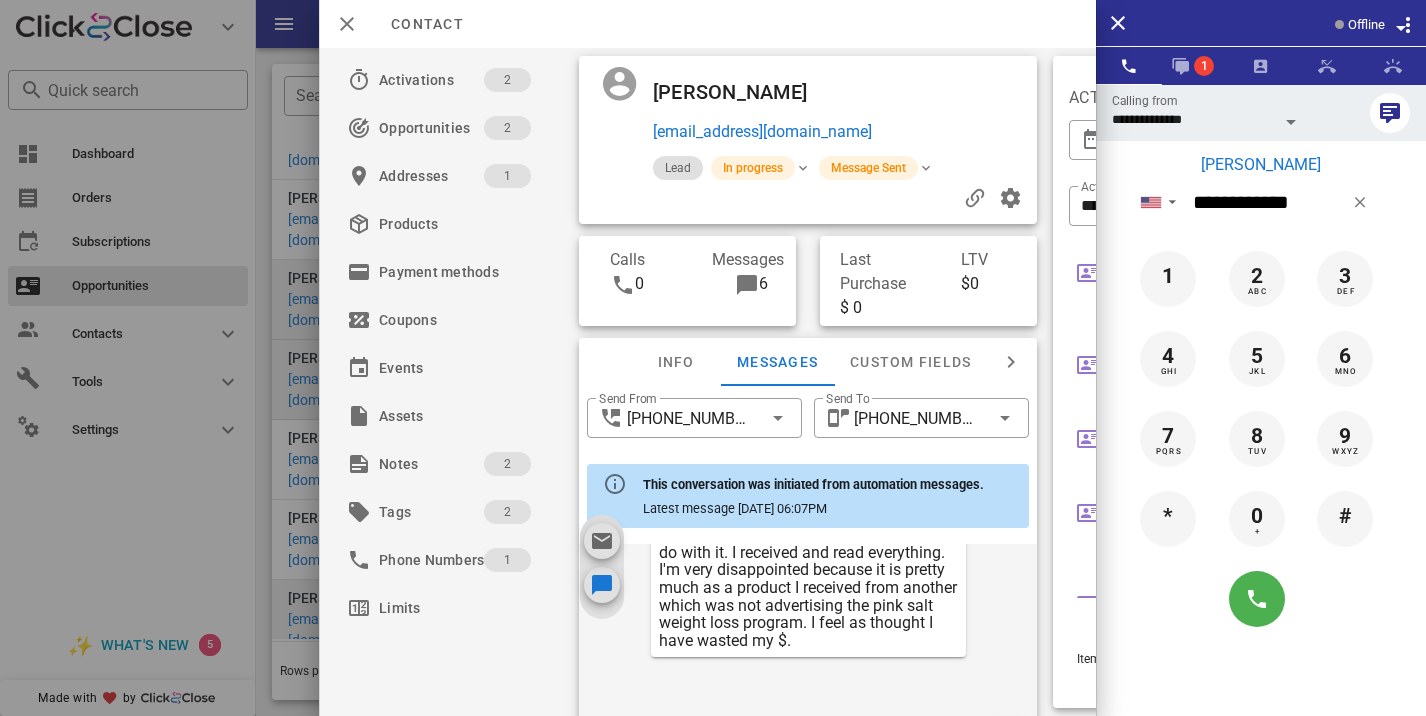 click at bounding box center (713, 358) 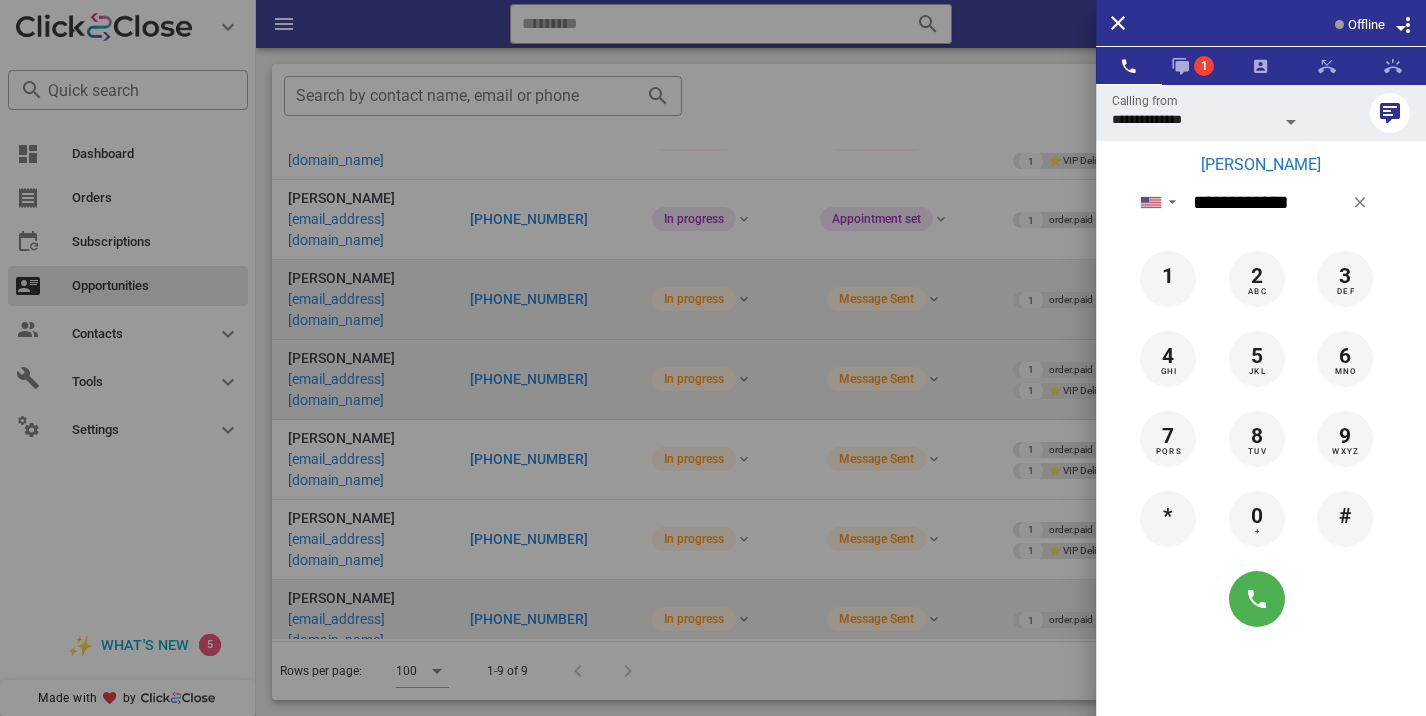 click at bounding box center (713, 358) 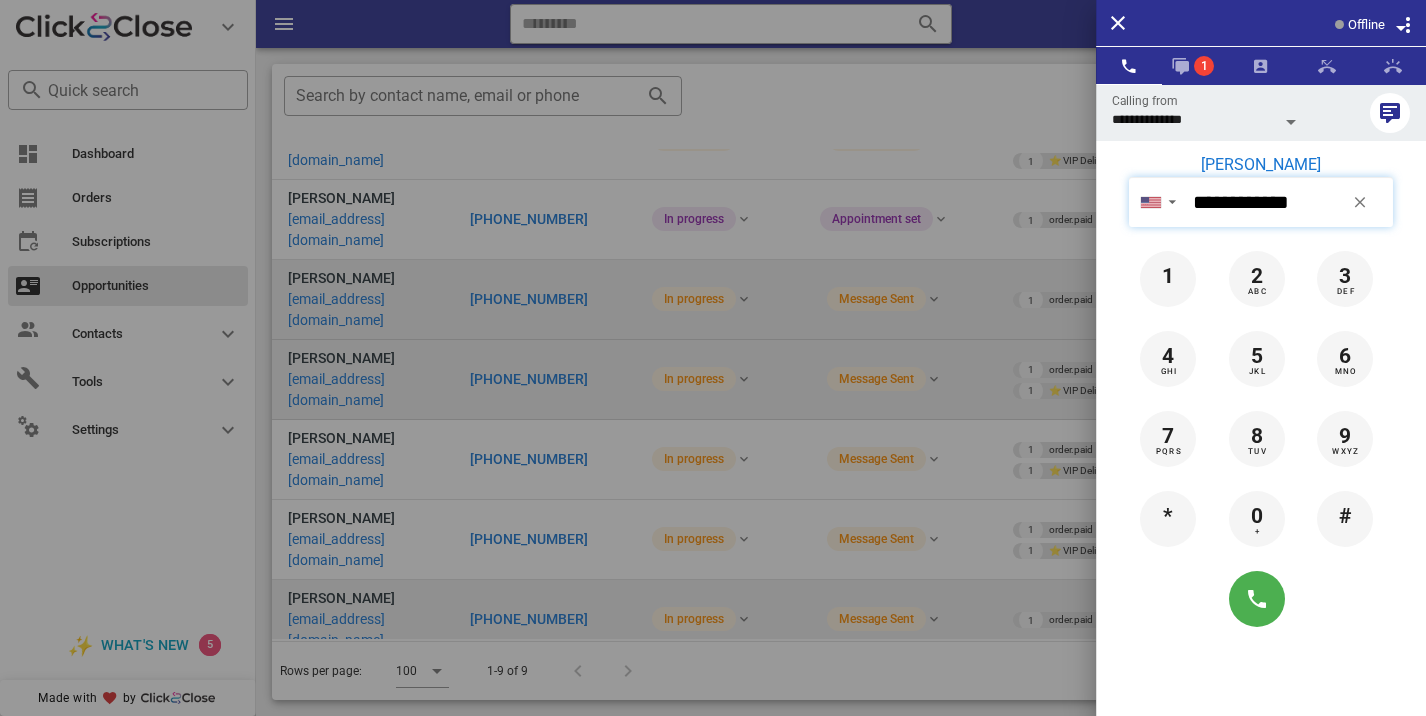 type 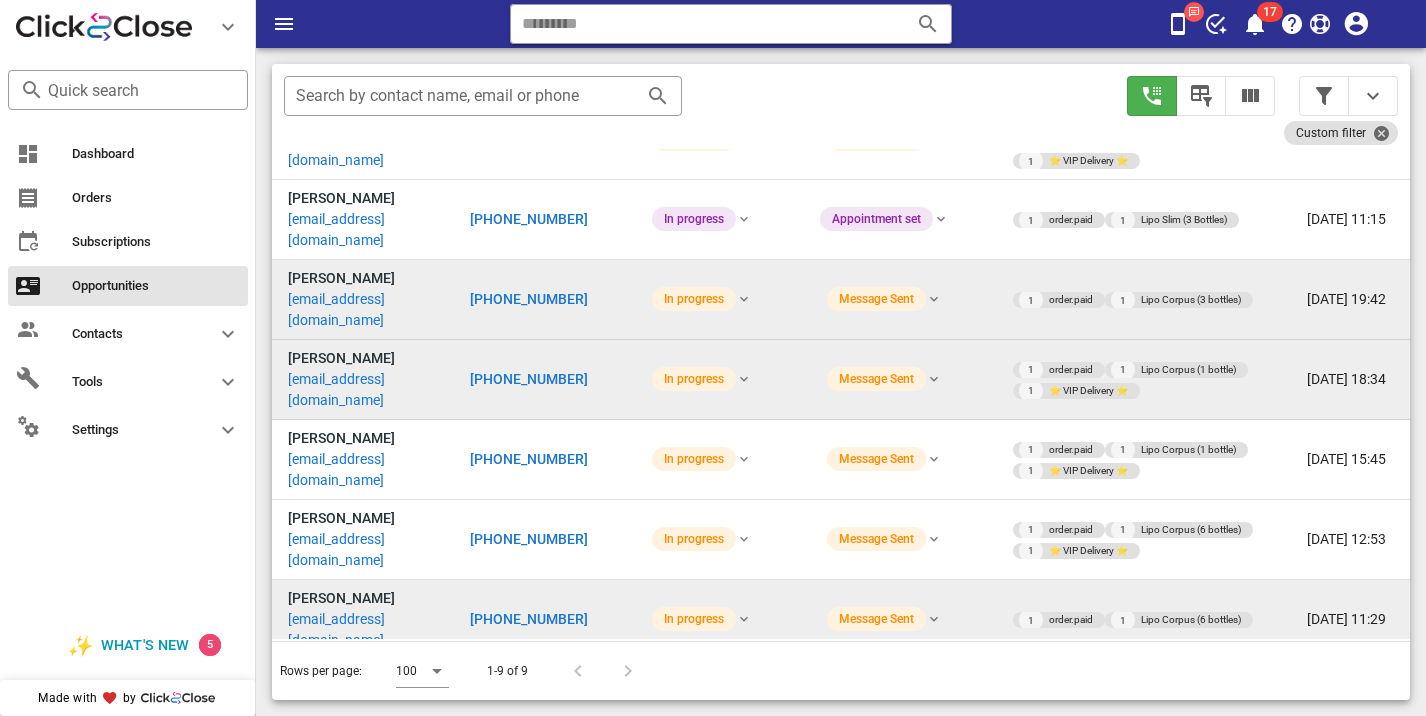 click on "[PHONE_NUMBER]" at bounding box center (529, 742) 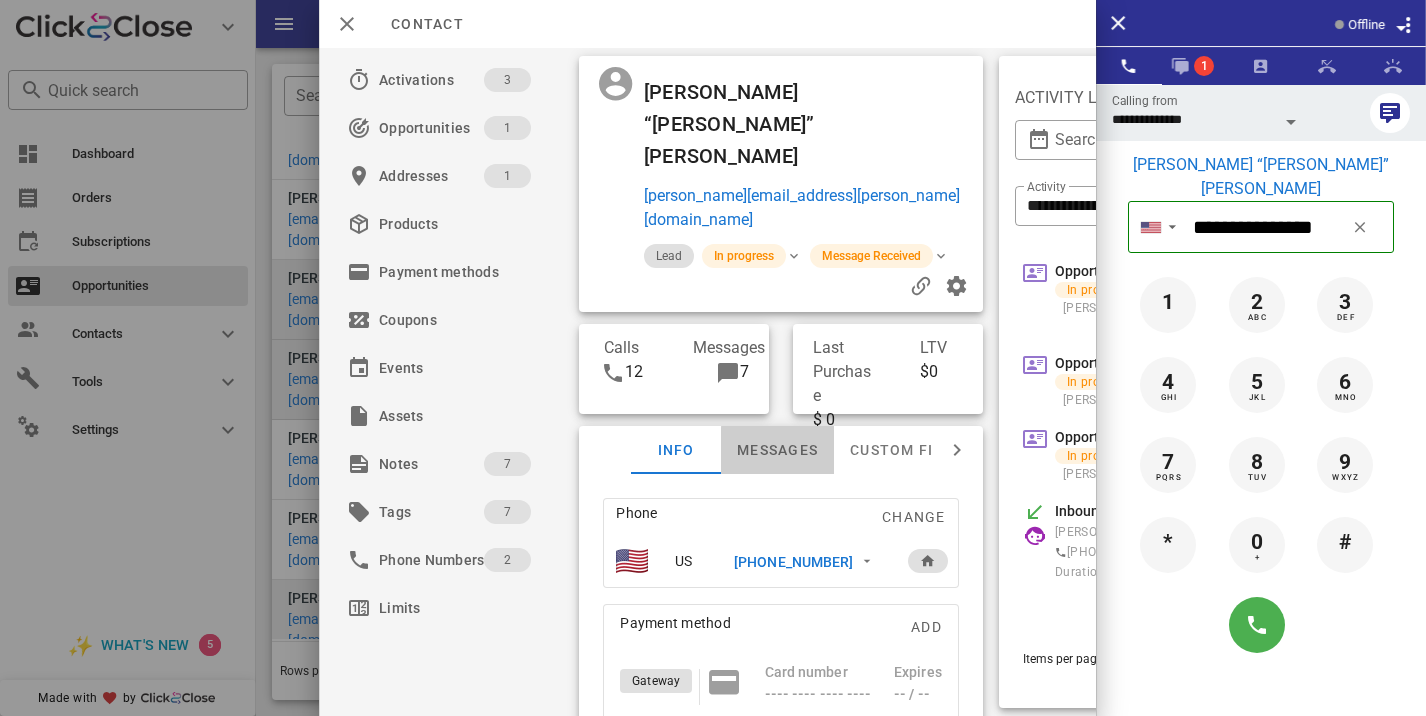 click on "Messages" at bounding box center [777, 450] 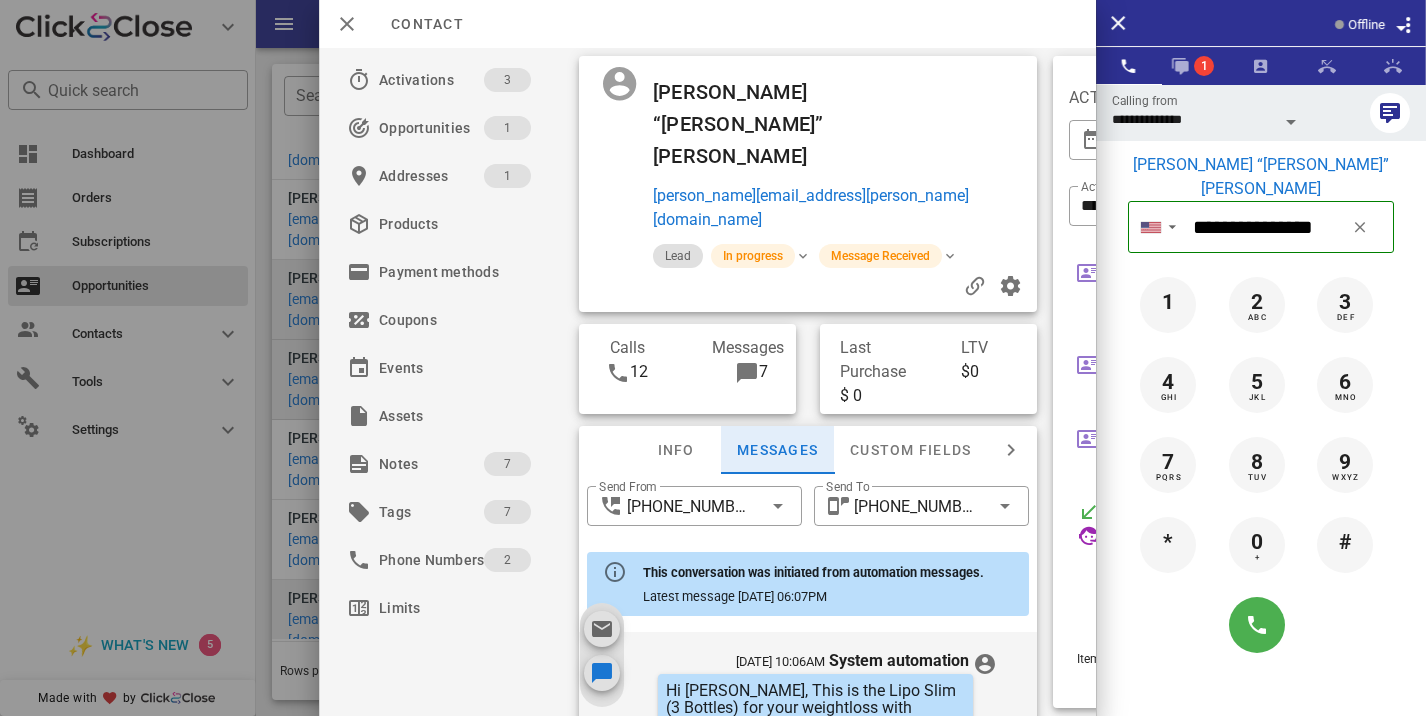 scroll, scrollTop: 1541, scrollLeft: 0, axis: vertical 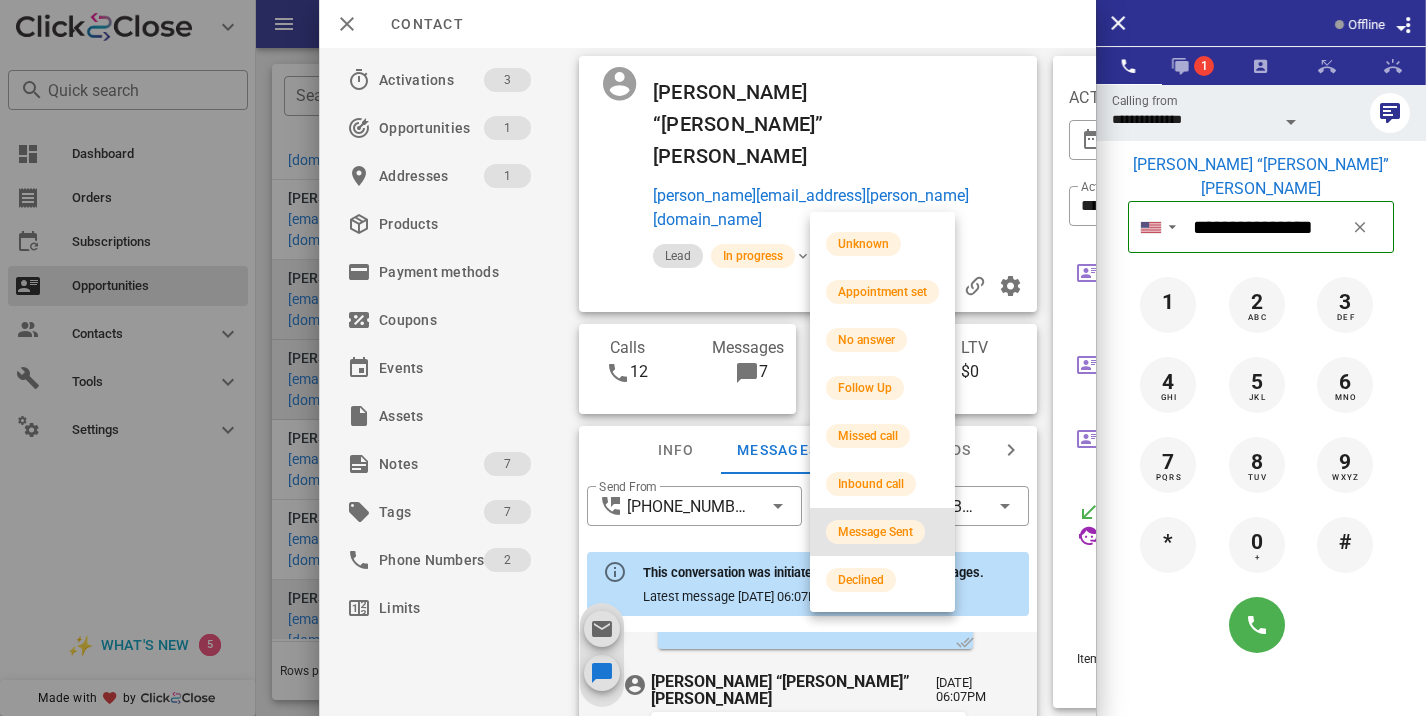 click on "Message Sent" at bounding box center [882, 532] 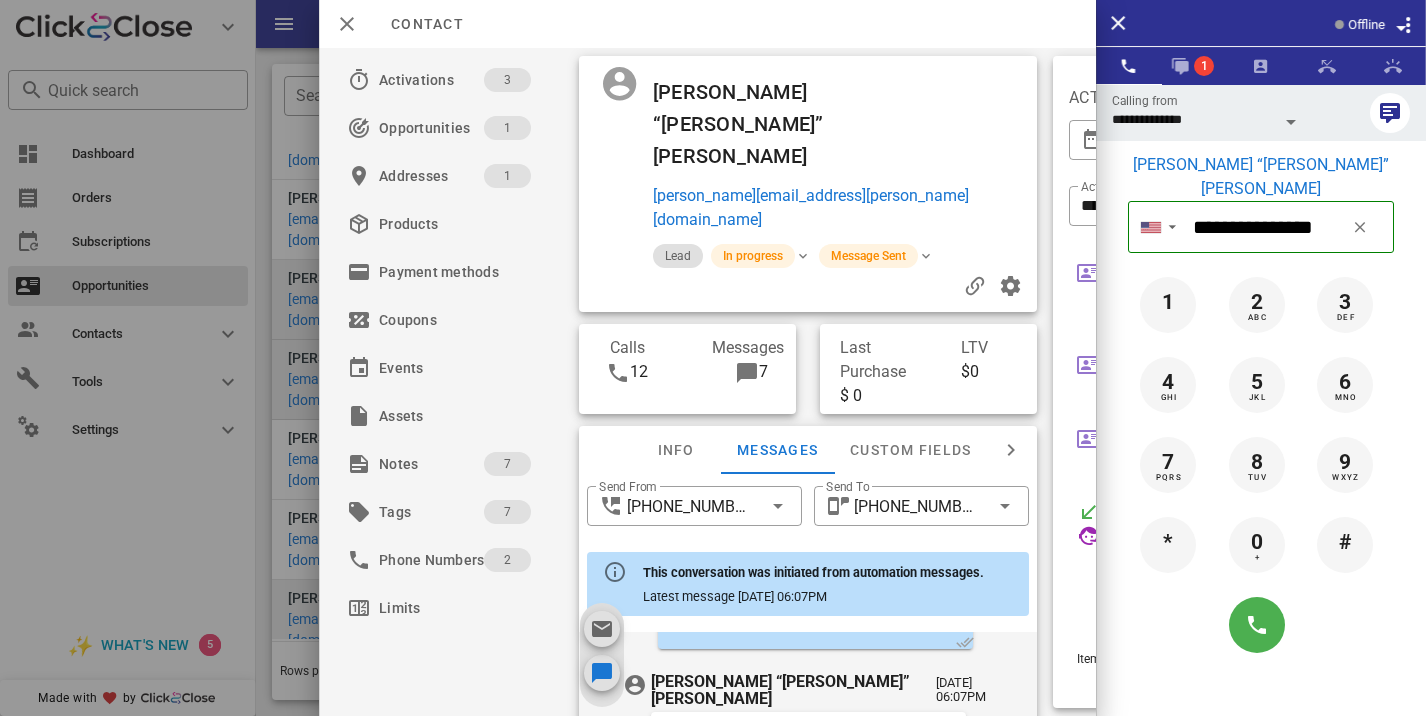 click at bounding box center [713, 358] 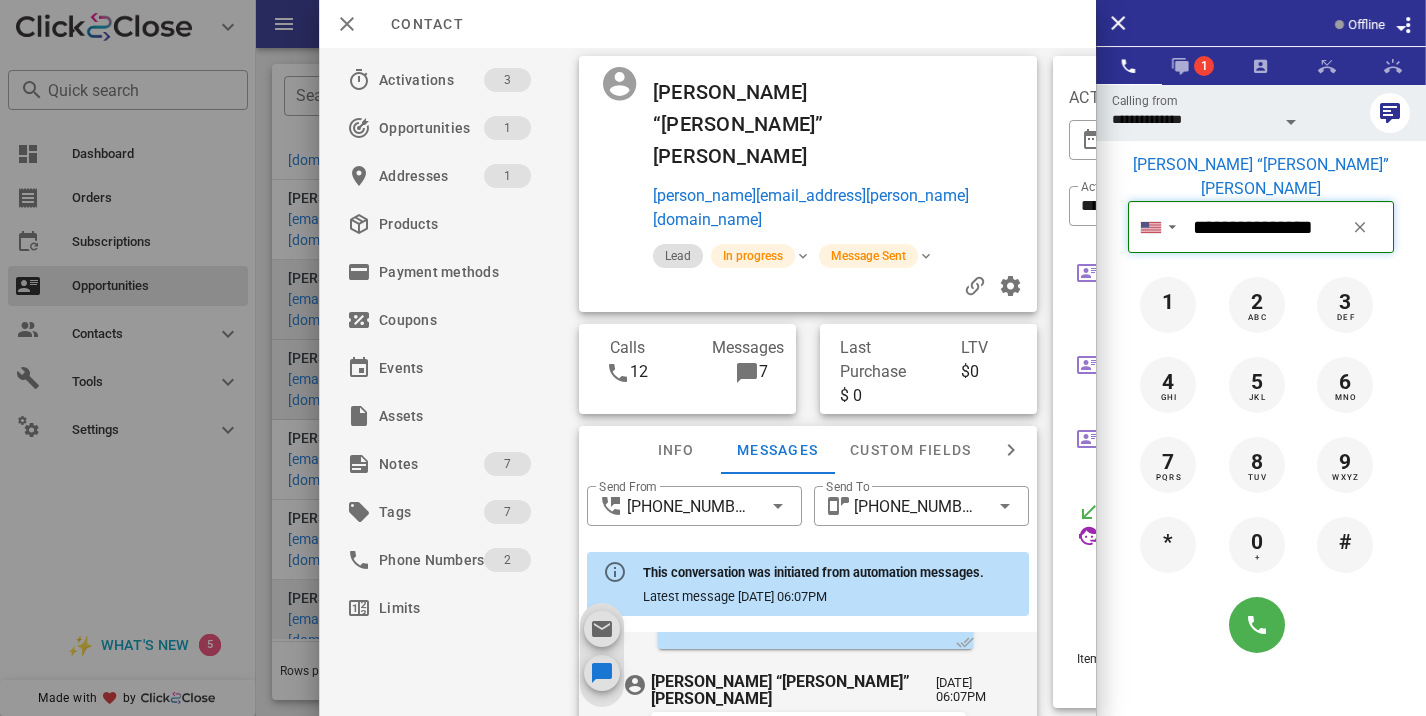 type 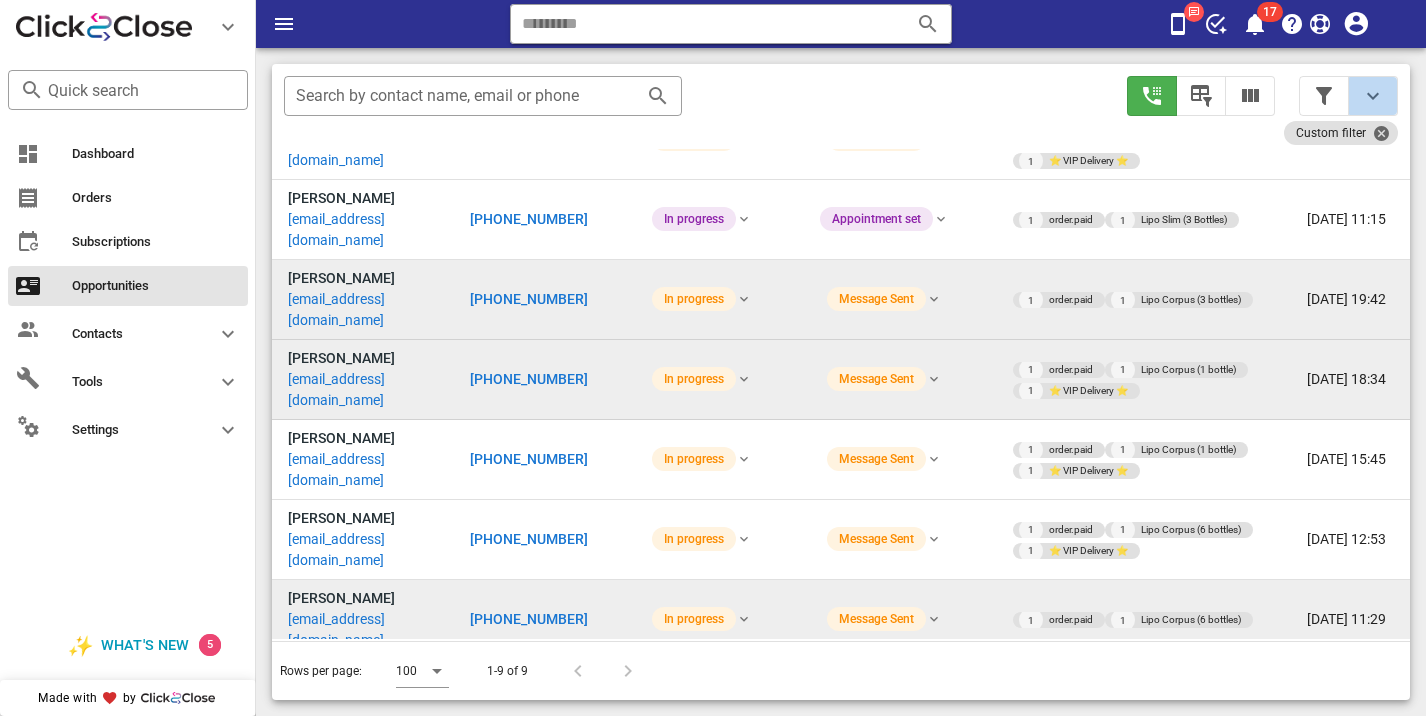 click at bounding box center (1373, 96) 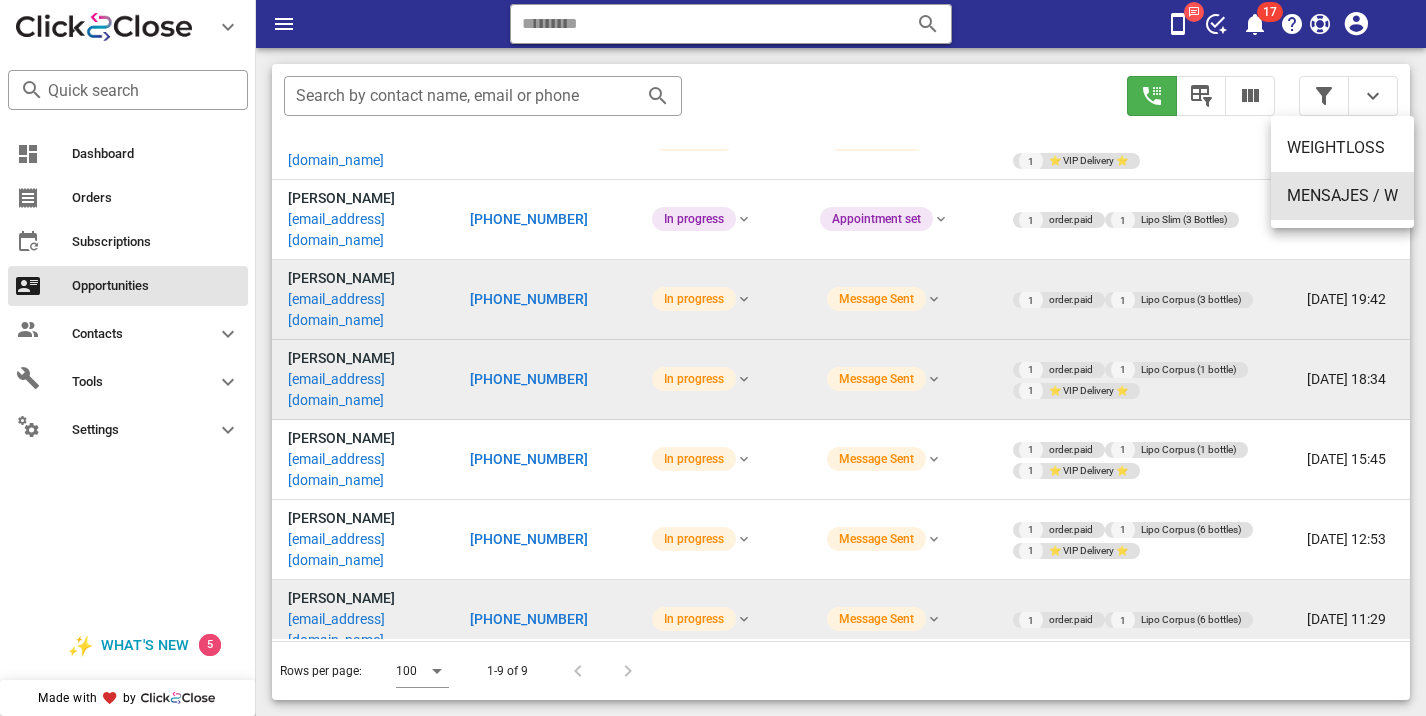 click on "MENSAJES / W" at bounding box center (1342, 195) 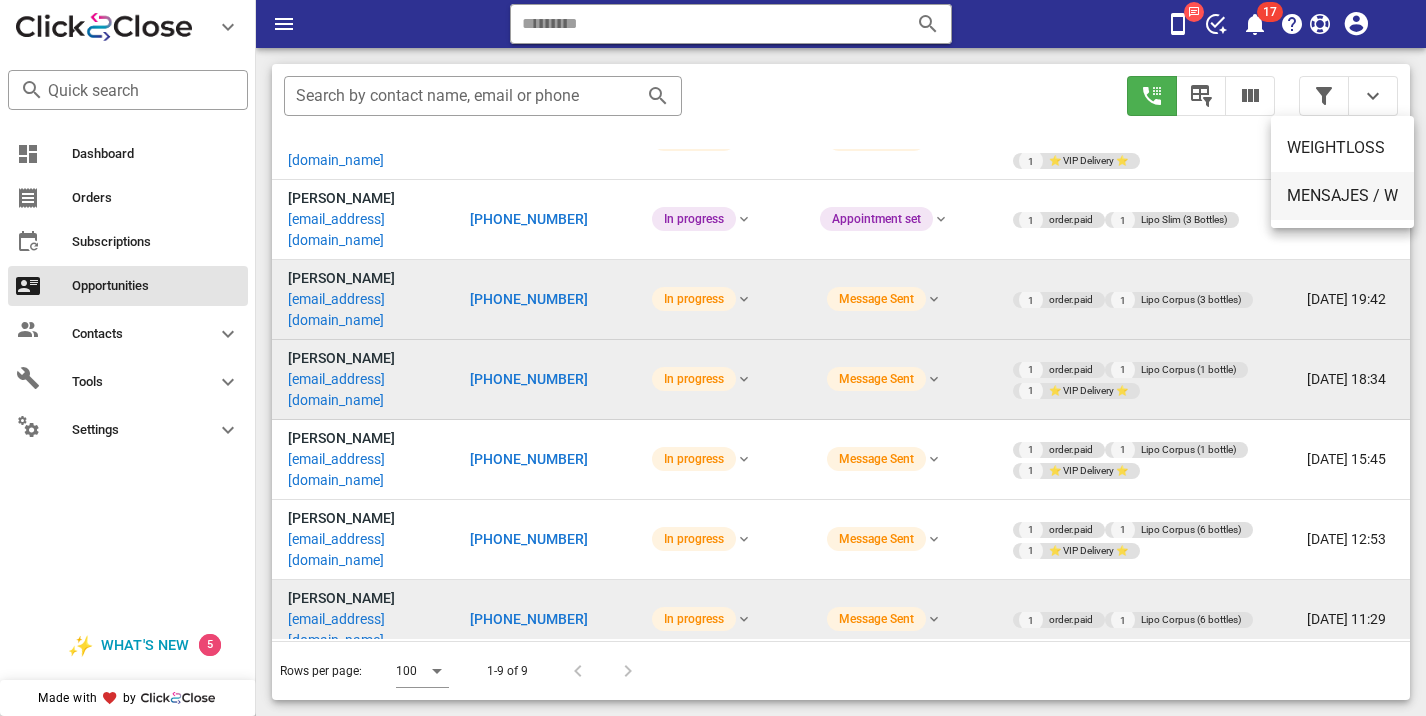 type on "**********" 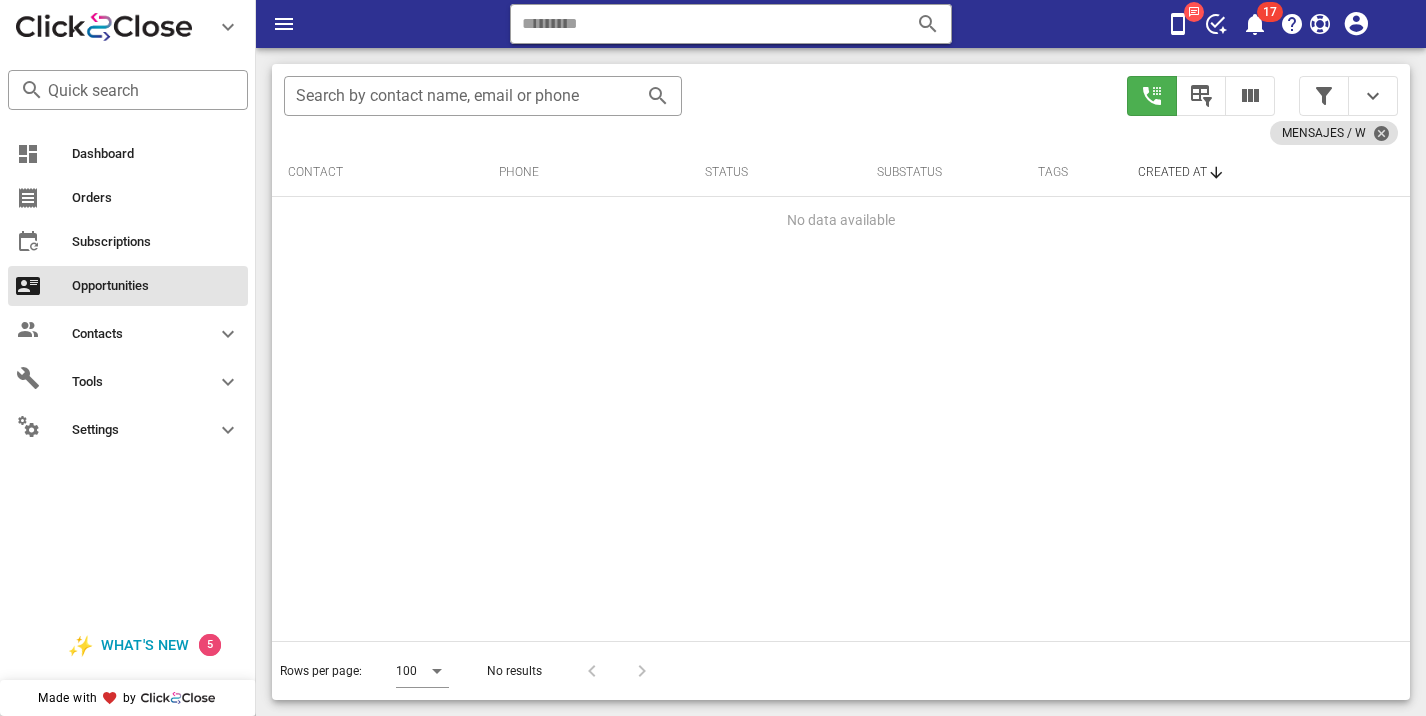 scroll, scrollTop: 376, scrollLeft: 0, axis: vertical 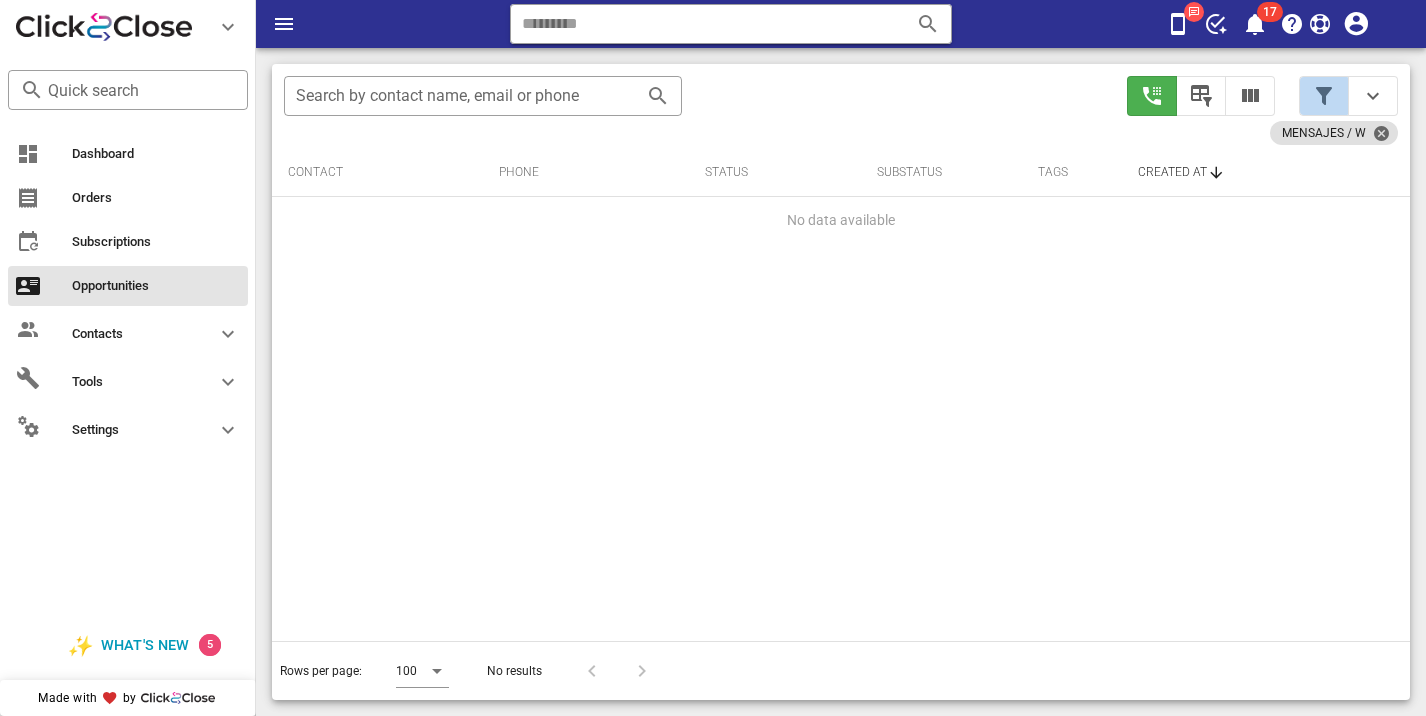 click at bounding box center (1324, 96) 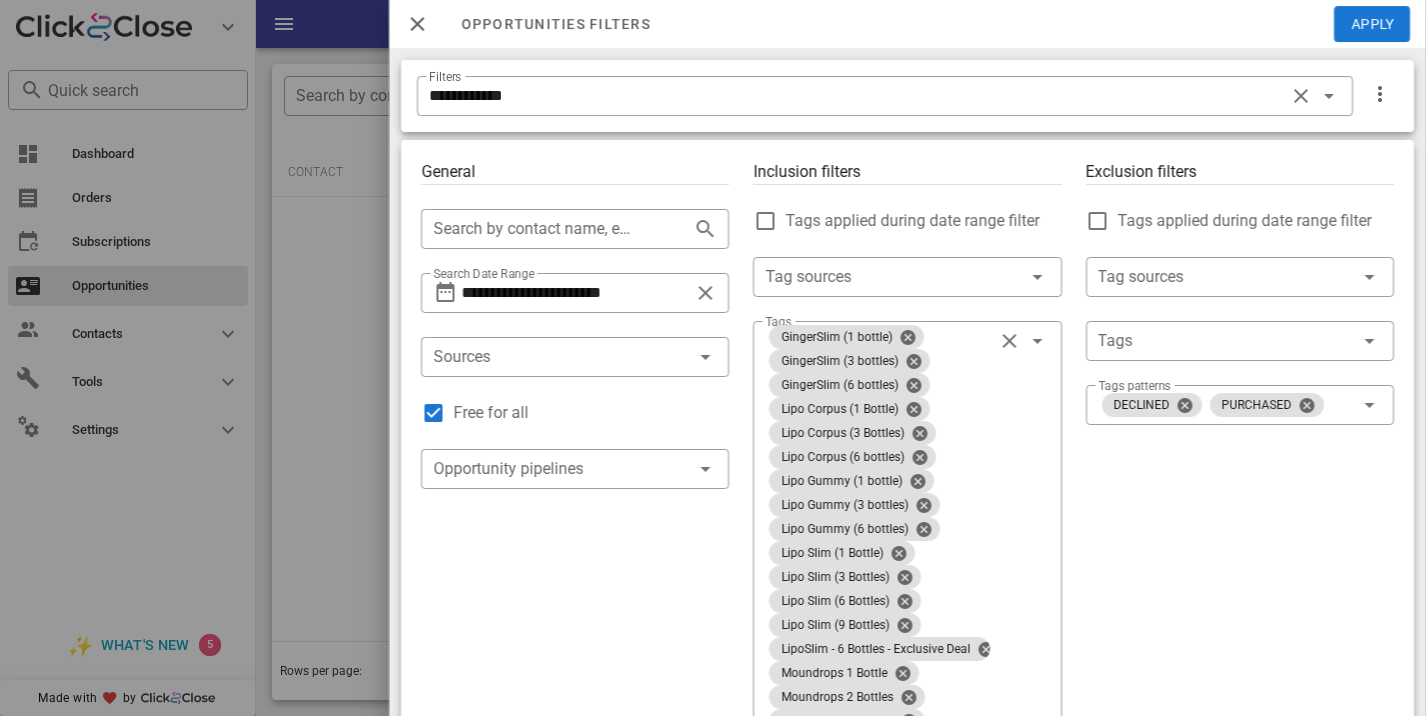 click on "**********" at bounding box center [575, 293] 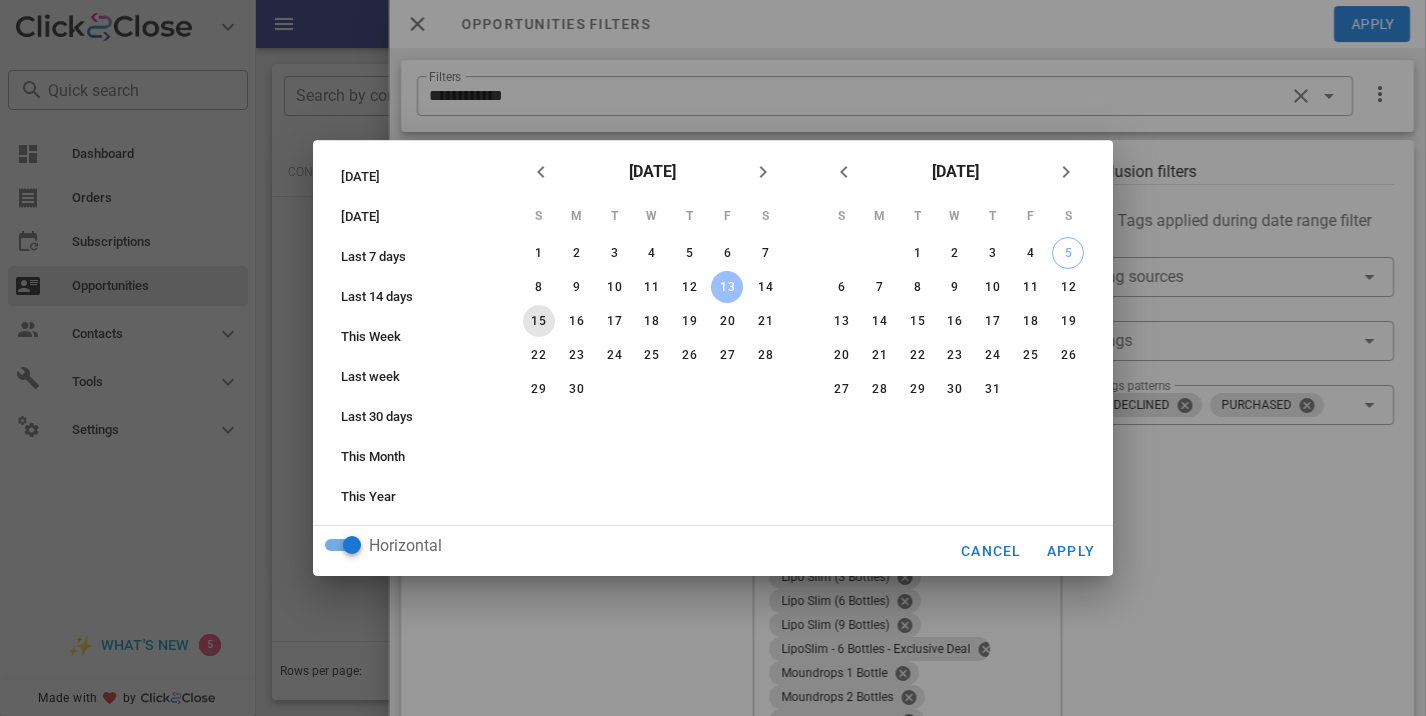 click on "15" at bounding box center [539, 321] 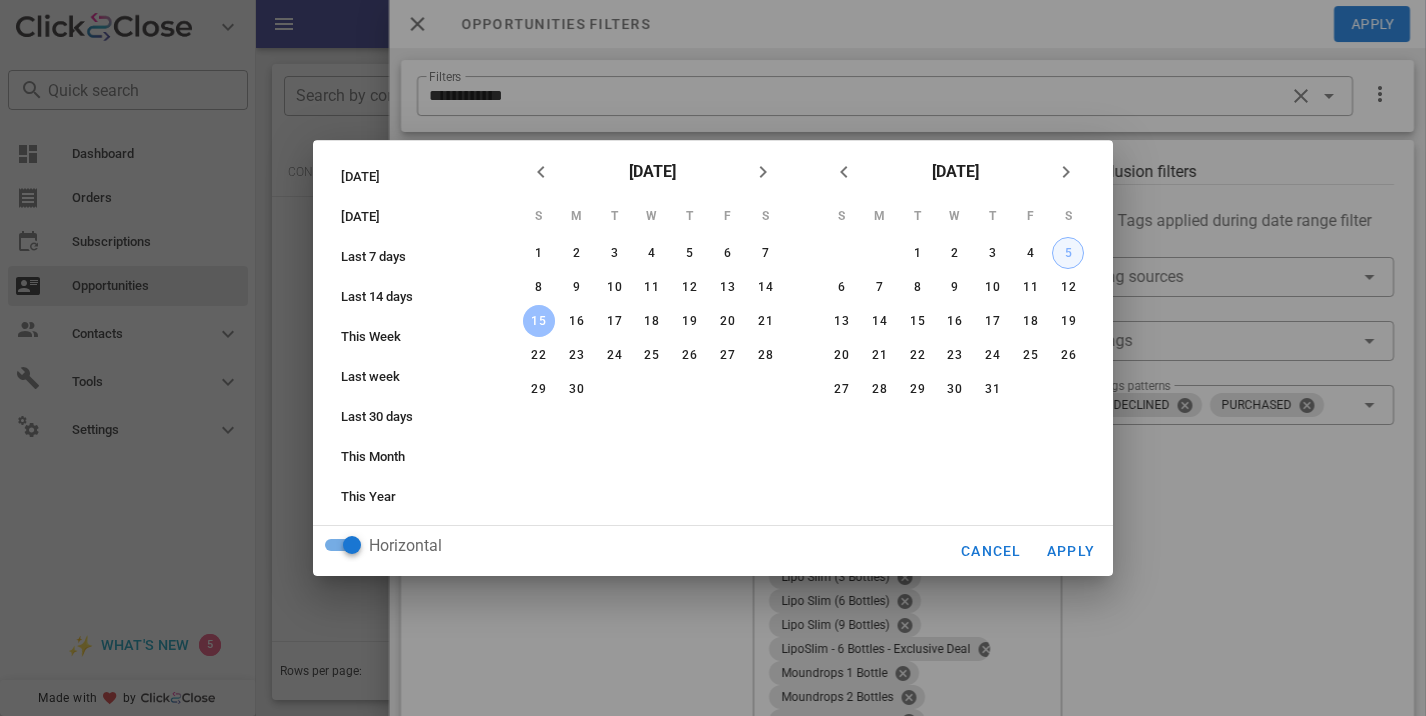 click on "5" at bounding box center [1068, 253] 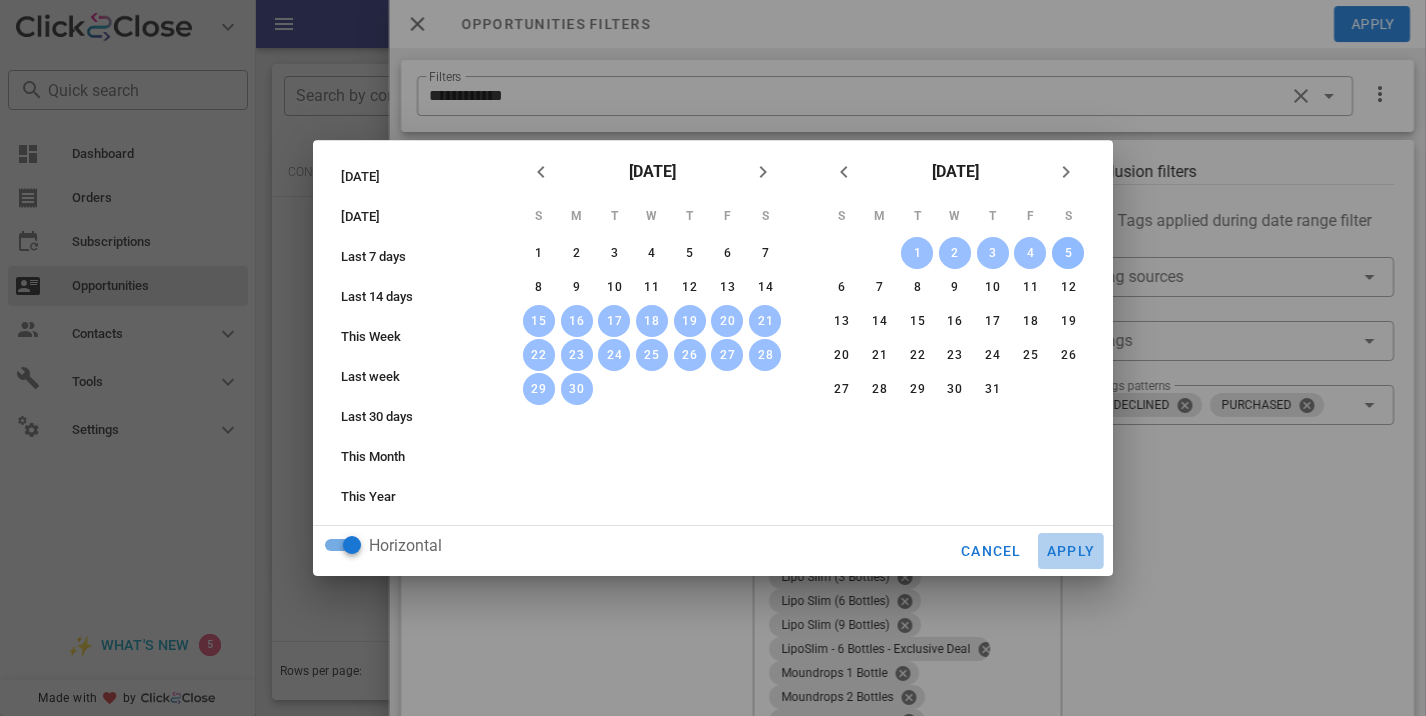 click on "Apply" at bounding box center [1071, 551] 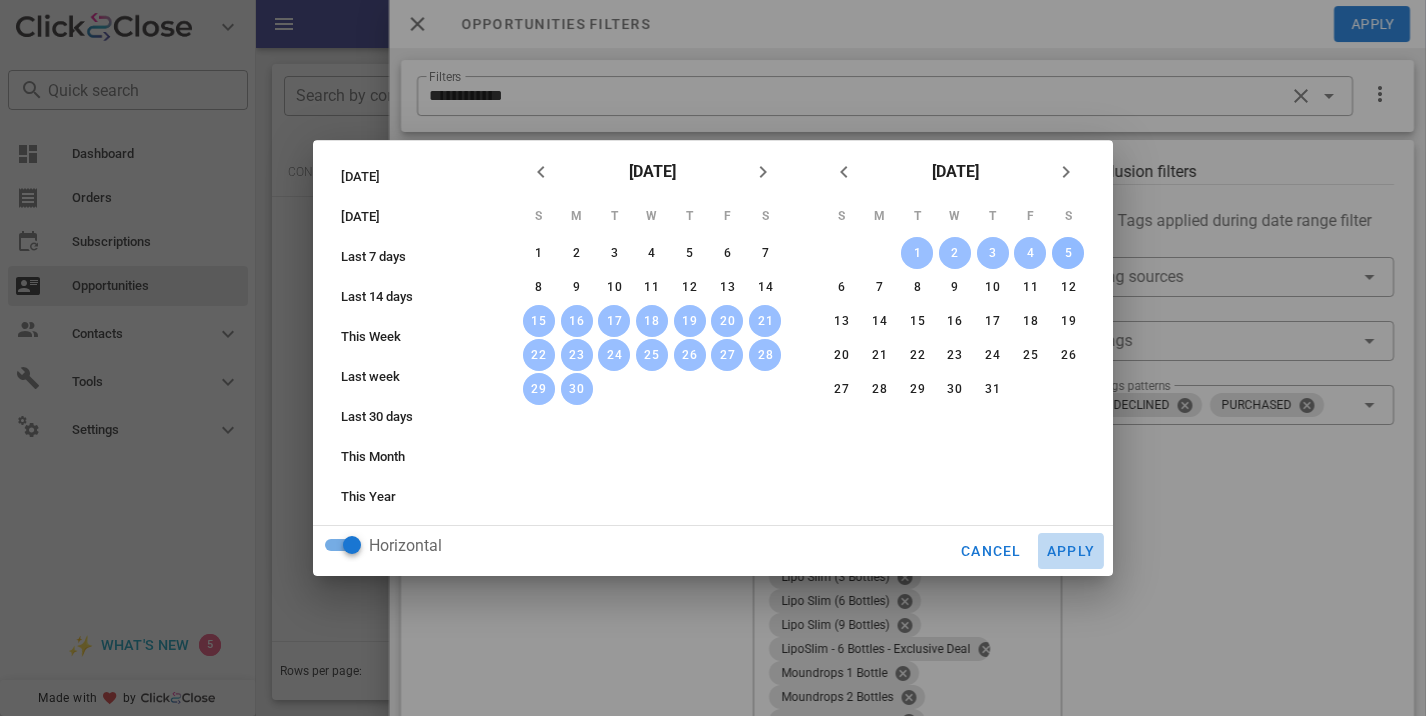 type 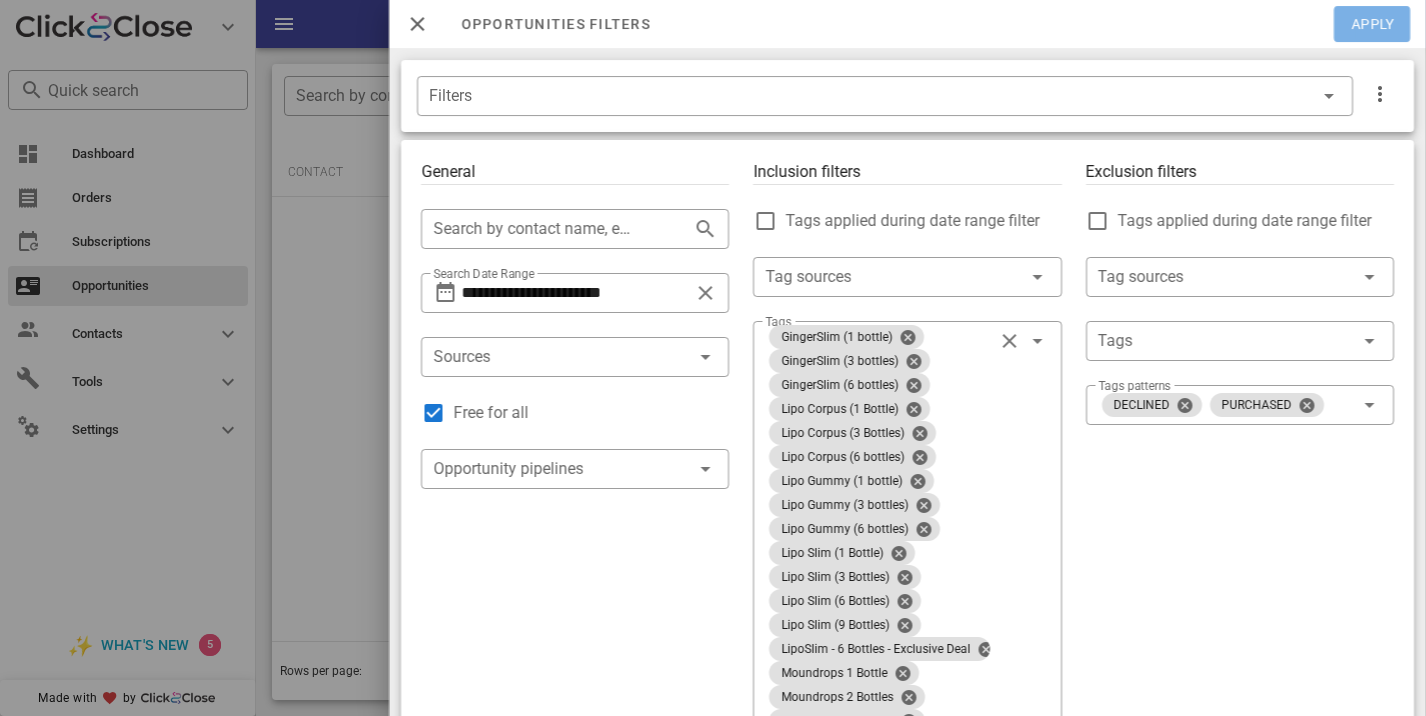 click on "Apply" at bounding box center [1373, 24] 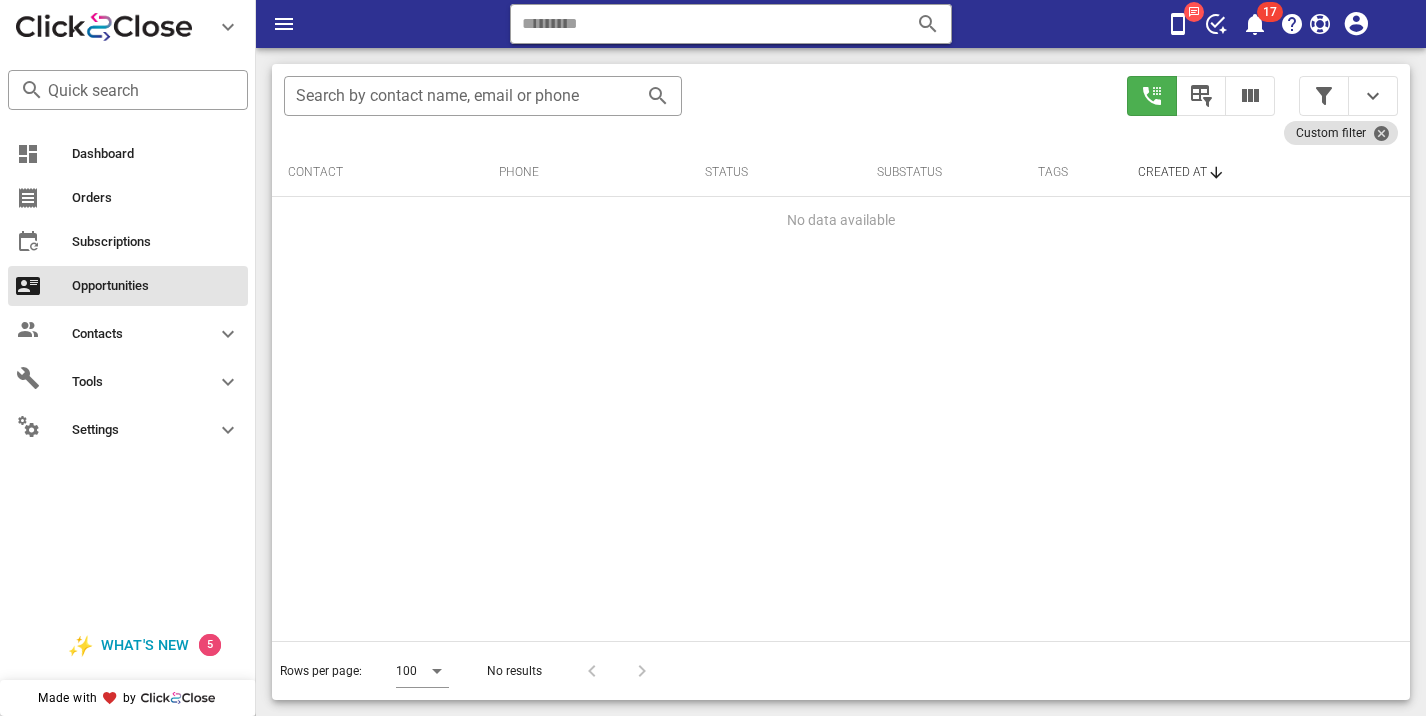 scroll, scrollTop: 376, scrollLeft: 0, axis: vertical 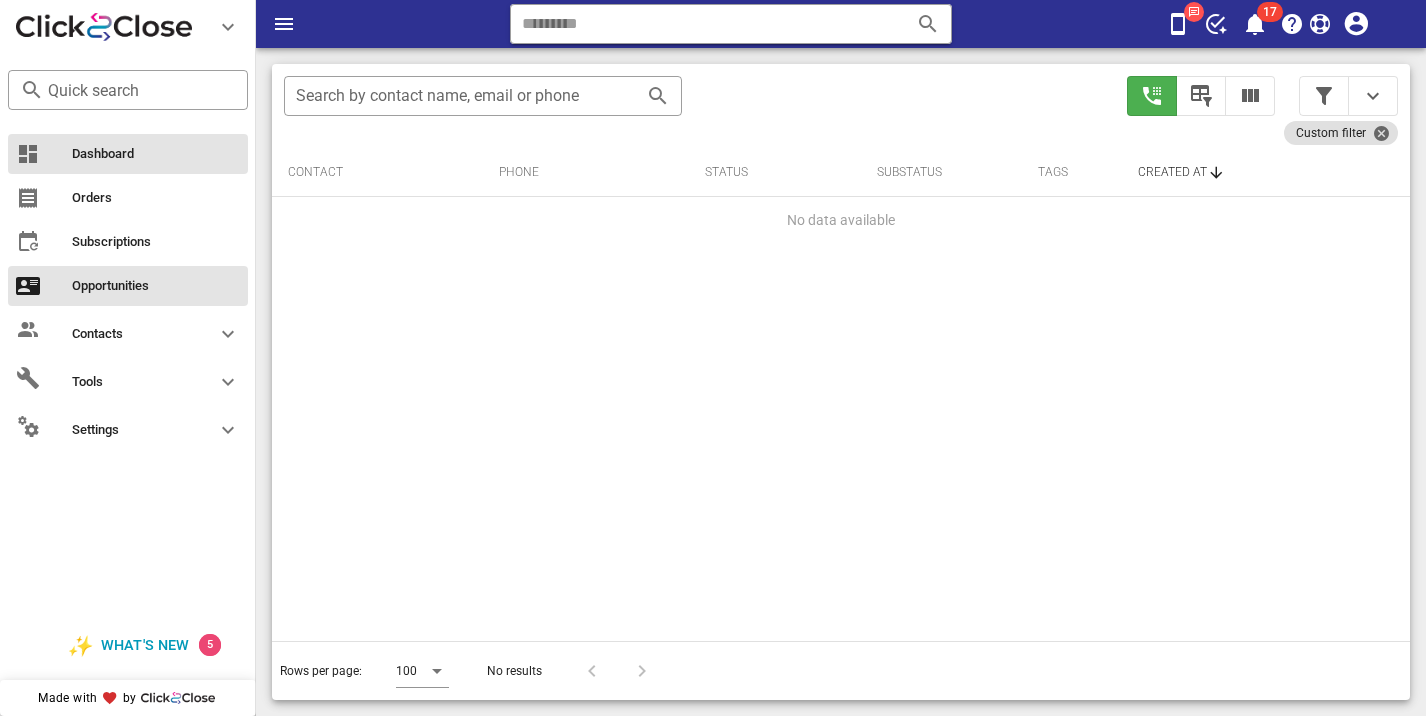 click on "Dashboard" at bounding box center (156, 154) 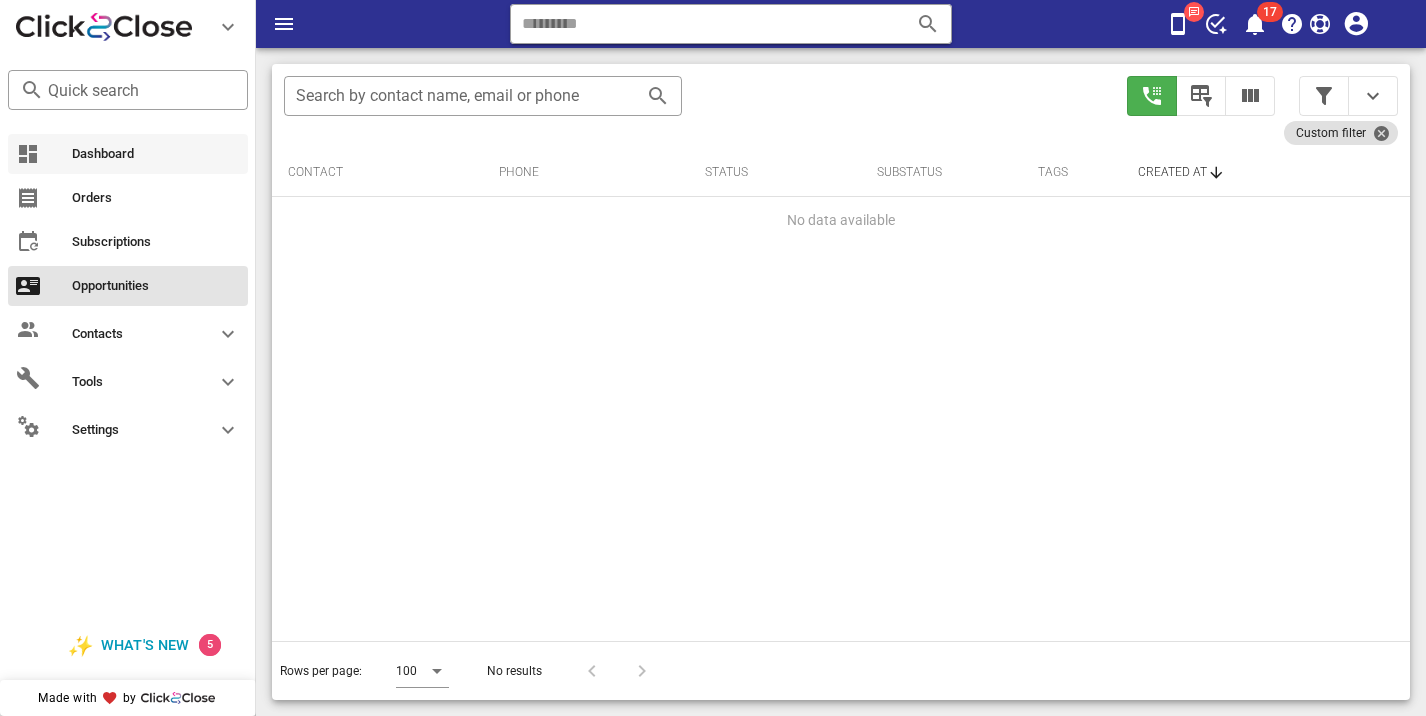 scroll, scrollTop: 0, scrollLeft: 0, axis: both 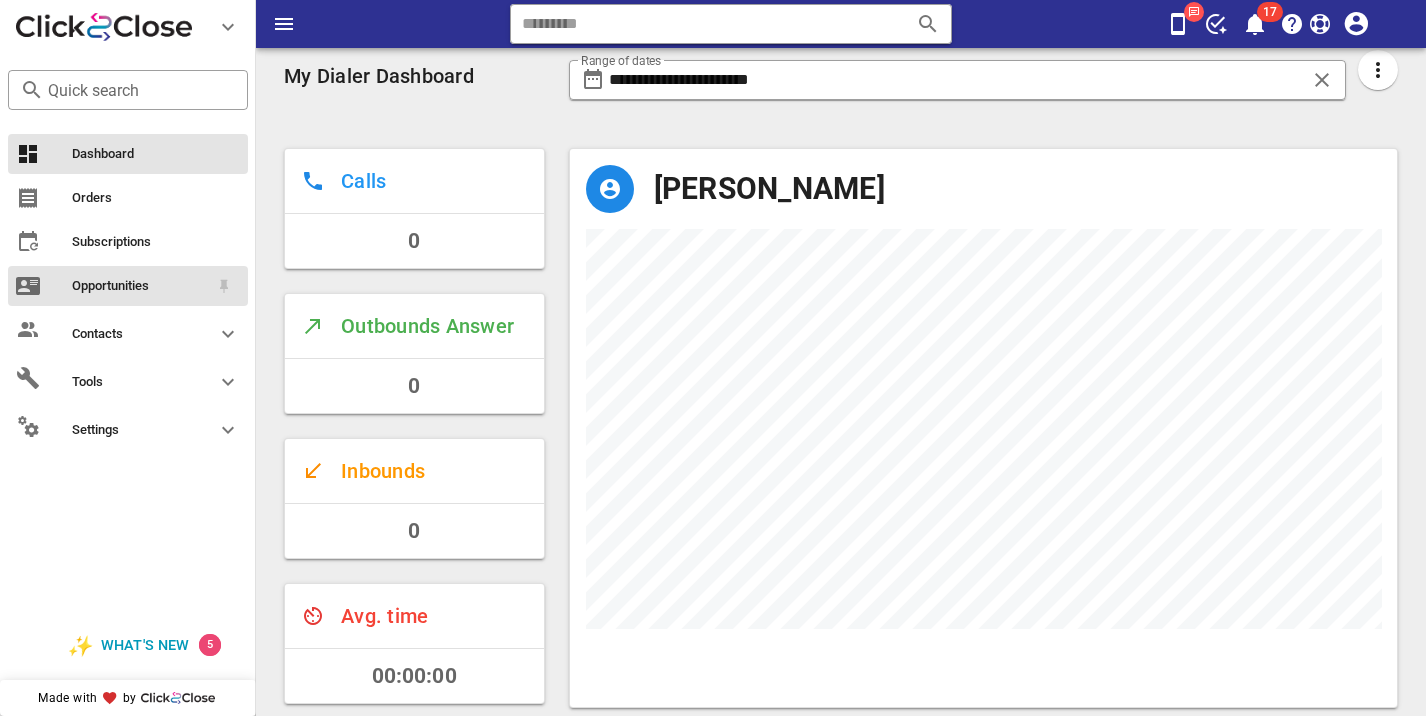 click on "Opportunities" at bounding box center (128, 286) 